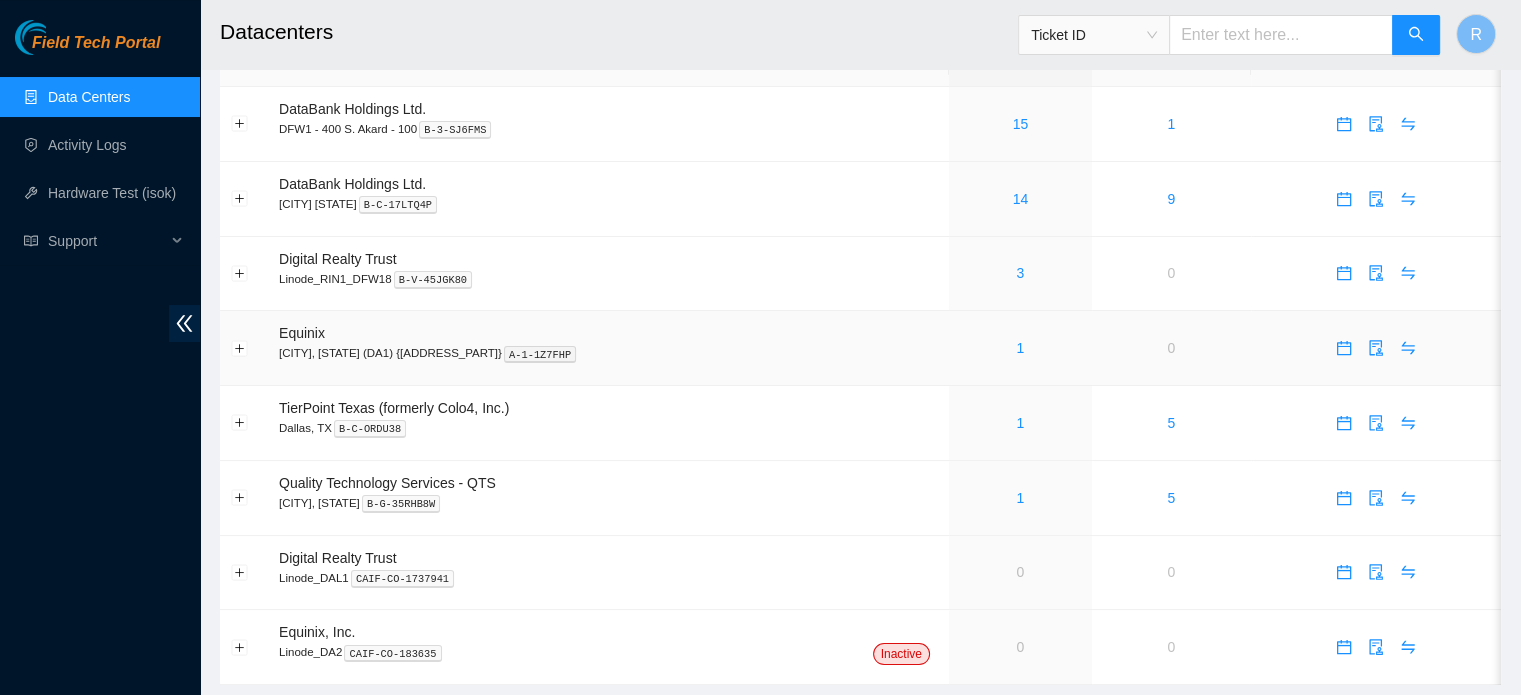 scroll, scrollTop: 0, scrollLeft: 0, axis: both 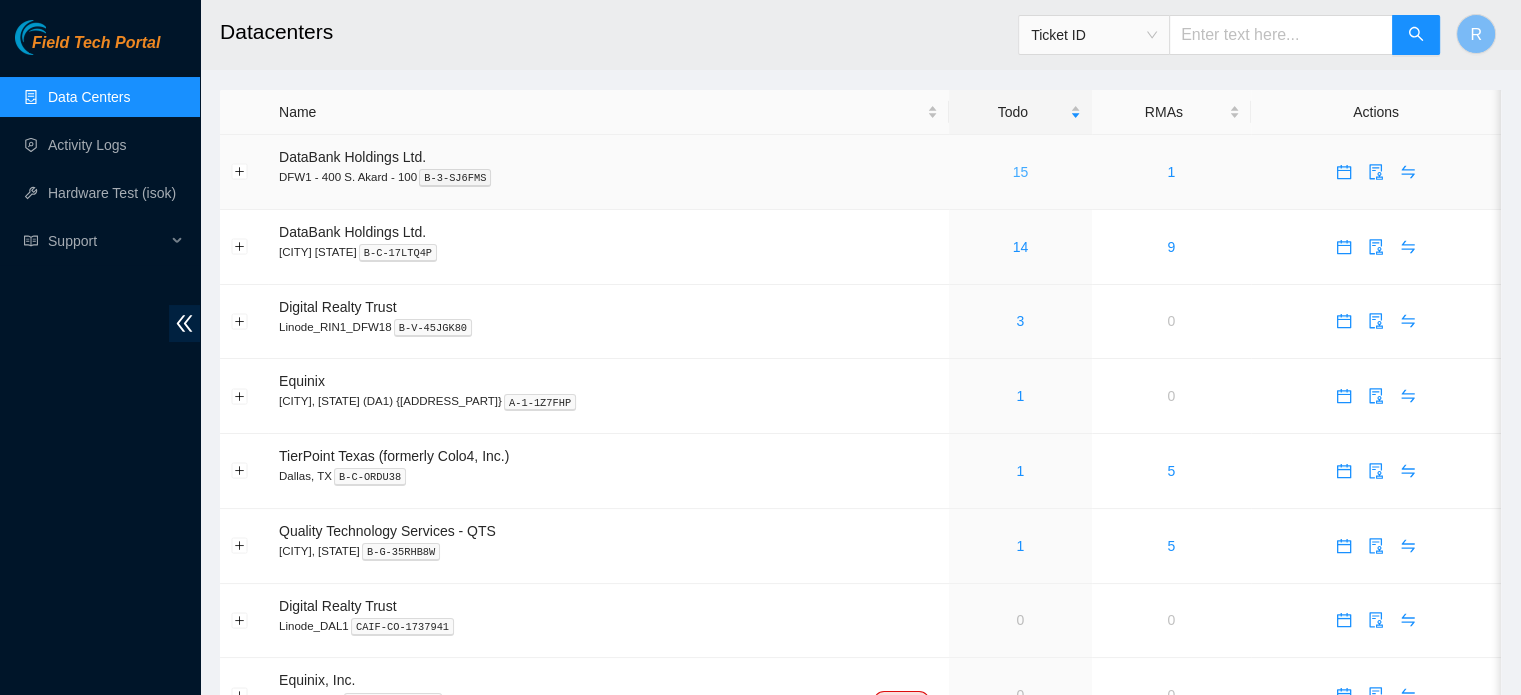 click on "15" at bounding box center [1021, 172] 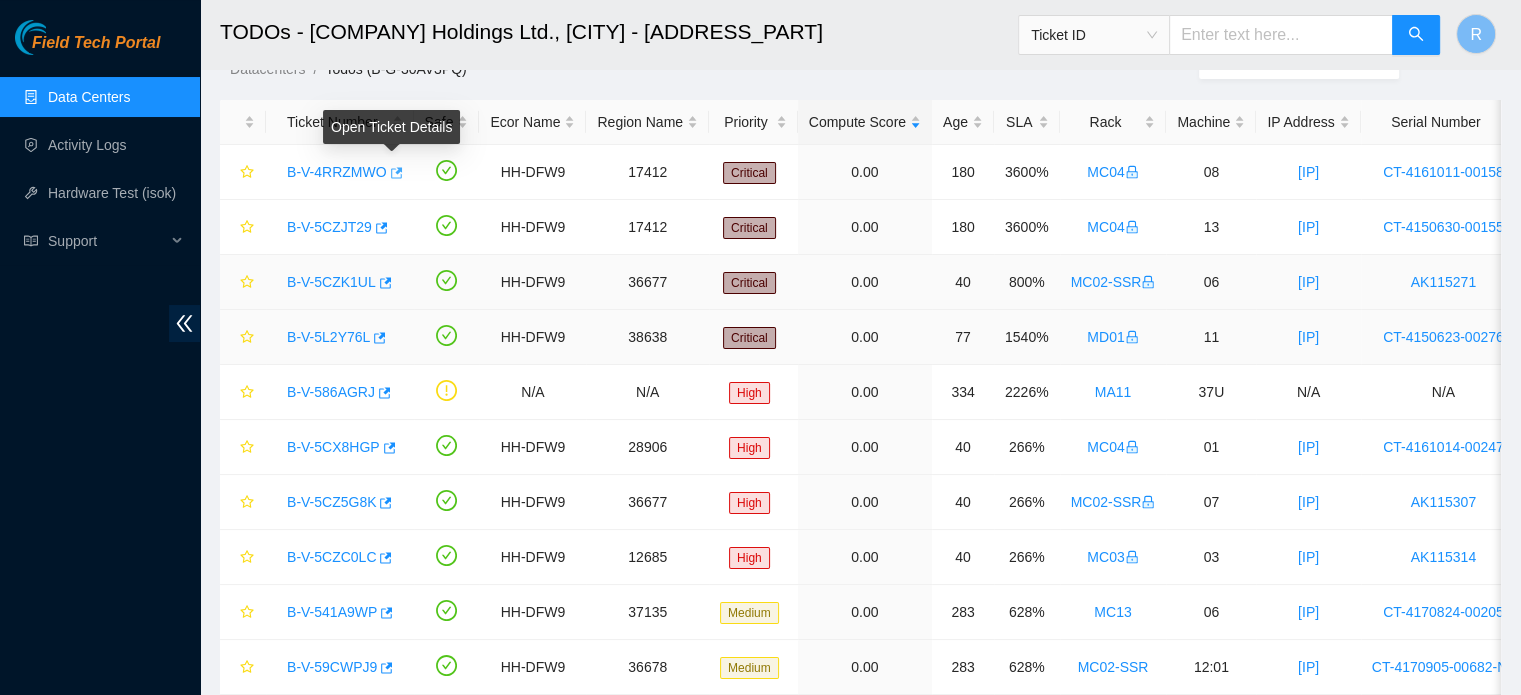 scroll, scrollTop: 100, scrollLeft: 0, axis: vertical 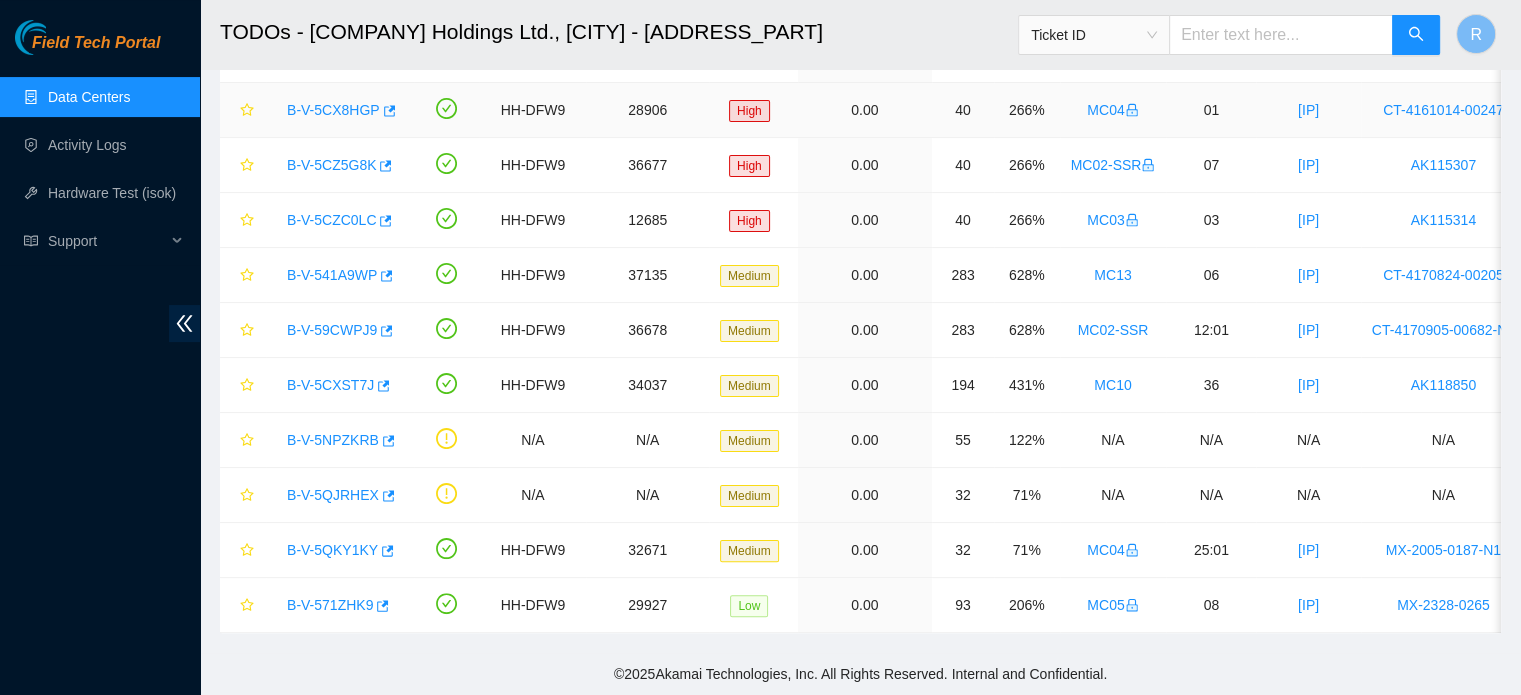 click on "MC04" at bounding box center [1112, 110] 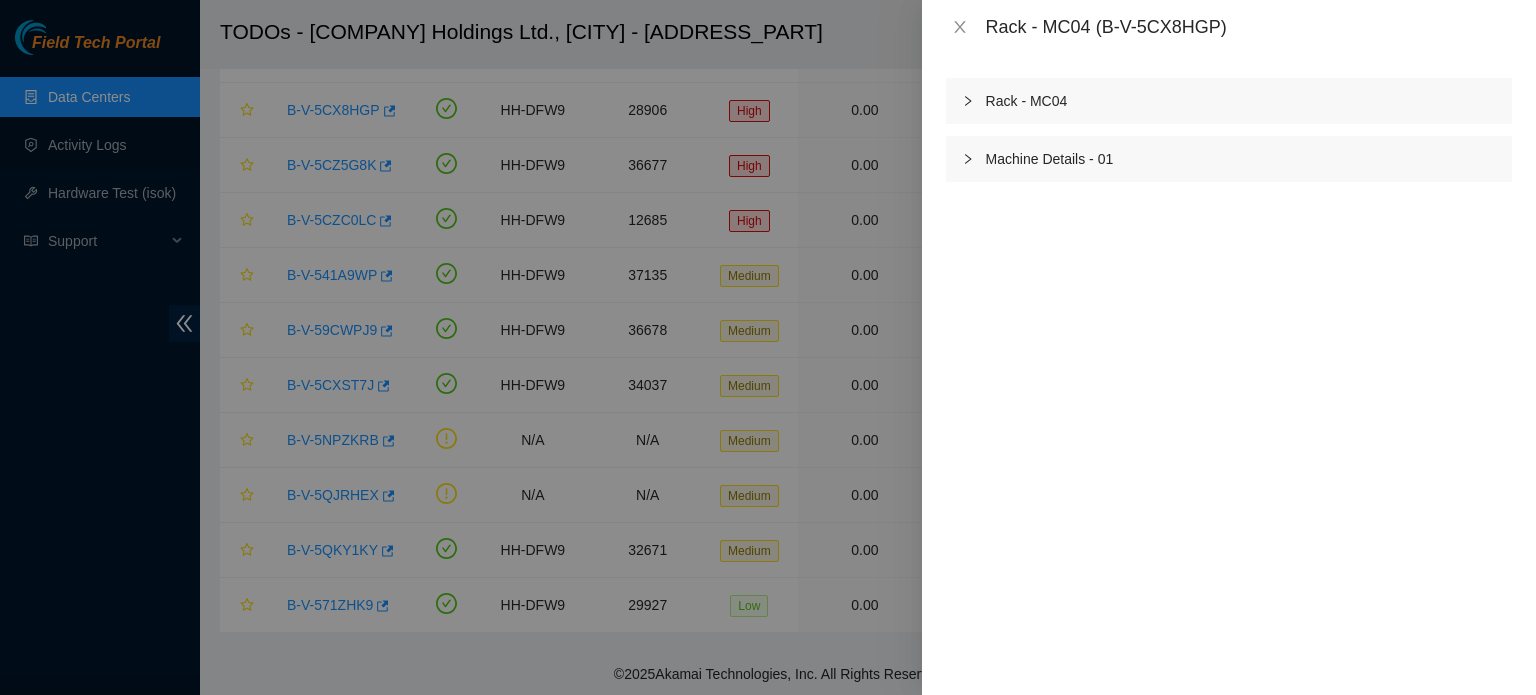 click on "Rack - MC04" at bounding box center (1229, 101) 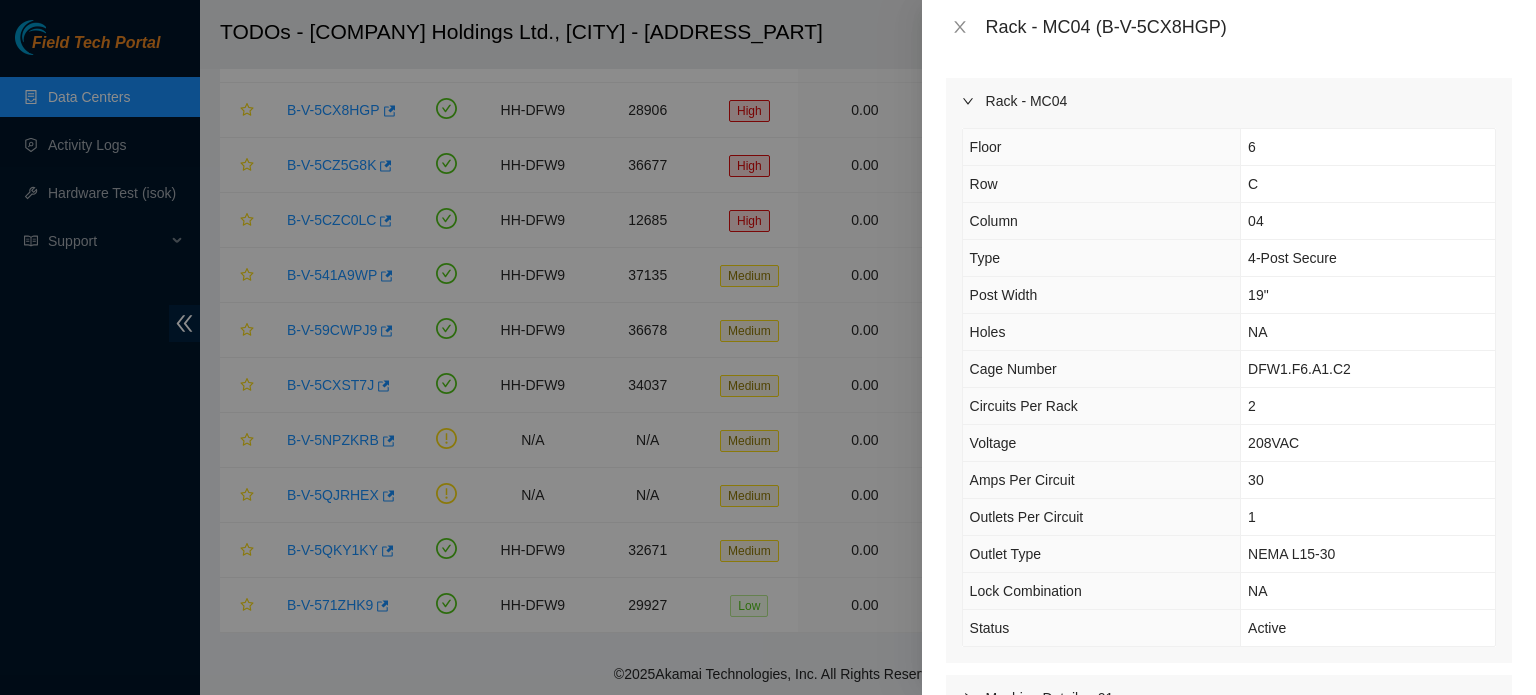 click on "Rack - MC04" at bounding box center (1229, 101) 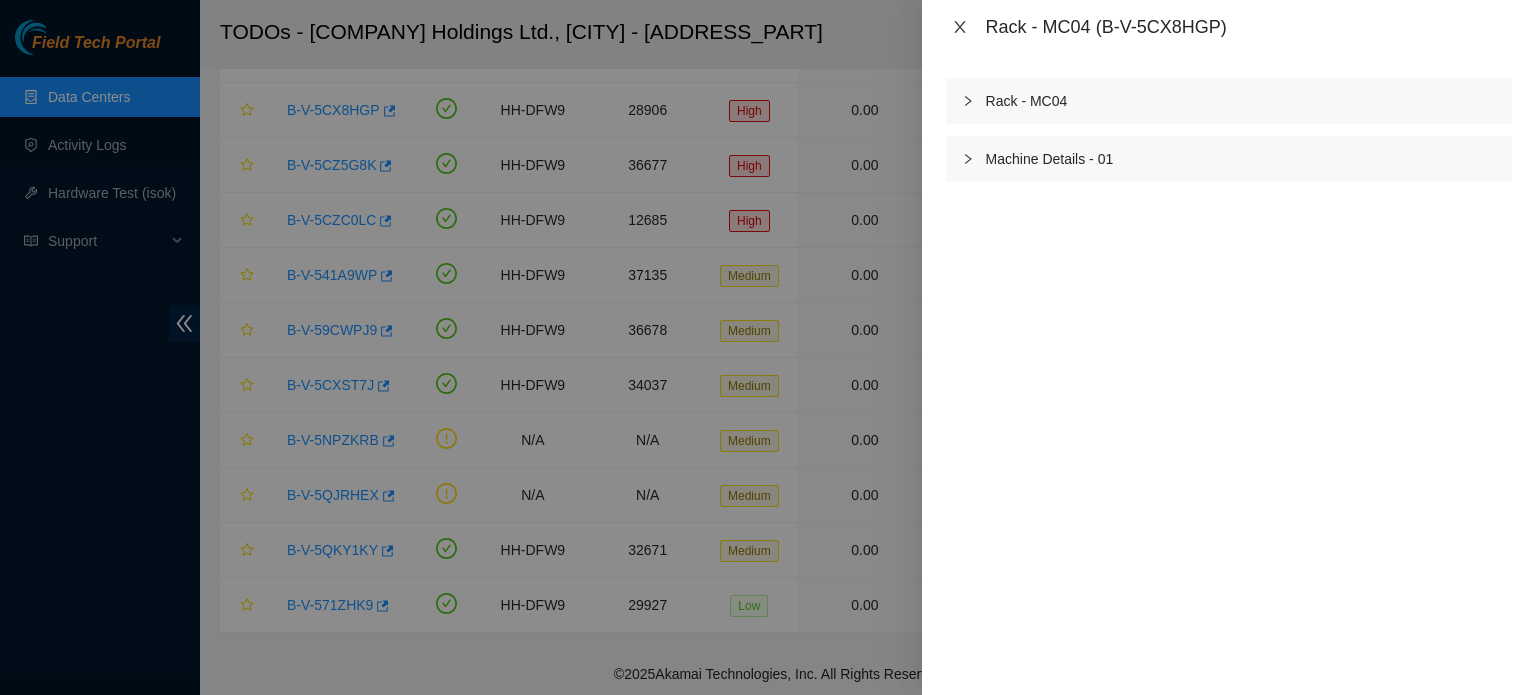 click 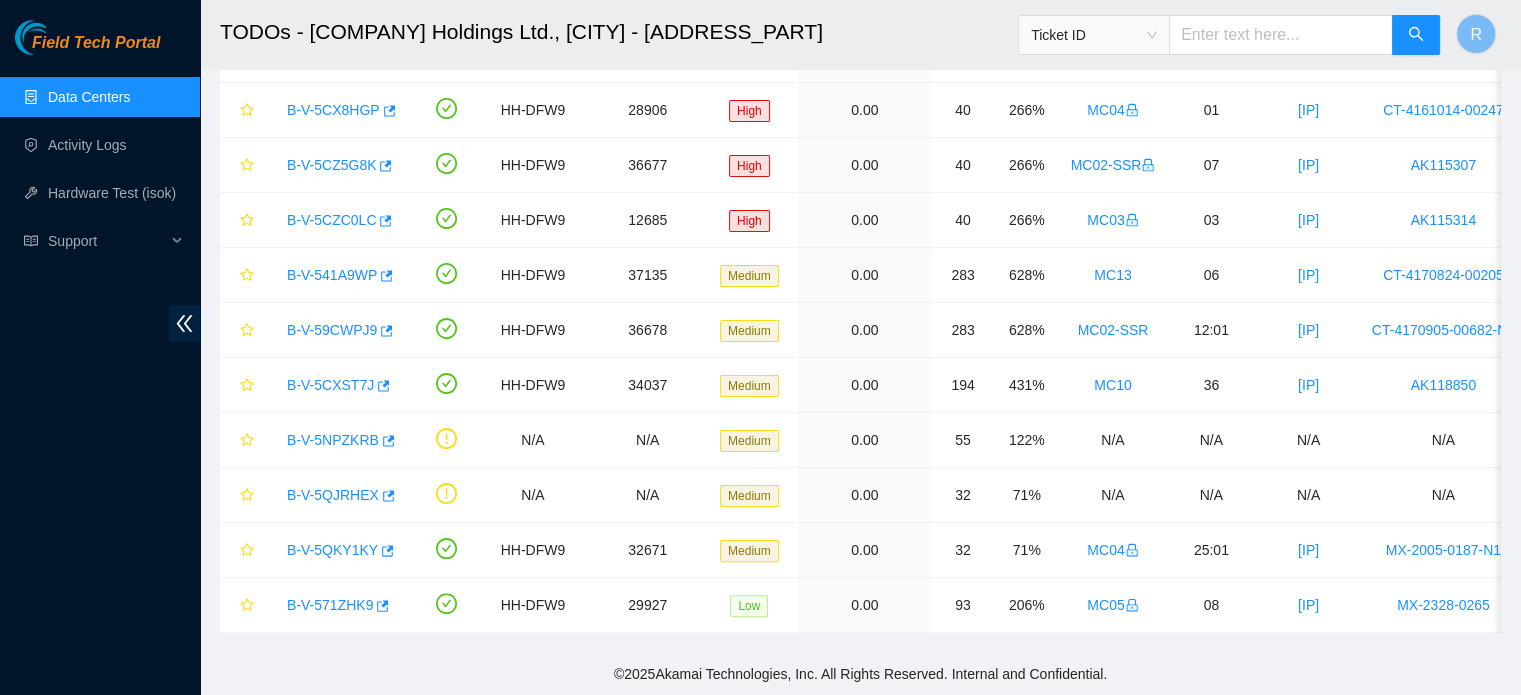 click on "Data Centers" at bounding box center [89, 97] 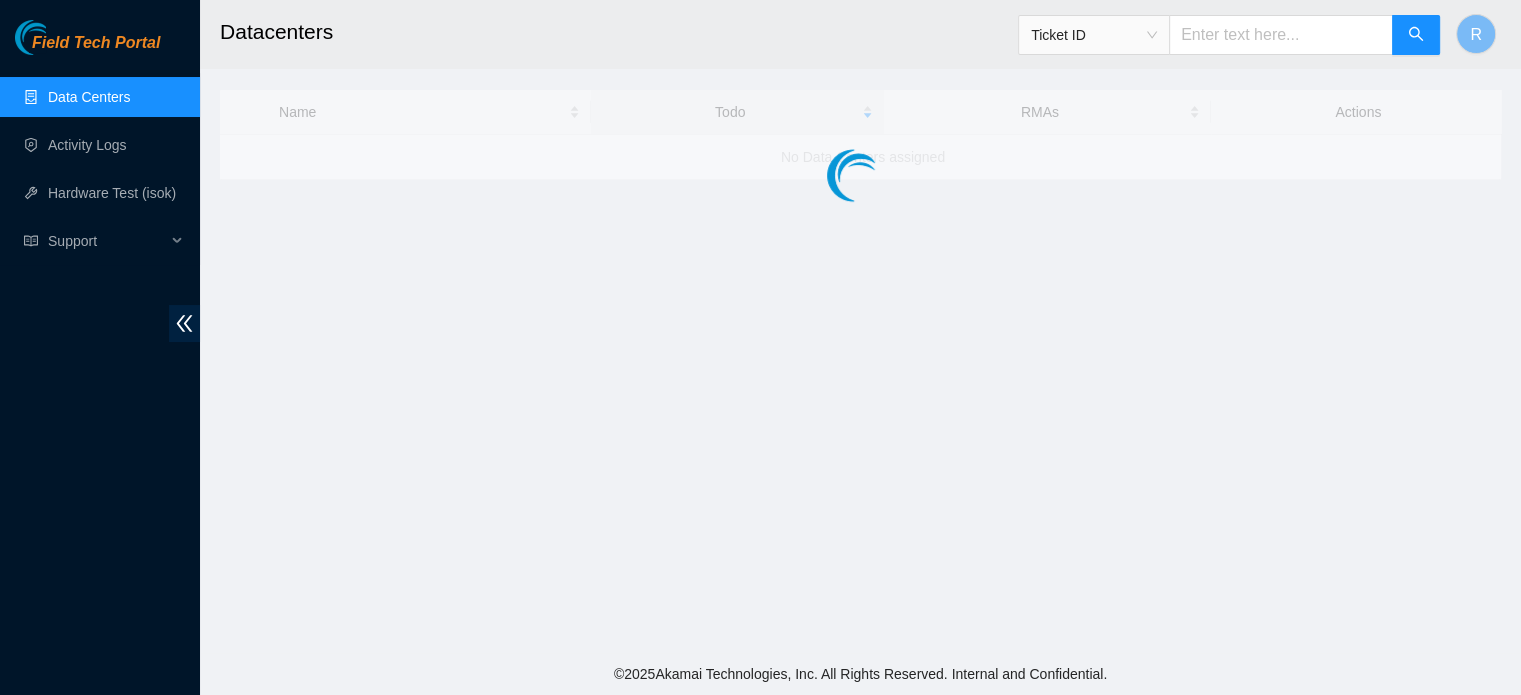 scroll, scrollTop: 0, scrollLeft: 0, axis: both 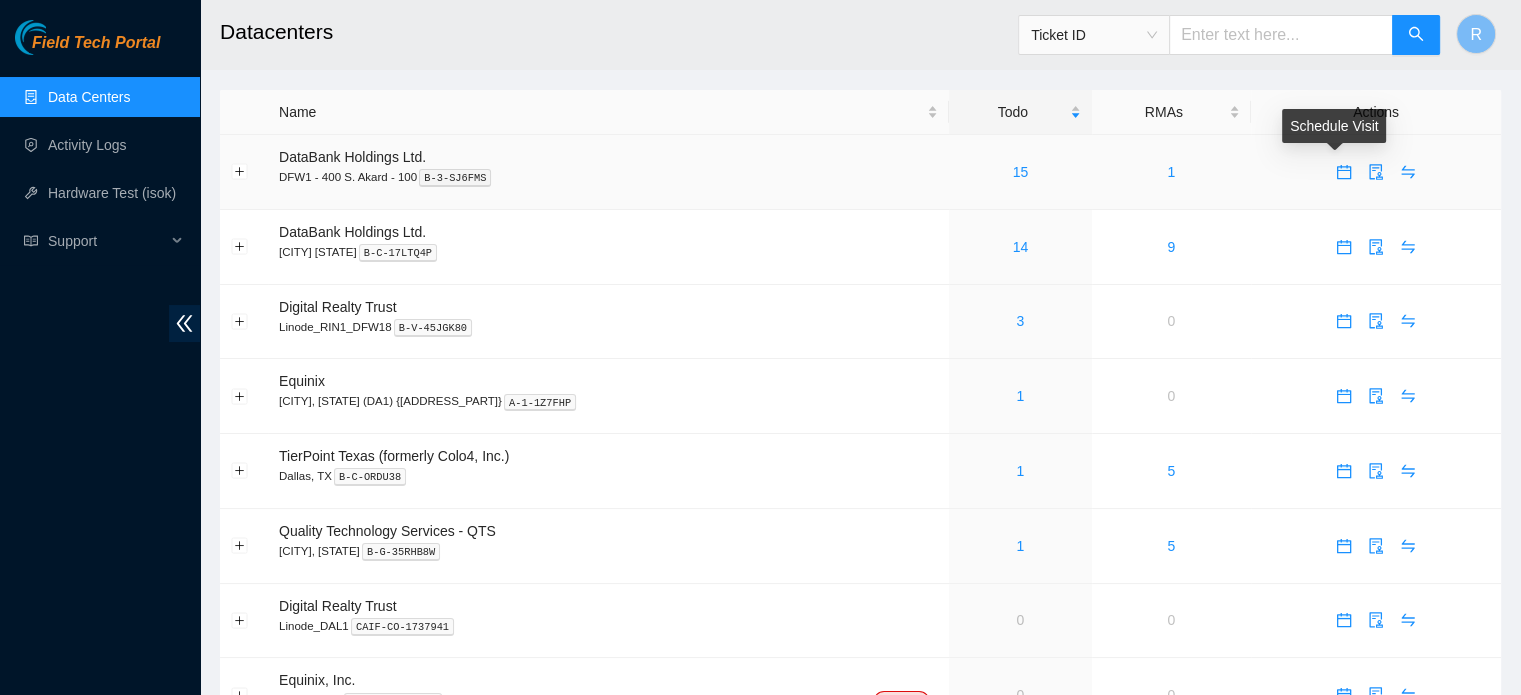 click 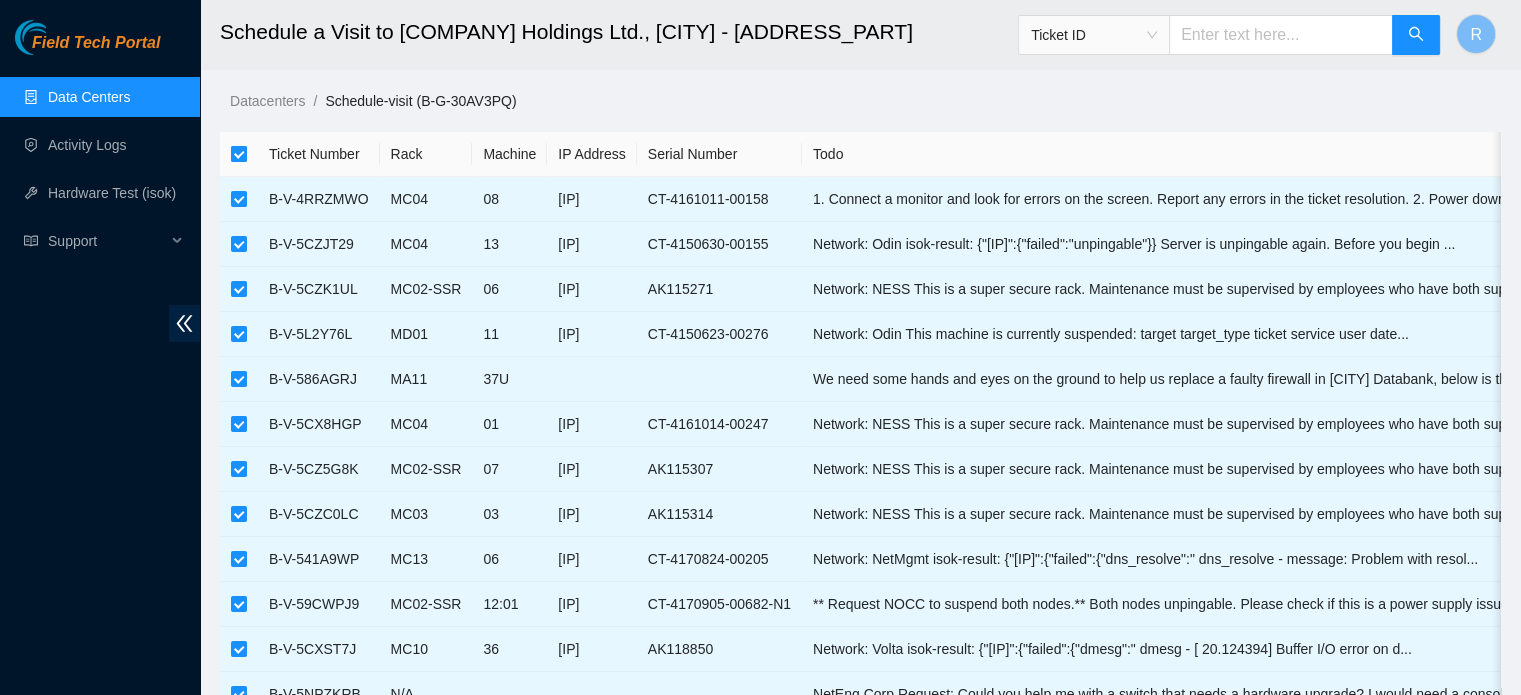 click at bounding box center [239, 154] 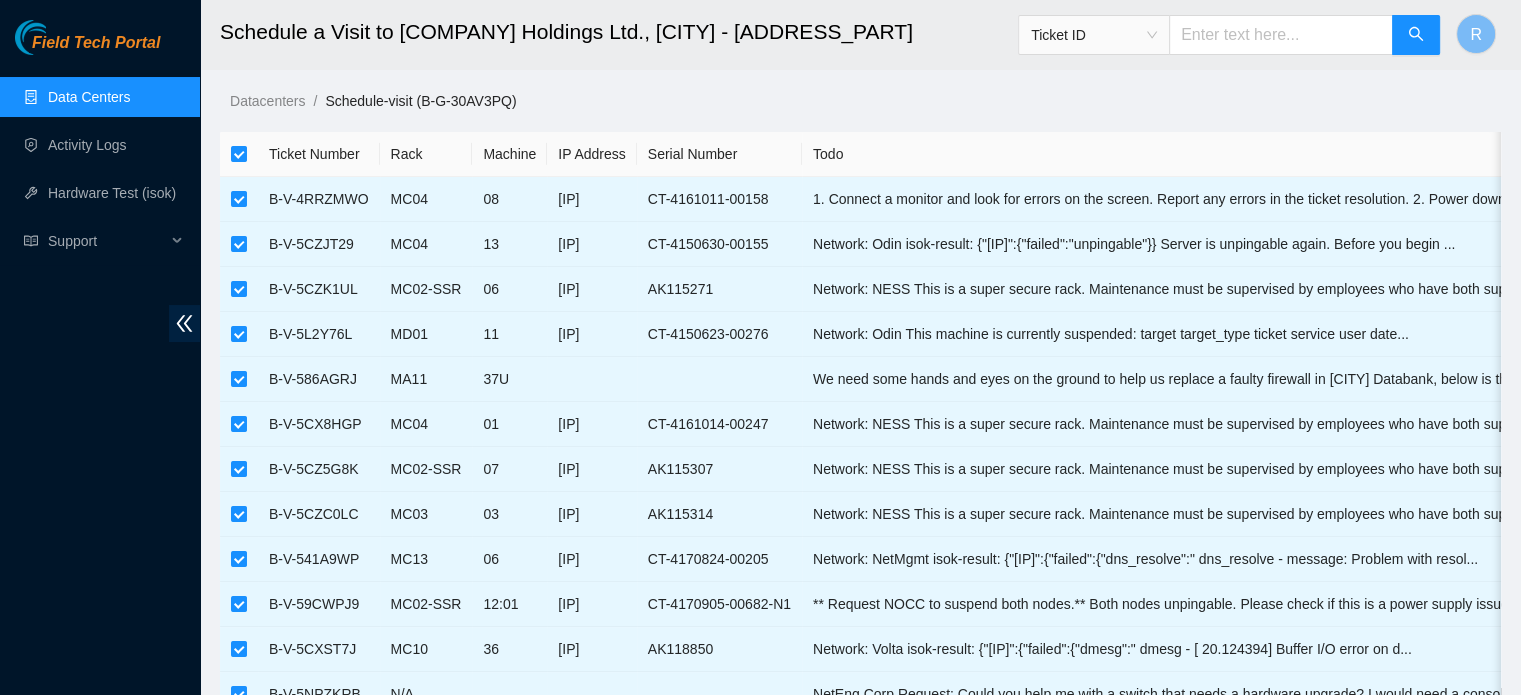 checkbox on "false" 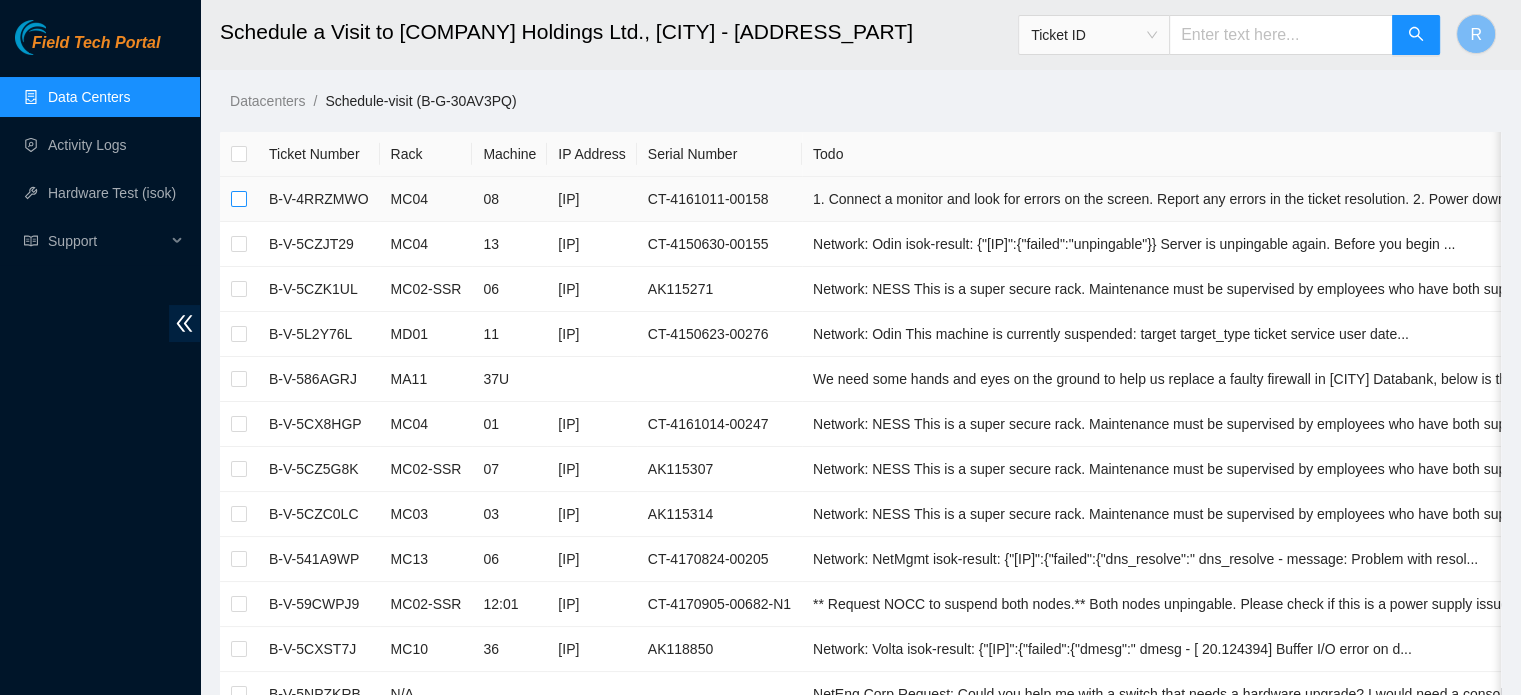 click at bounding box center (239, 199) 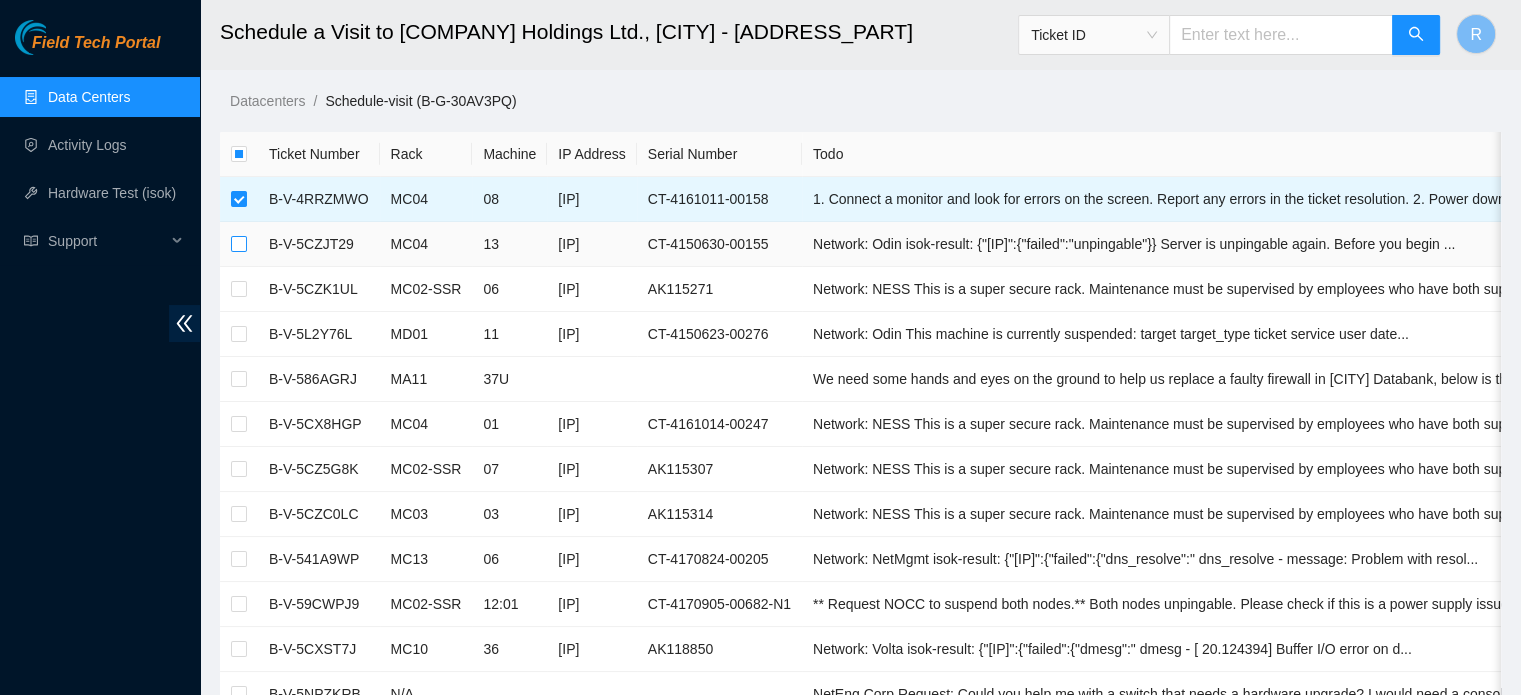 click at bounding box center (239, 244) 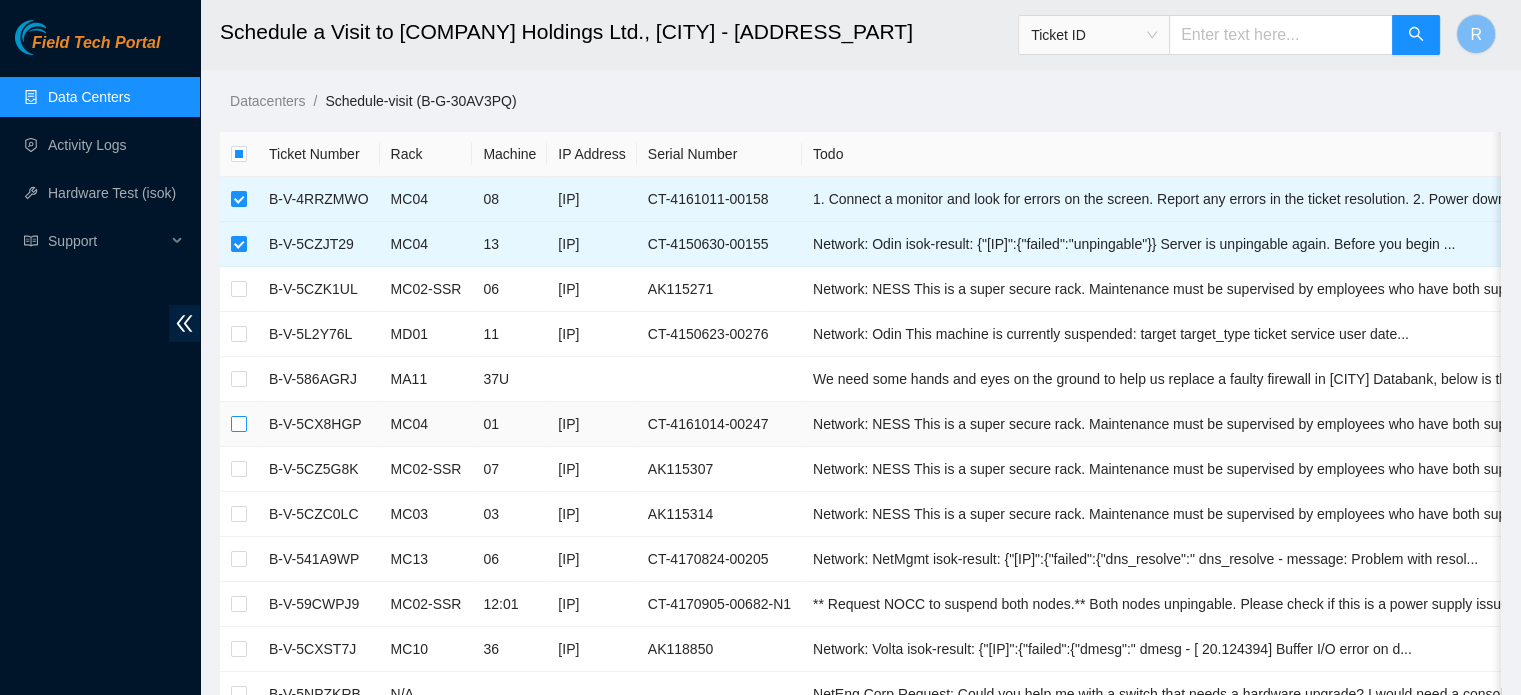click at bounding box center [239, 424] 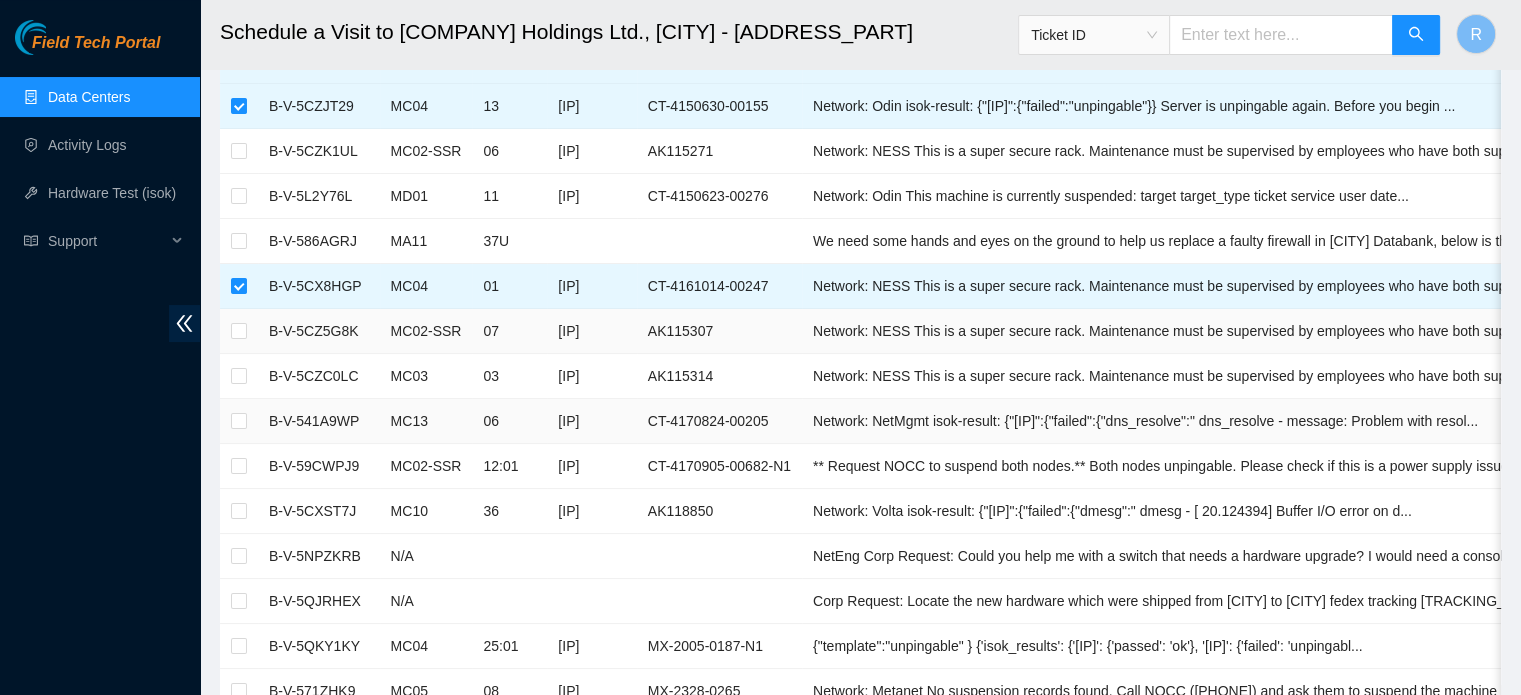 scroll, scrollTop: 200, scrollLeft: 0, axis: vertical 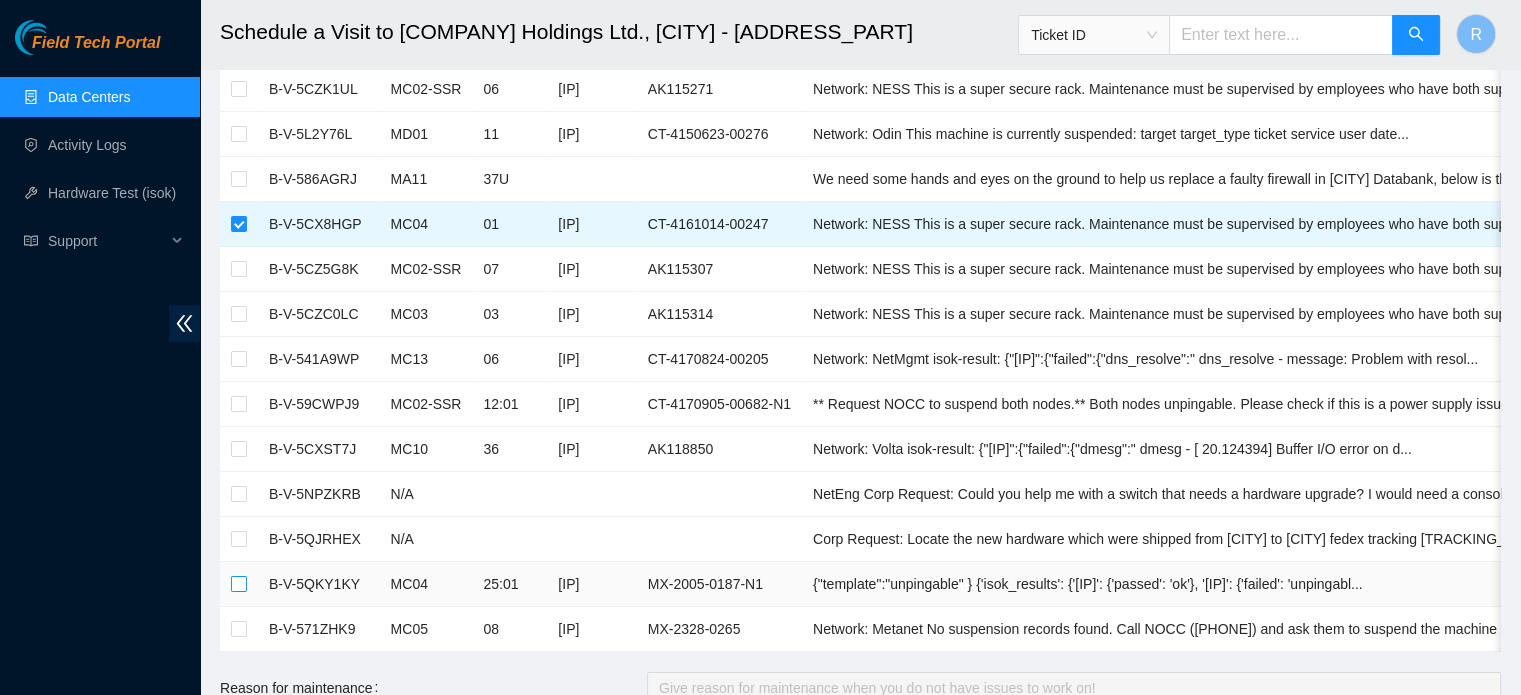 click at bounding box center (239, 584) 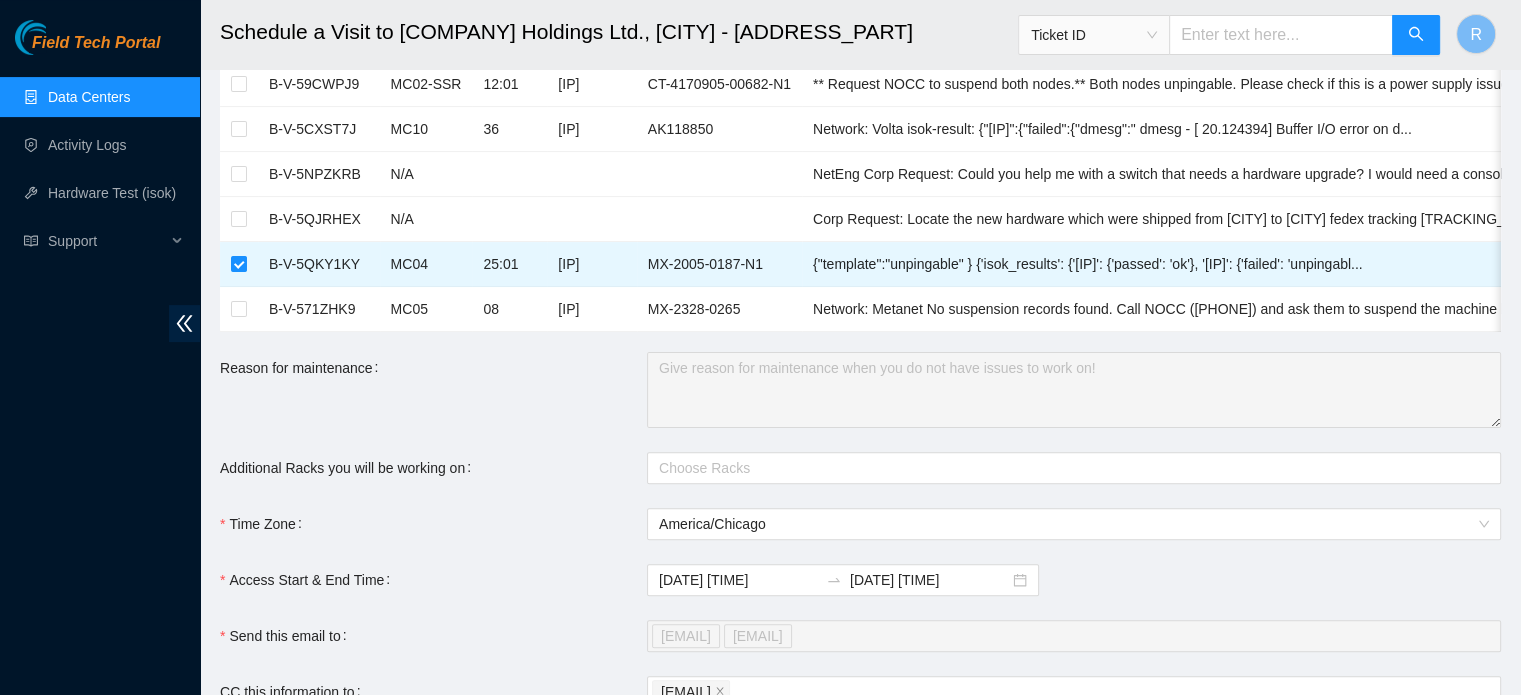 scroll, scrollTop: 700, scrollLeft: 0, axis: vertical 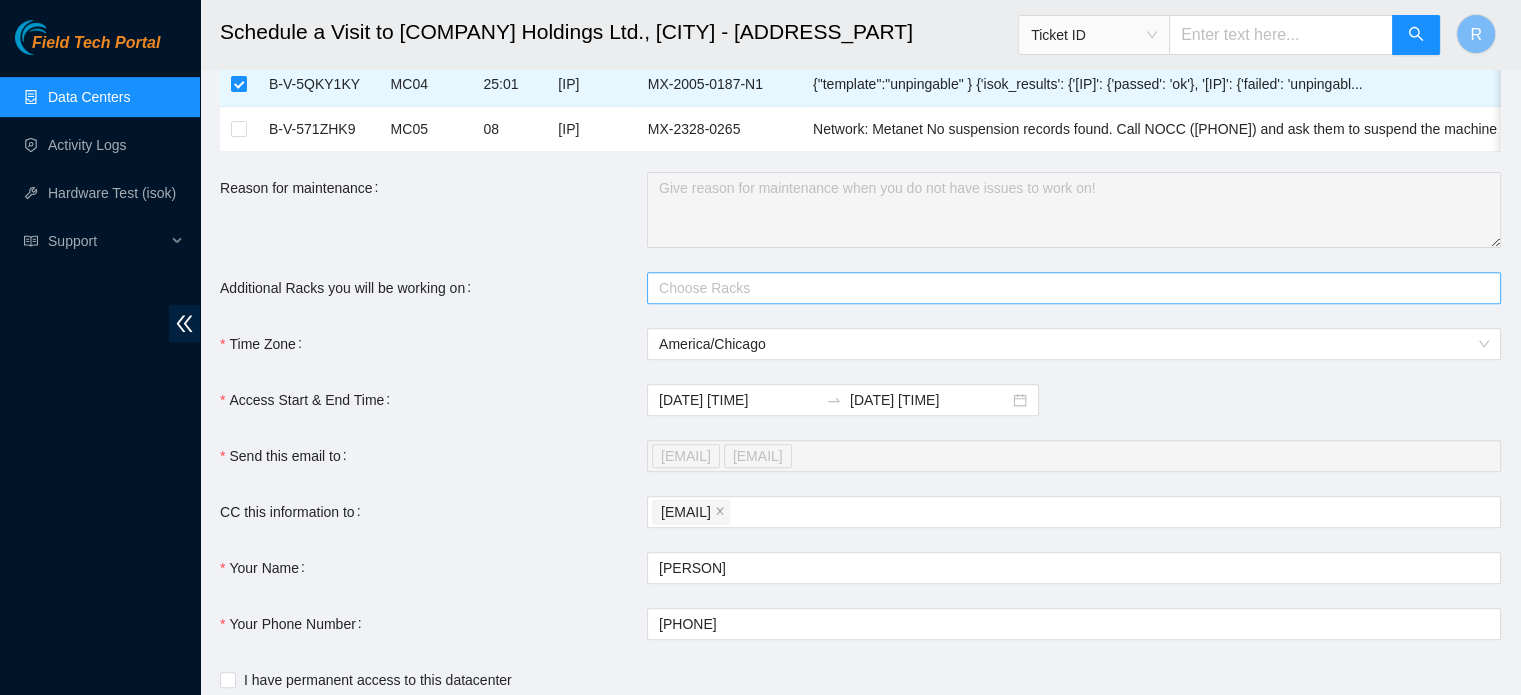 click at bounding box center [1064, 288] 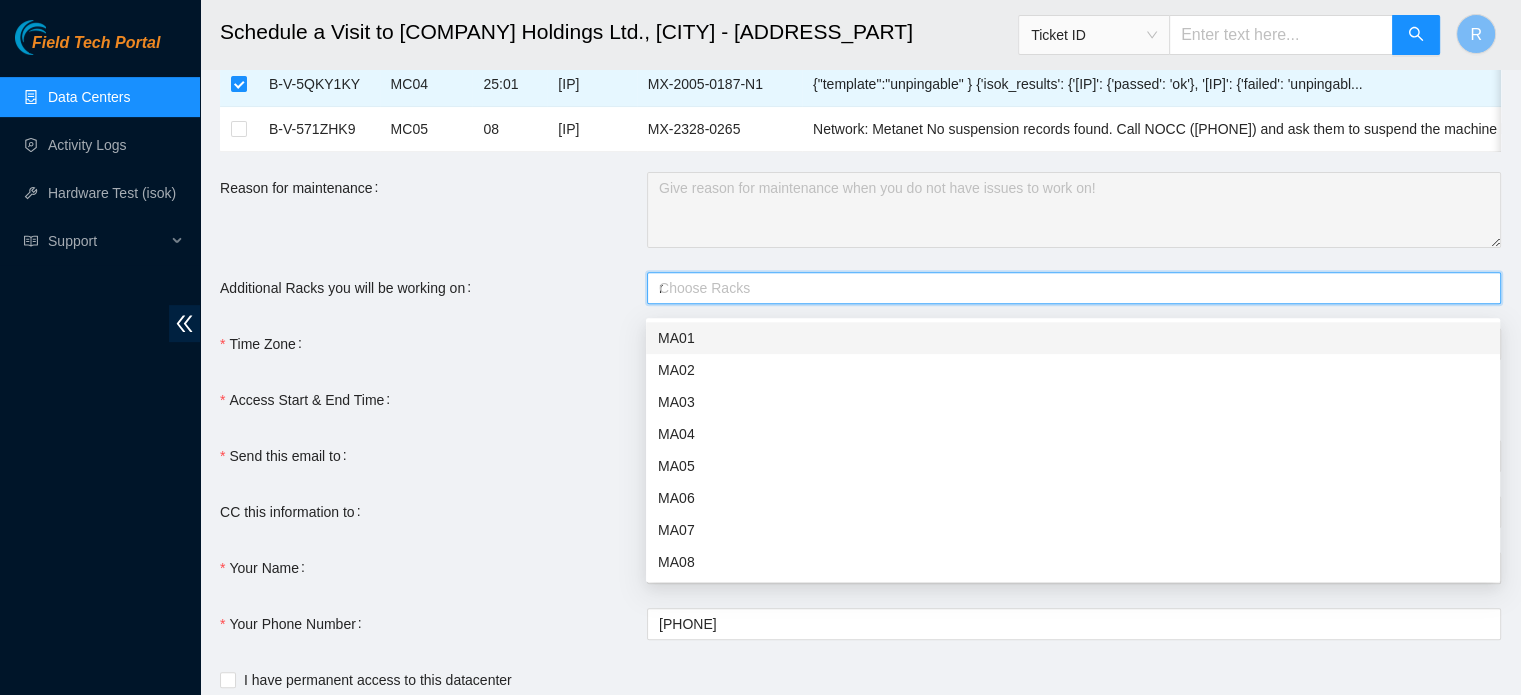 type on "mc" 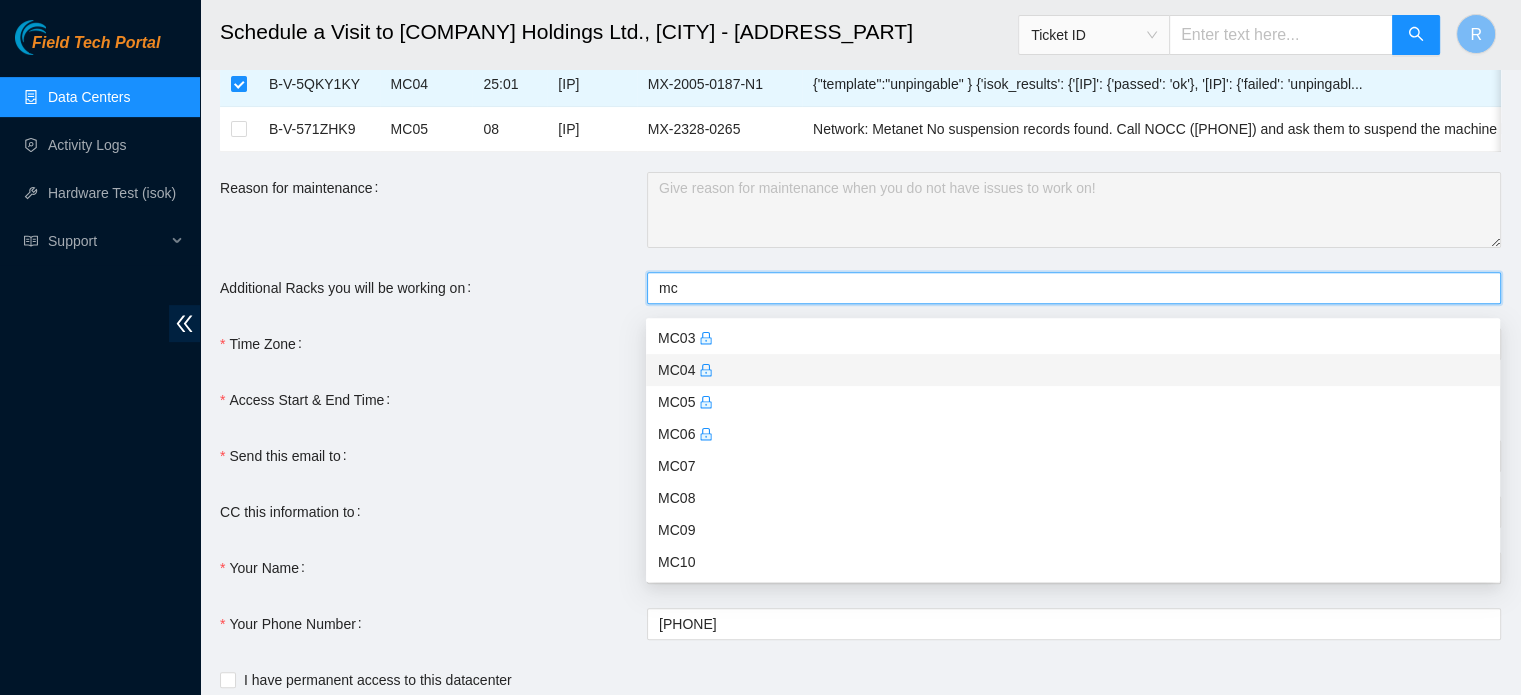 click on "MC04" at bounding box center (1073, 370) 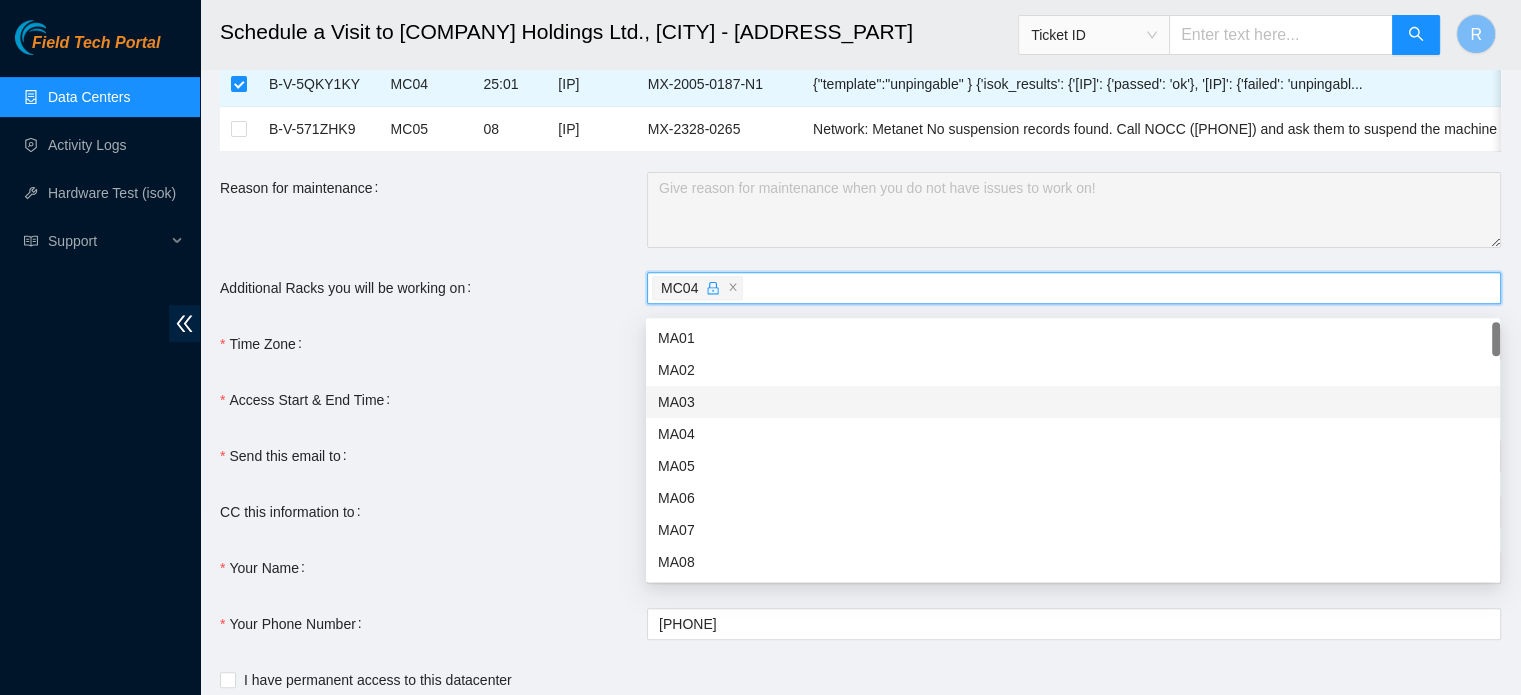 click on "Time Zone" at bounding box center (433, 344) 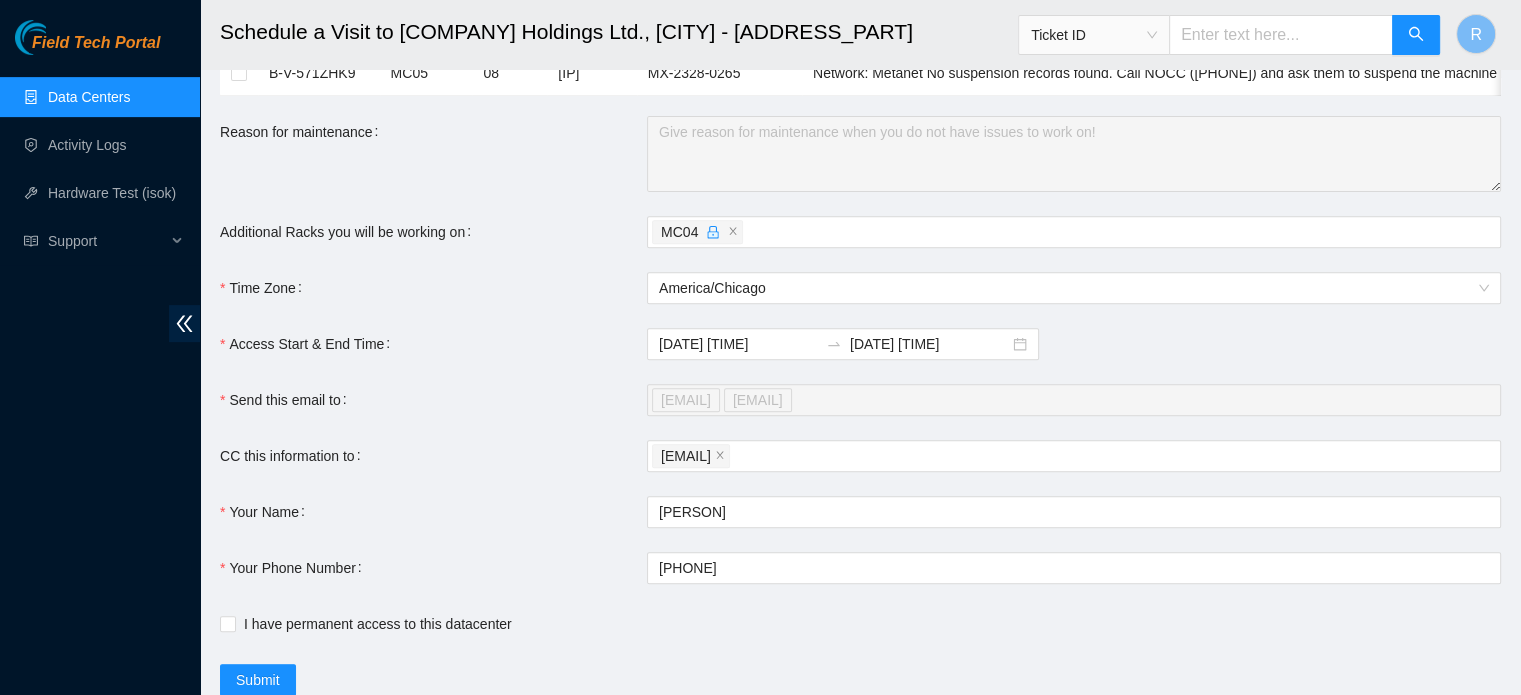 scroll, scrollTop: 800, scrollLeft: 0, axis: vertical 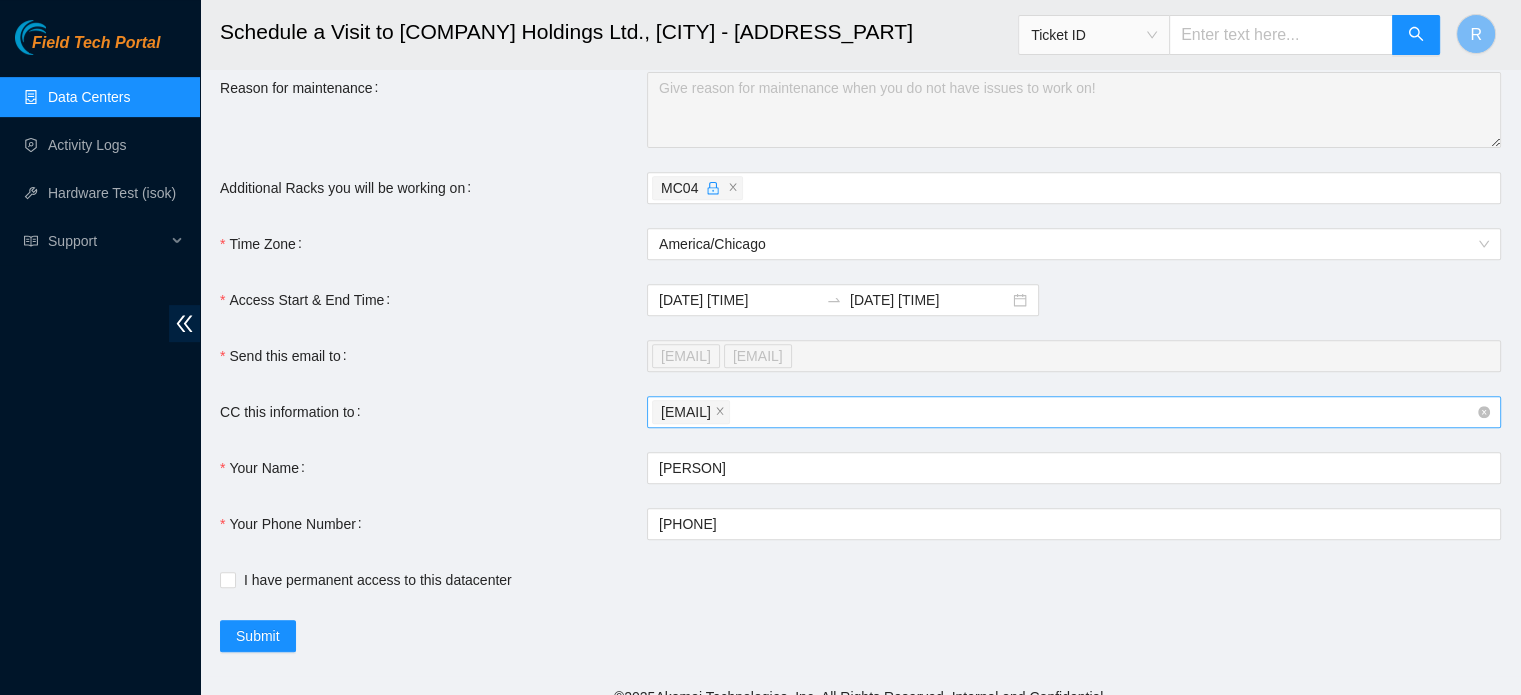 click on "ryan.buckleyit@gmail.com" at bounding box center [1064, 412] 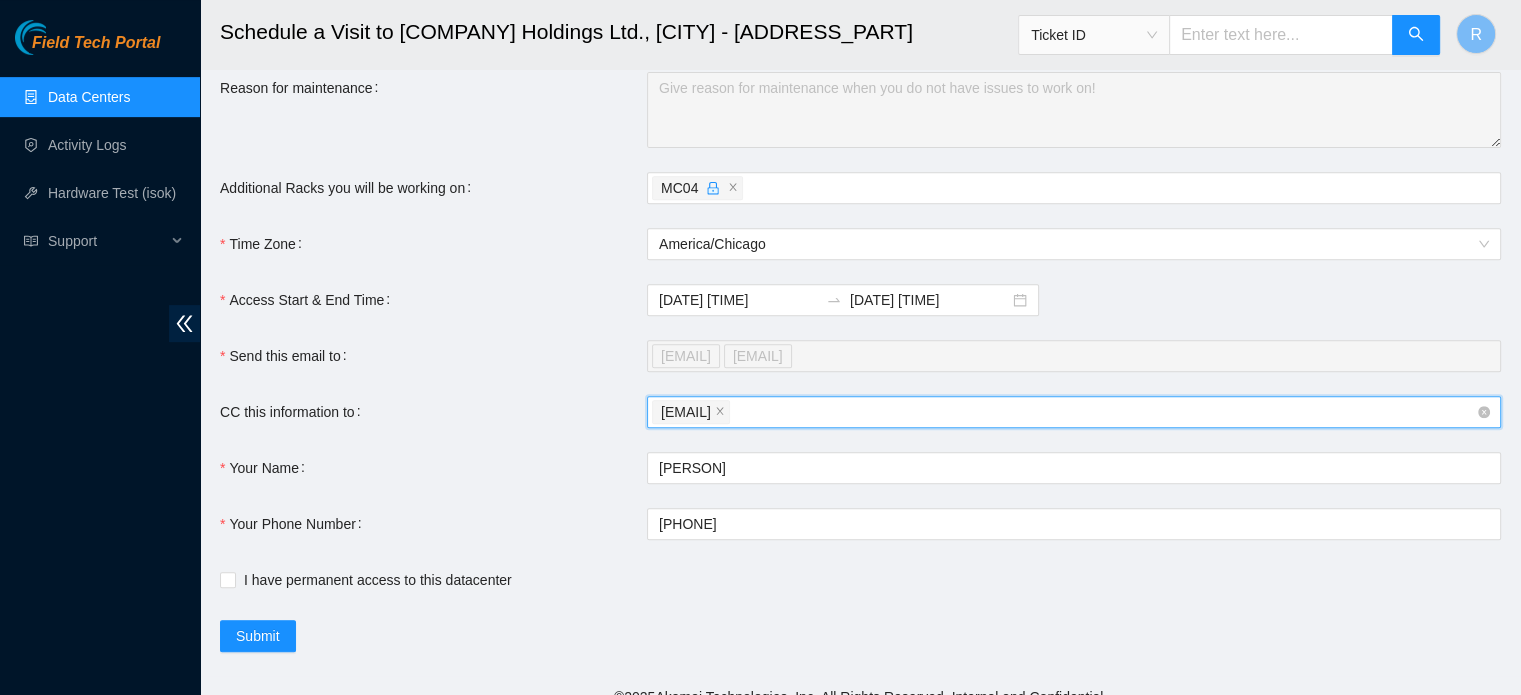 drag, startPoint x: 929, startPoint y: 426, endPoint x: 875, endPoint y: 424, distance: 54.037025 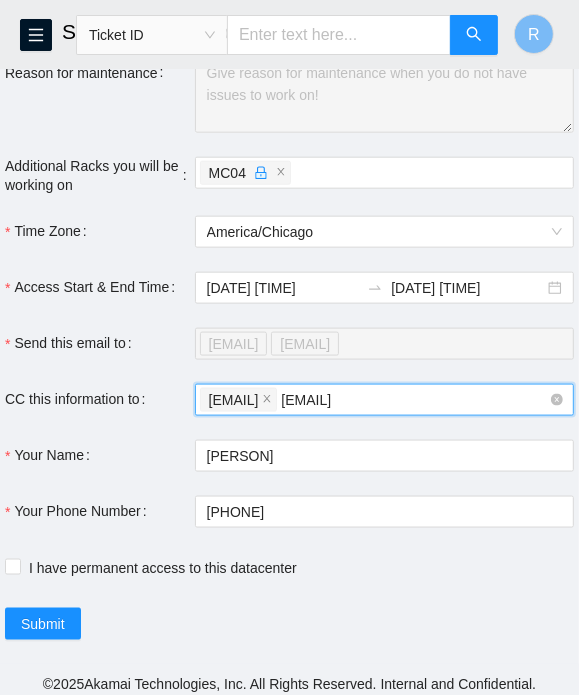 type on "fts-dfw@akamai.com" 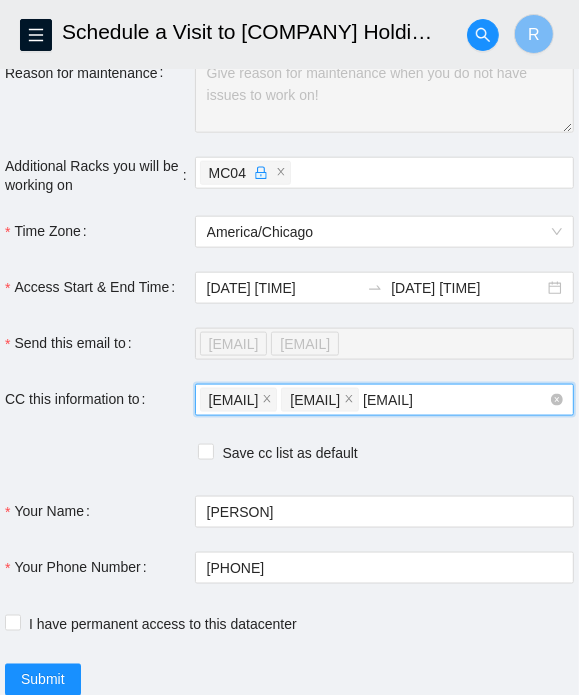 type on "nie-hivemind@akamai.com" 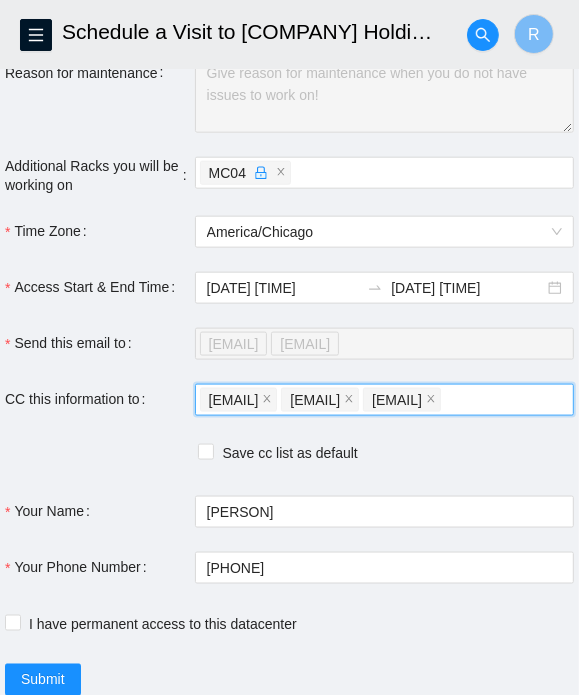 click on "Ticket Number Rack Machine IP Address Serial Number Todo               B-V-4RRZMWO  MC04 08 72.246.50.69 CT-4161011-00158 1. Connect a monitor and look for errors on the screen. Report any errors in the ticket resolution.
2. Power down the... B-V-5CZJT29  MC04 13 72.246.50.48 CT-4150630-00155 Network: Odin
isok-result: {"72.246.50.48":{"failed":"unpingable"}}
Server is unpingable again.
Before you begin ... B-V-5CZK1UL  MC02-SSR 06 72.246.50.146 AK115271 Network: NESS
This is a super secure rack. Maintenance must be supervised by employees who have both super secure rack ... B-V-5L2Y76L  MD01 11 72.246.50.177 CT-4150623-00276 Network: Odin
This machine is currently suspended:
target          target_type  ticket       service   user     date... B-V-586AGRJ  MA11 37U We need some hands and eyes on the ground to help us replace a faulty firewall in Dallas Databank, below is the device w... B-V-5CX8HGP  MC04 01 72.246.50.32 CT-4161014-00247 B-V-5CZ5G8K  MC02-SSR 07 72.246.50.223 AK115307 03" at bounding box center (289, 6) 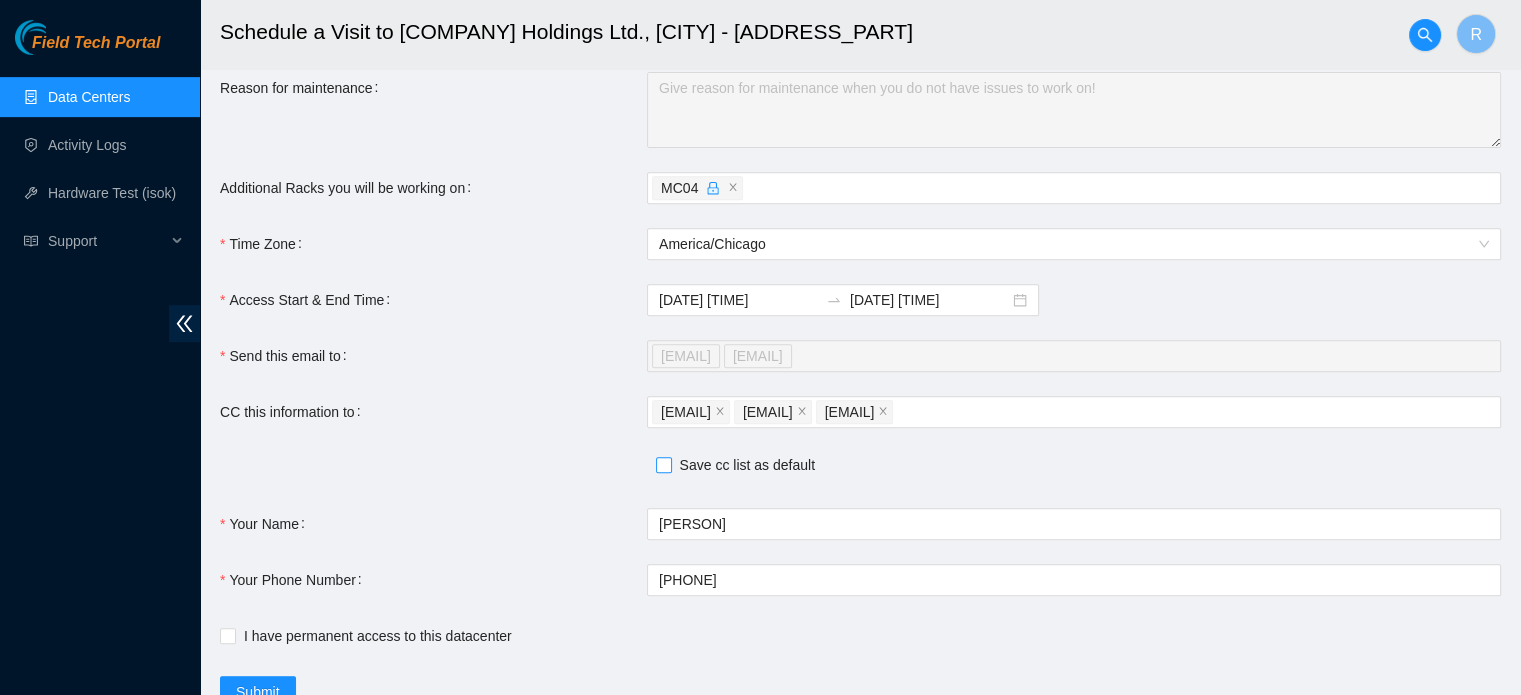click on "Save cc list as default" at bounding box center (663, 464) 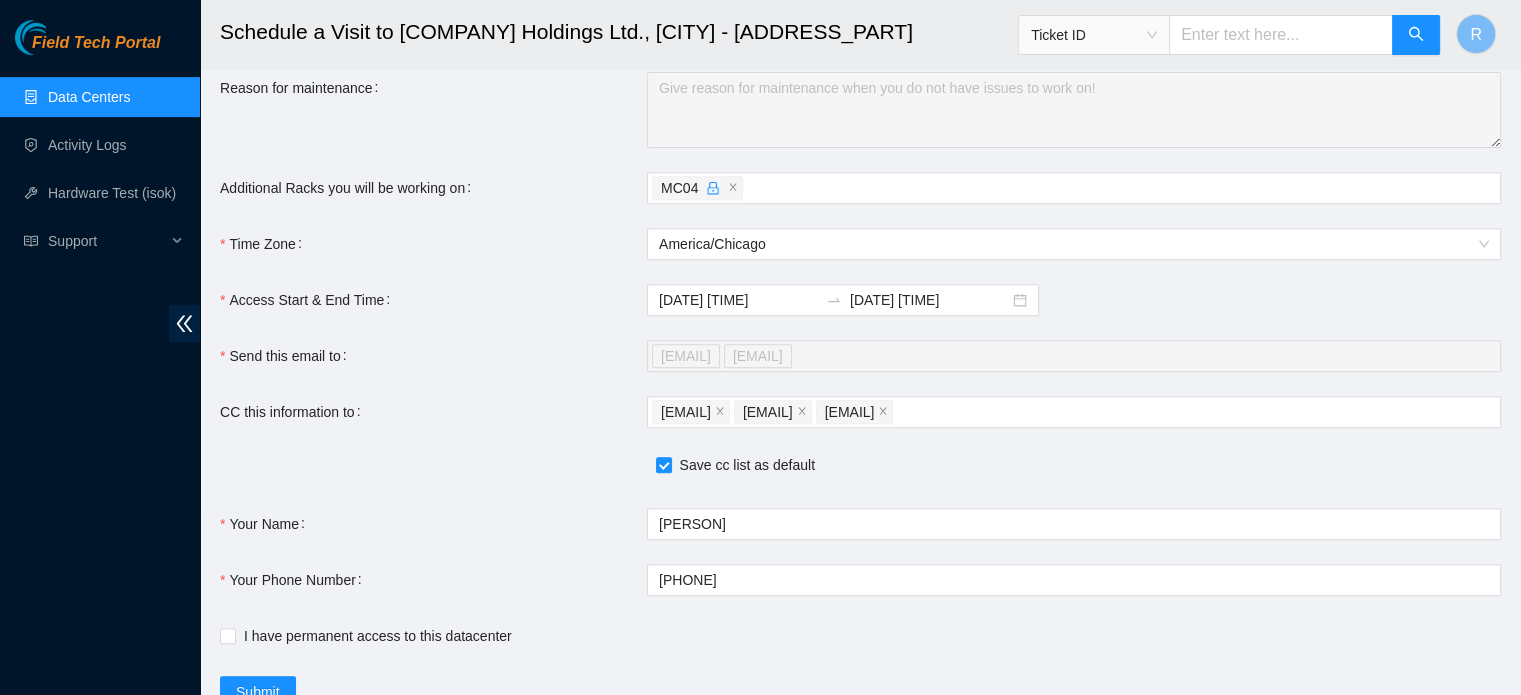 click on "CC this information to" at bounding box center [433, 412] 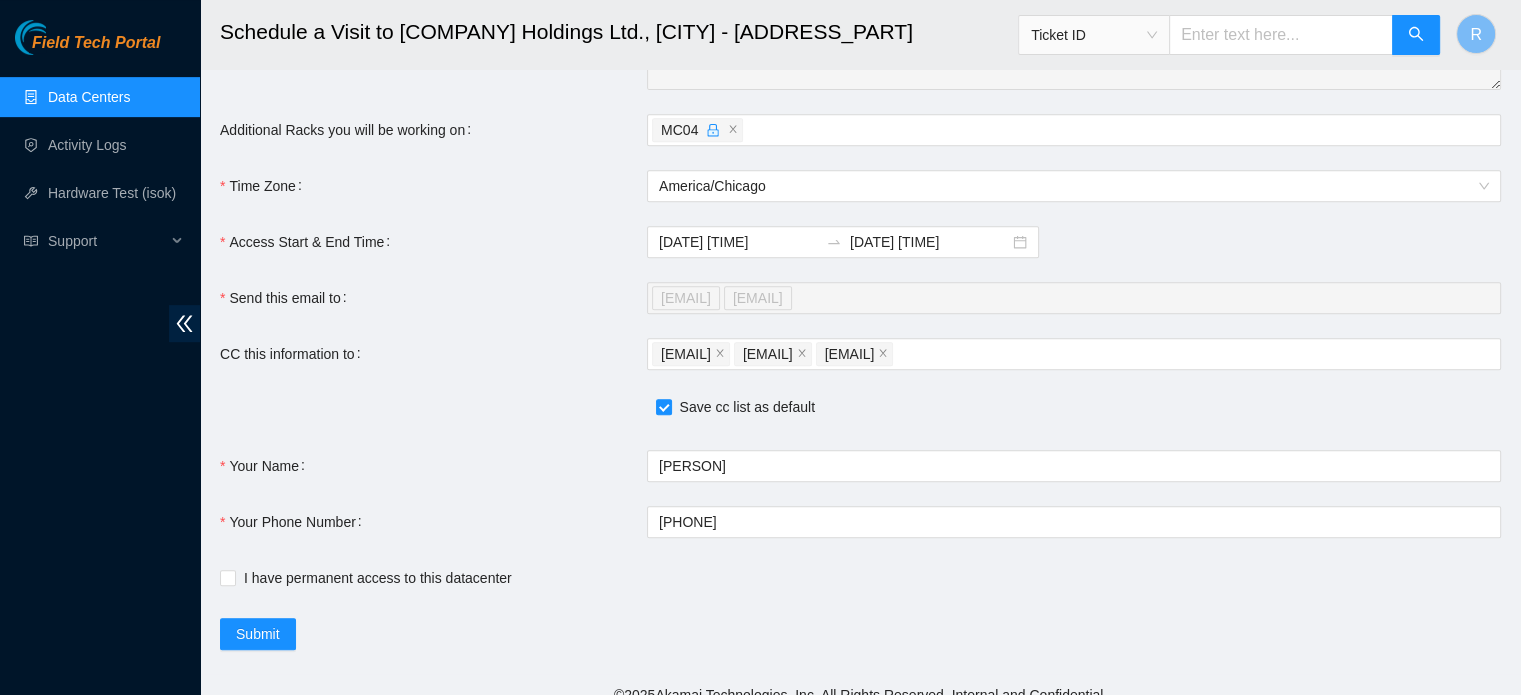 scroll, scrollTop: 890, scrollLeft: 0, axis: vertical 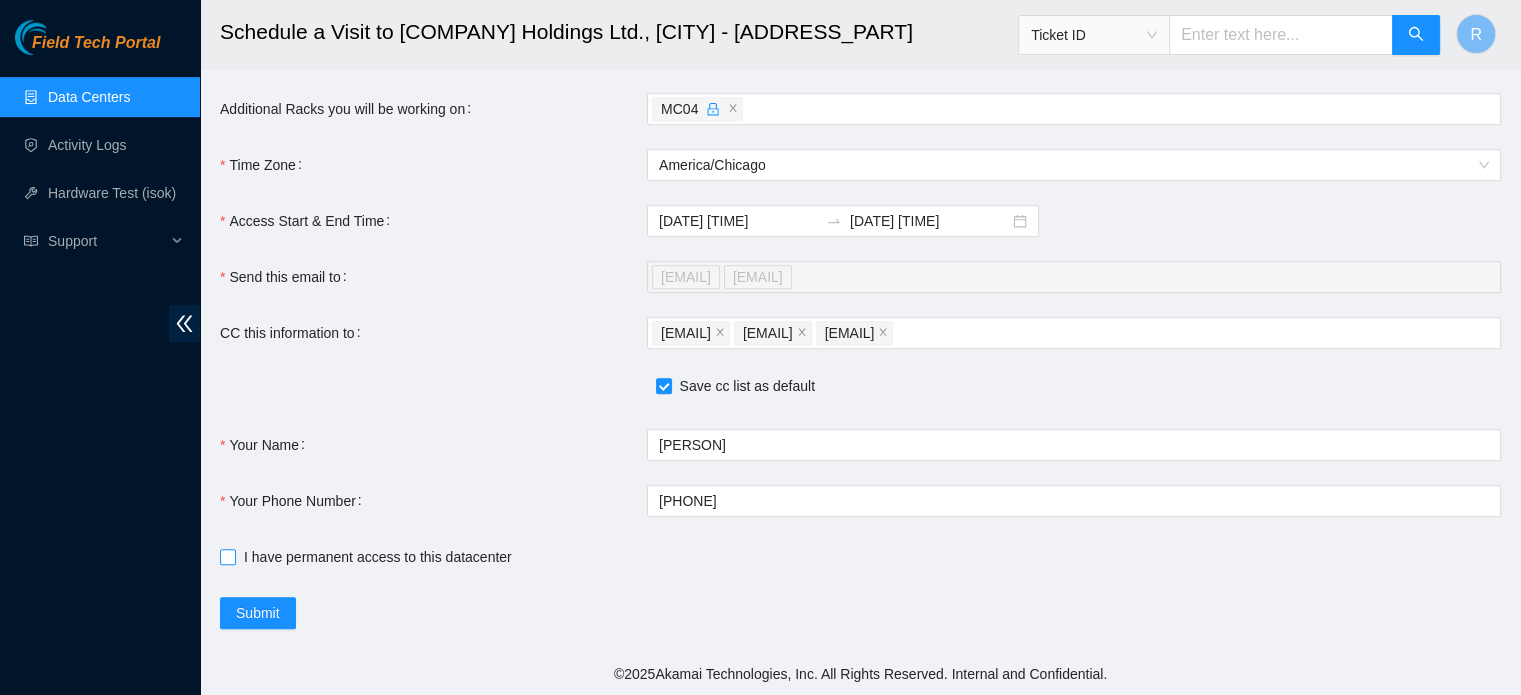 click on "I have permanent access to this datacenter" at bounding box center [378, 557] 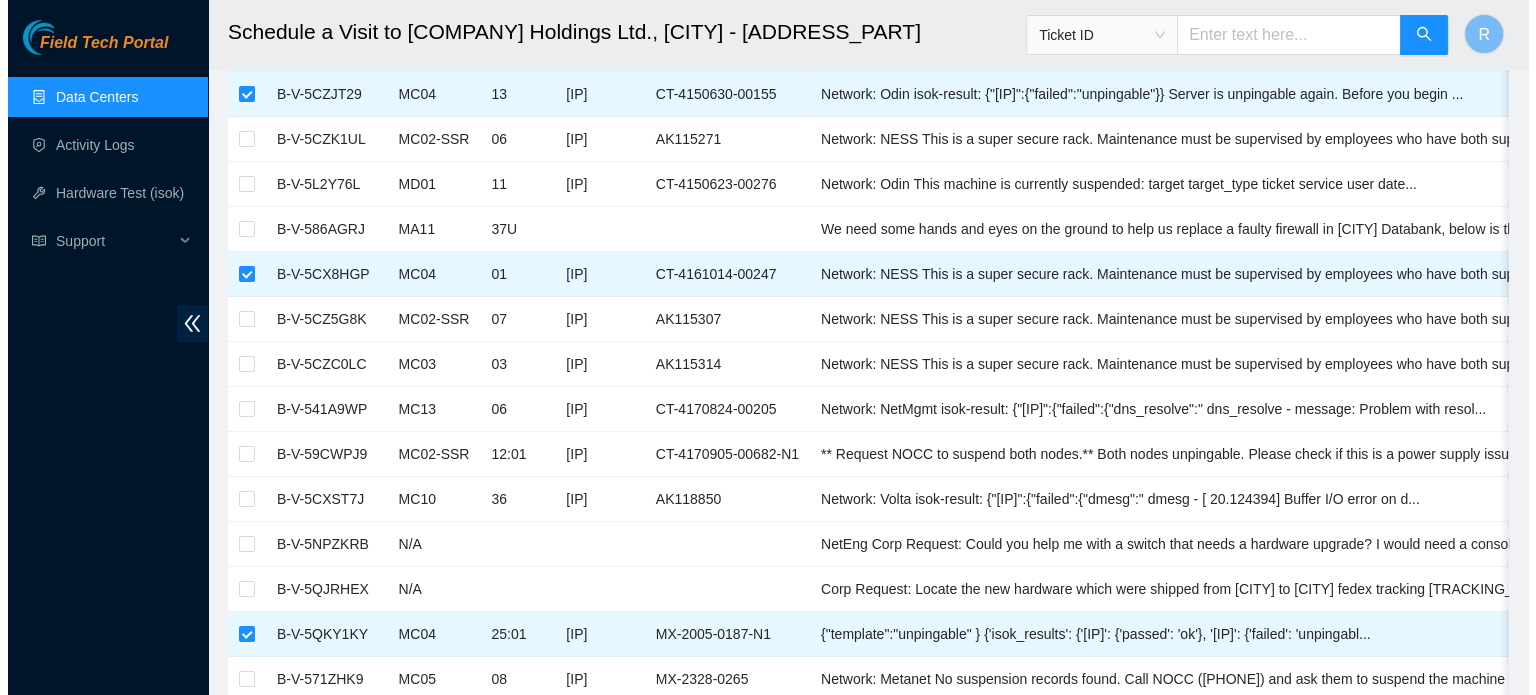 scroll, scrollTop: 890, scrollLeft: 0, axis: vertical 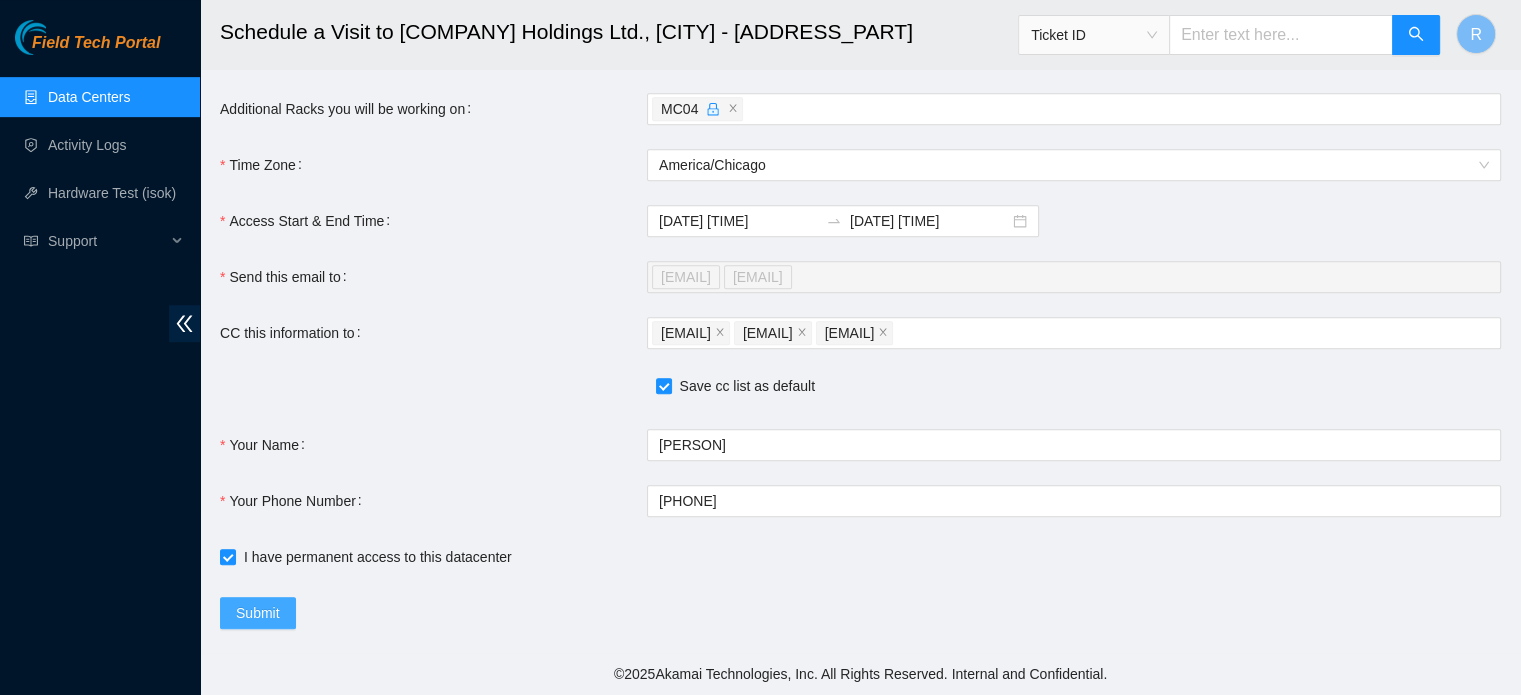click on "Submit" at bounding box center (258, 613) 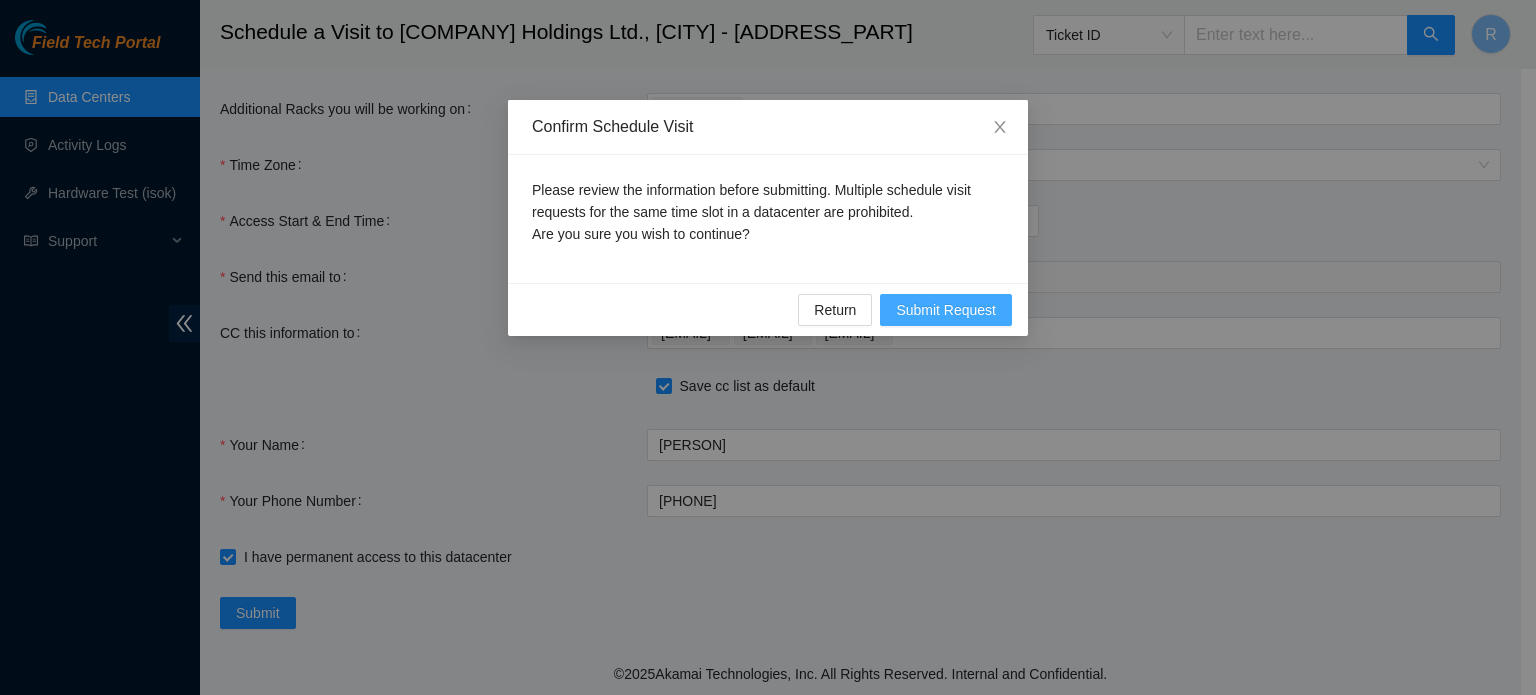 click on "Submit Request" at bounding box center [946, 310] 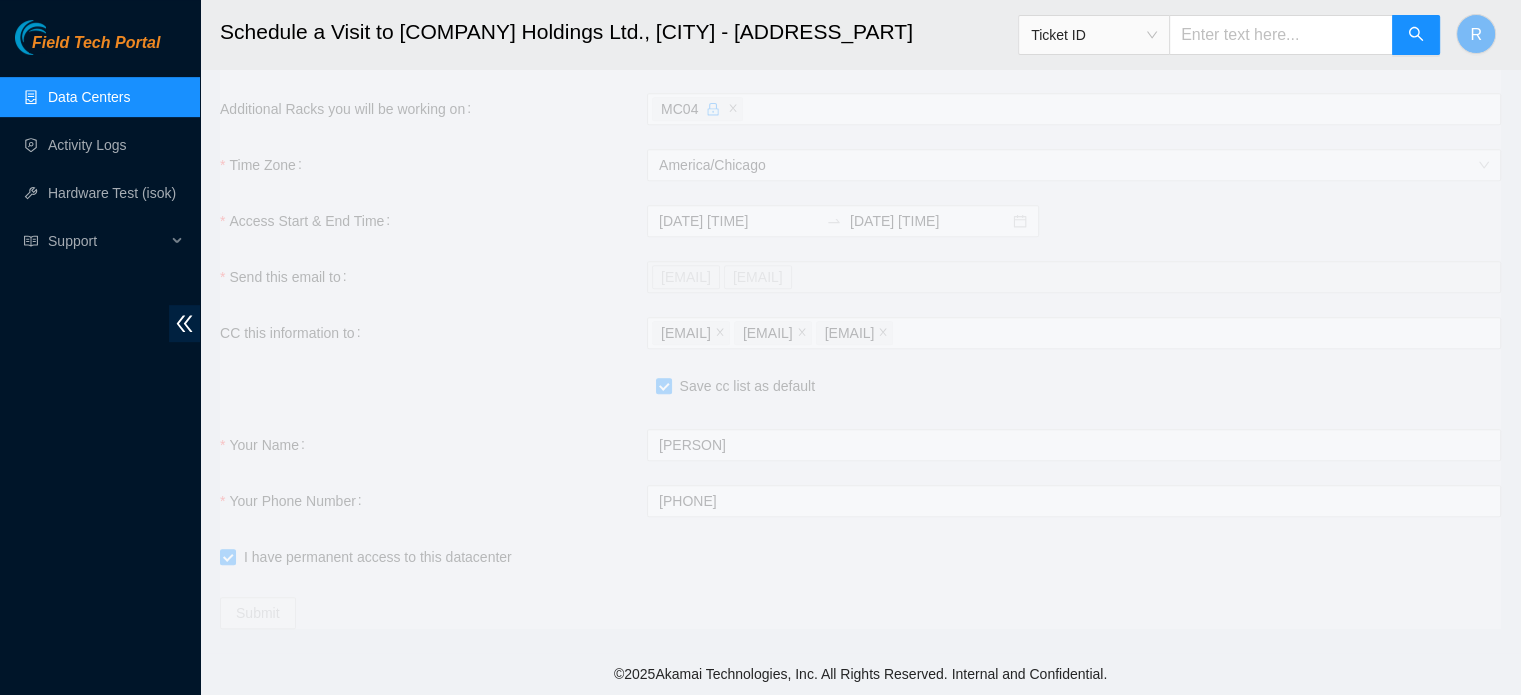 type on "2025-08-05 06:48" 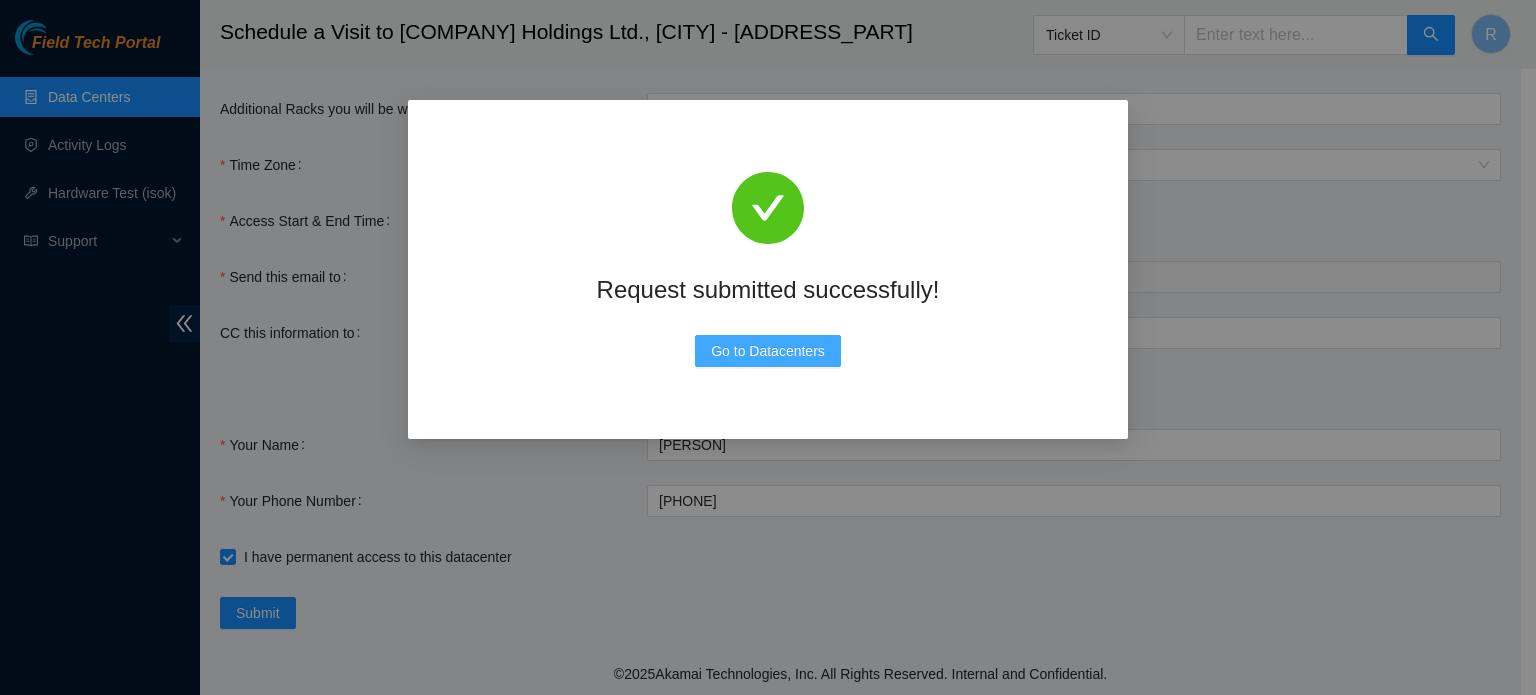 click on "Go to Datacenters" at bounding box center (768, 351) 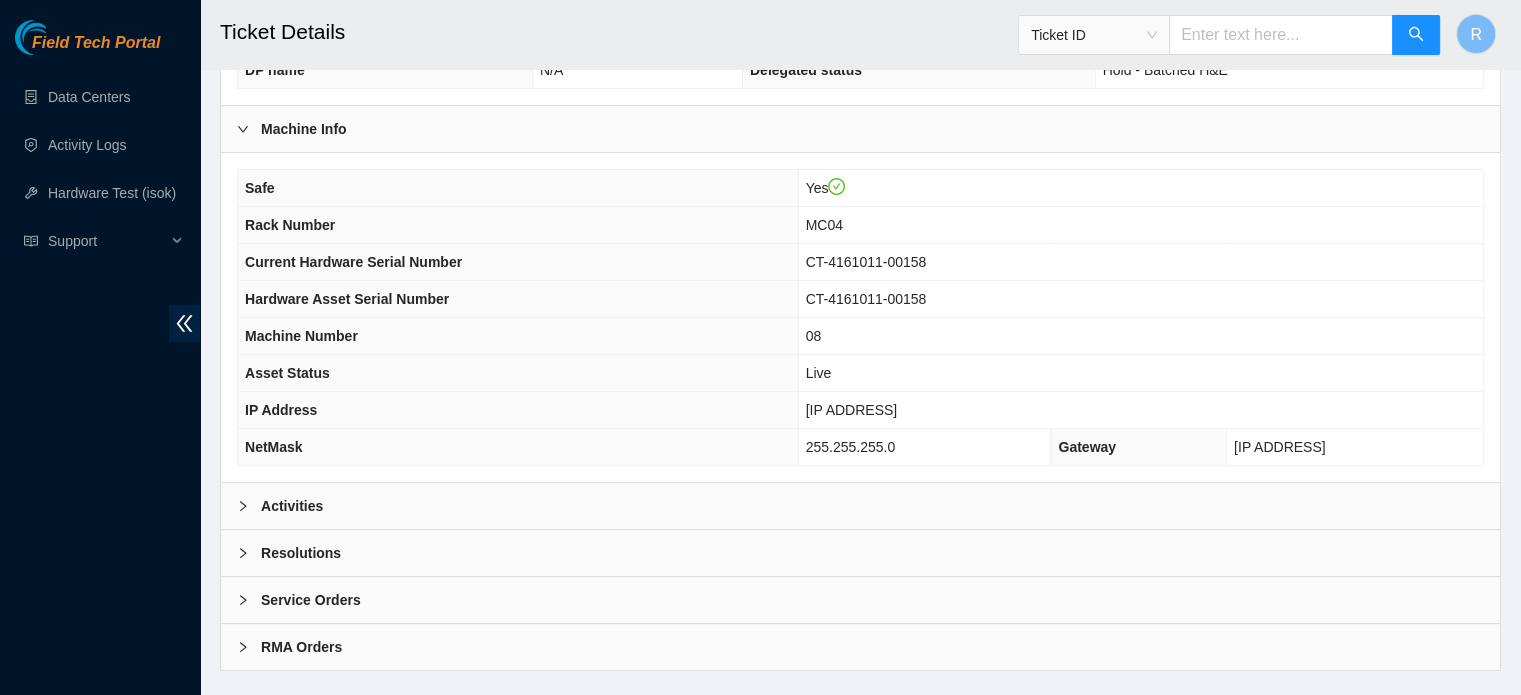 scroll, scrollTop: 633, scrollLeft: 0, axis: vertical 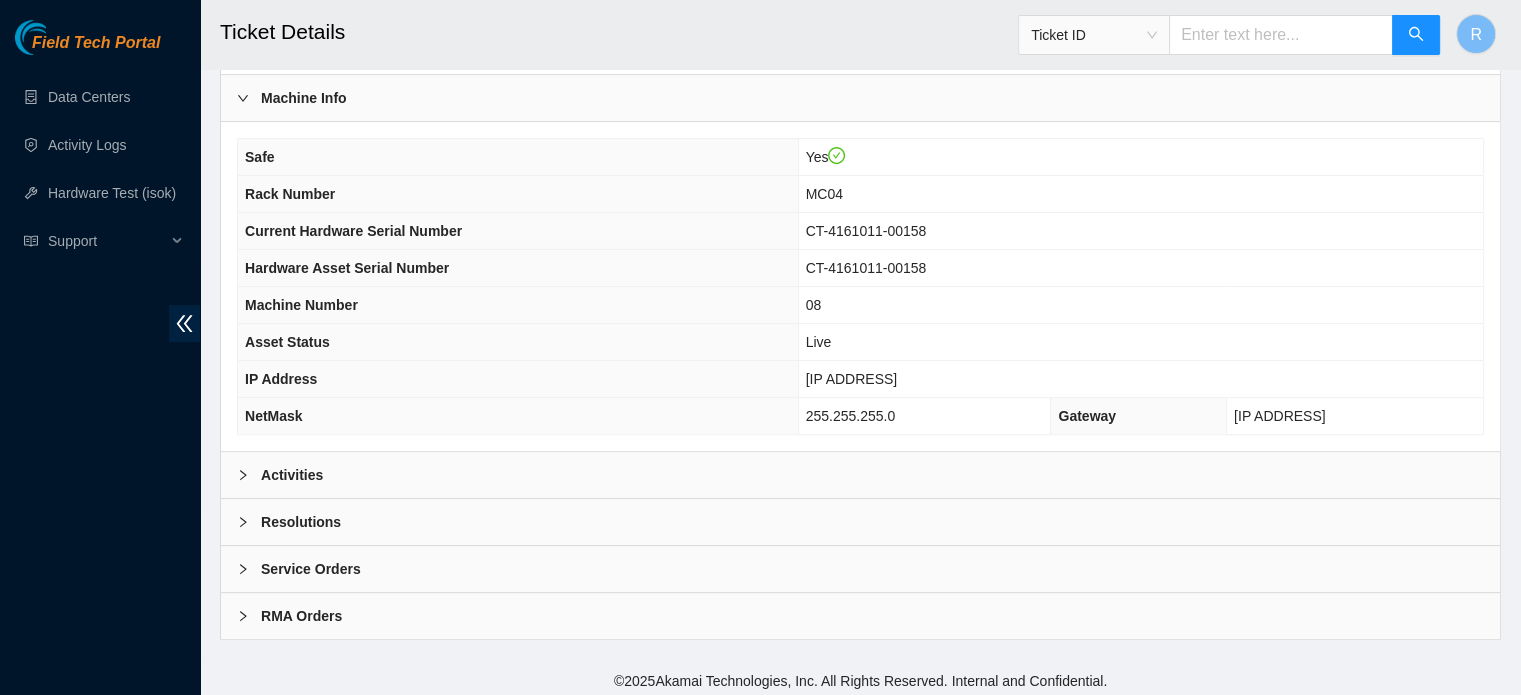 click on "Activities" at bounding box center (860, 475) 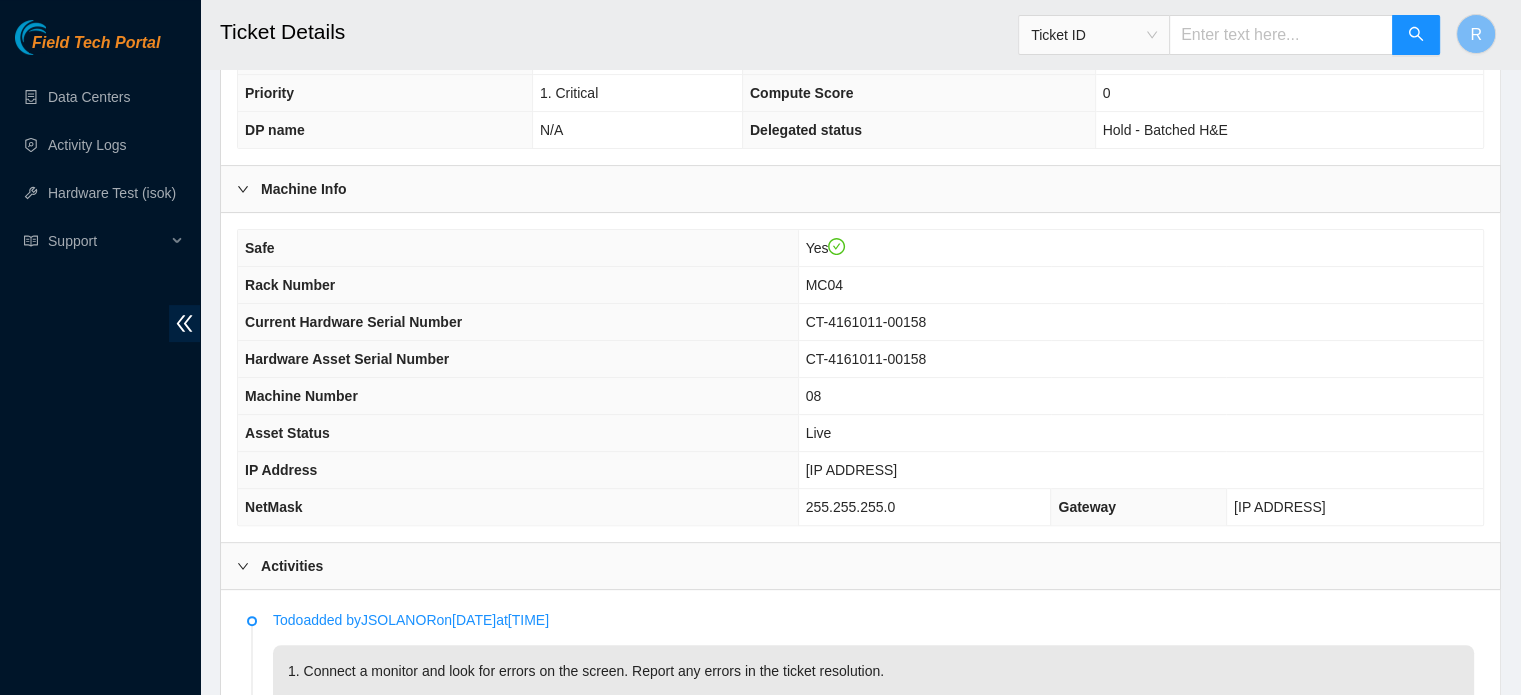 scroll, scrollTop: 533, scrollLeft: 0, axis: vertical 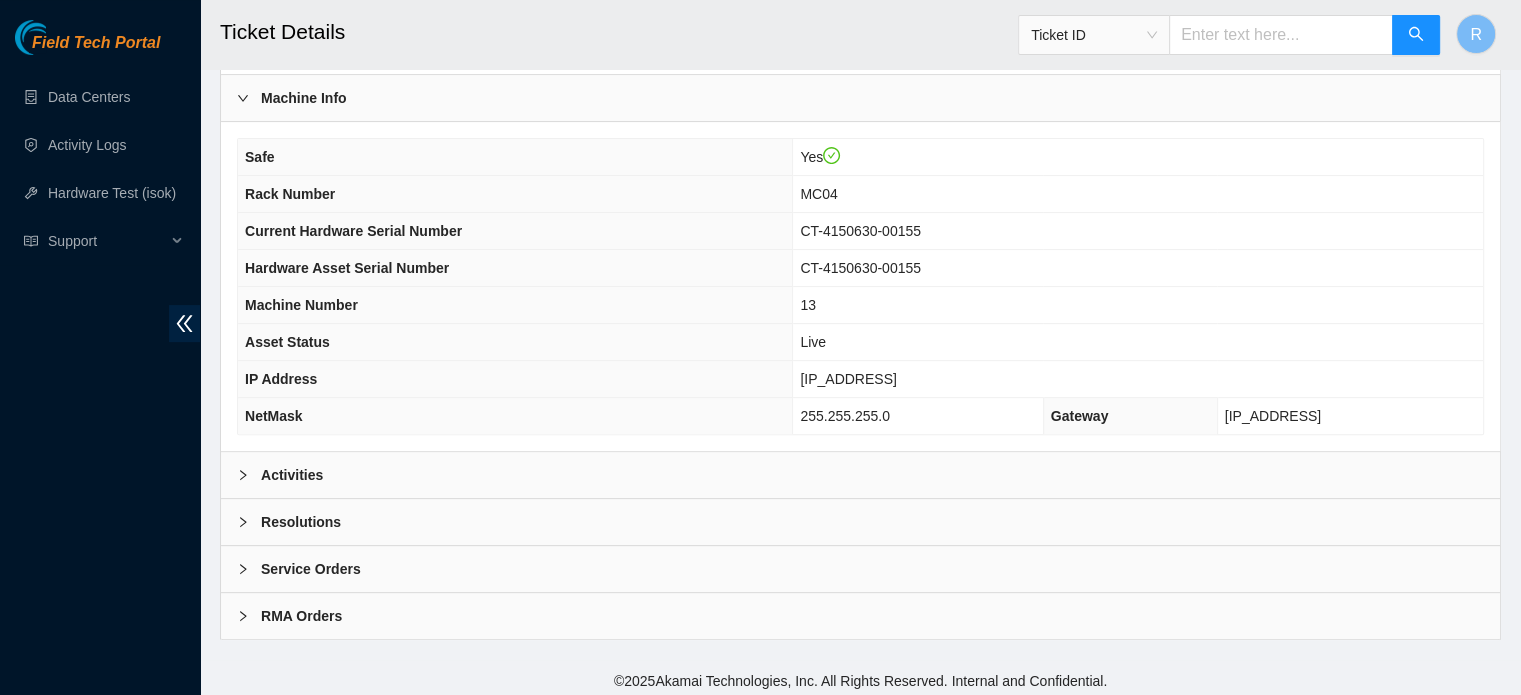 click on "Activities" at bounding box center (860, 475) 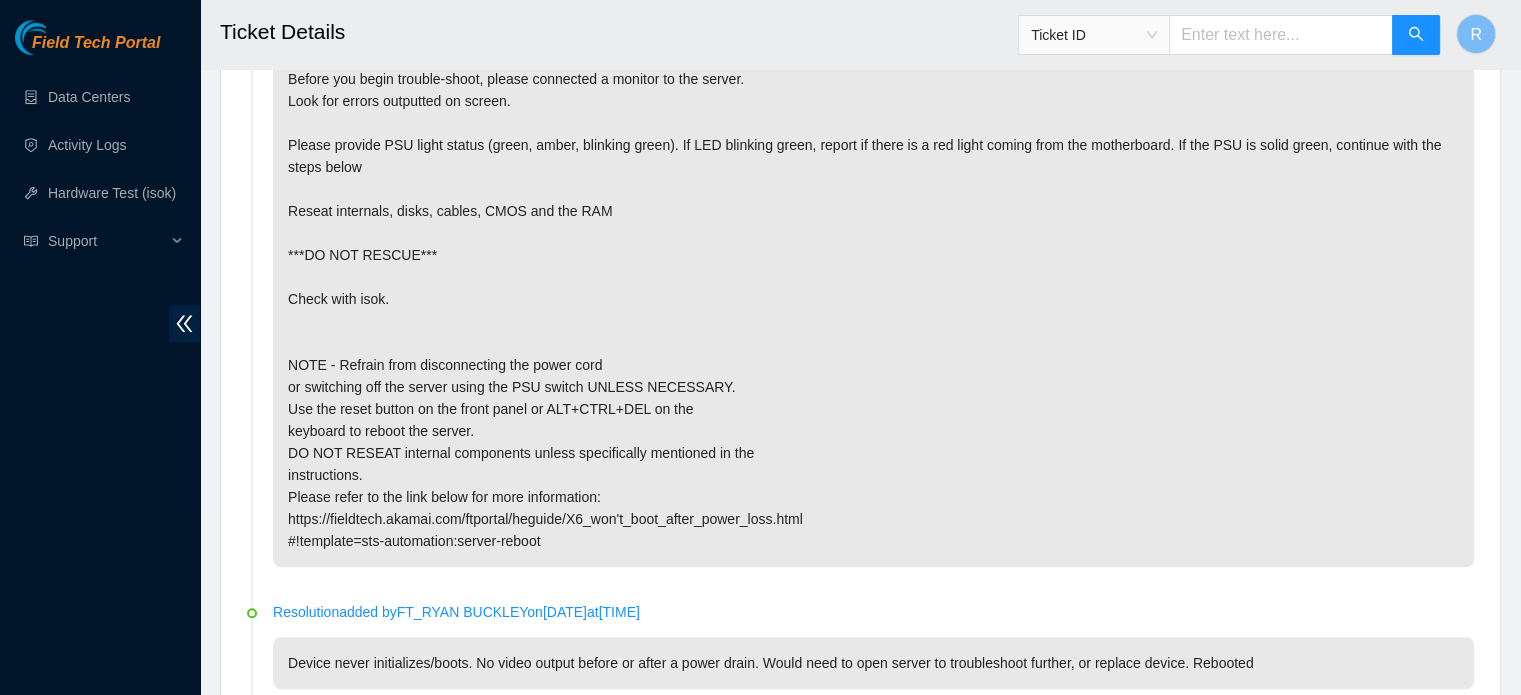 scroll, scrollTop: 1200, scrollLeft: 0, axis: vertical 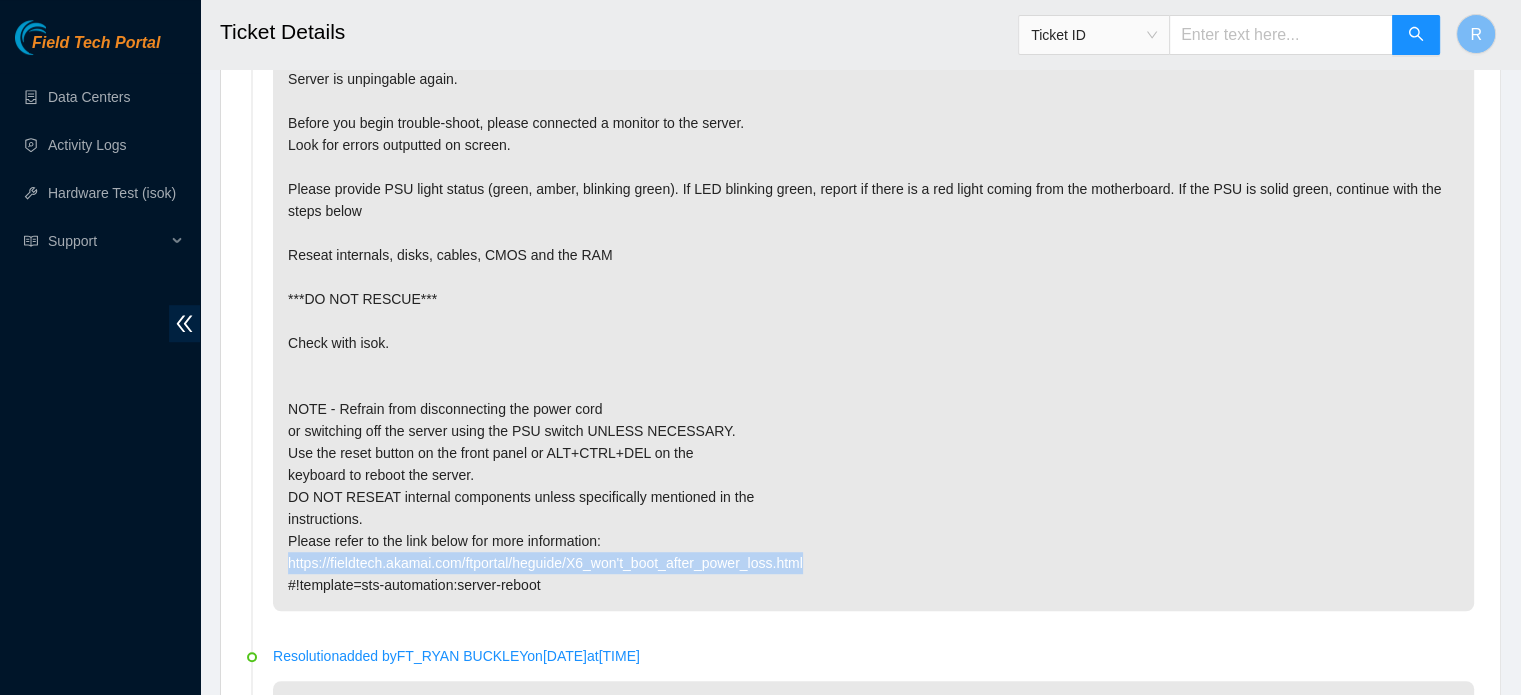 drag, startPoint x: 812, startPoint y: 558, endPoint x: 285, endPoint y: 557, distance: 527.001 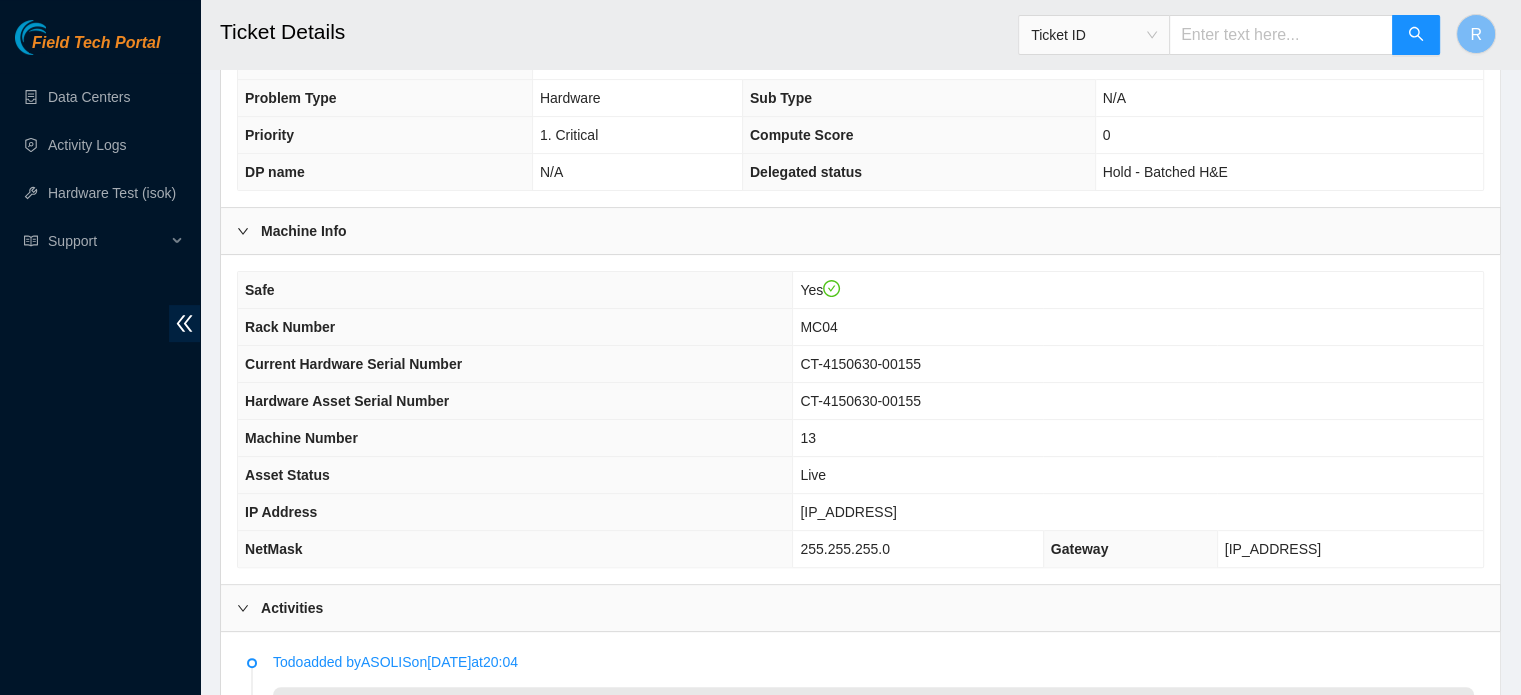 scroll, scrollTop: 0, scrollLeft: 0, axis: both 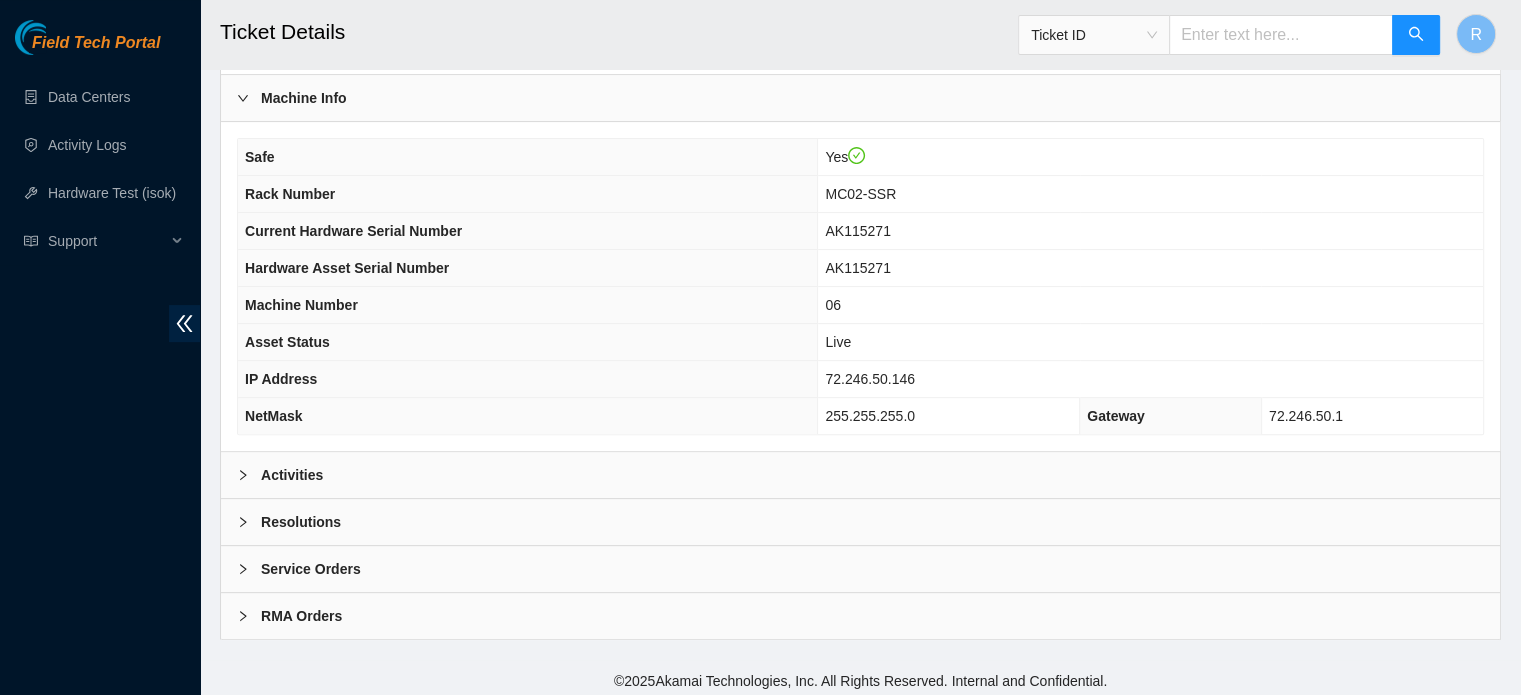 click on "Activities" at bounding box center (860, 475) 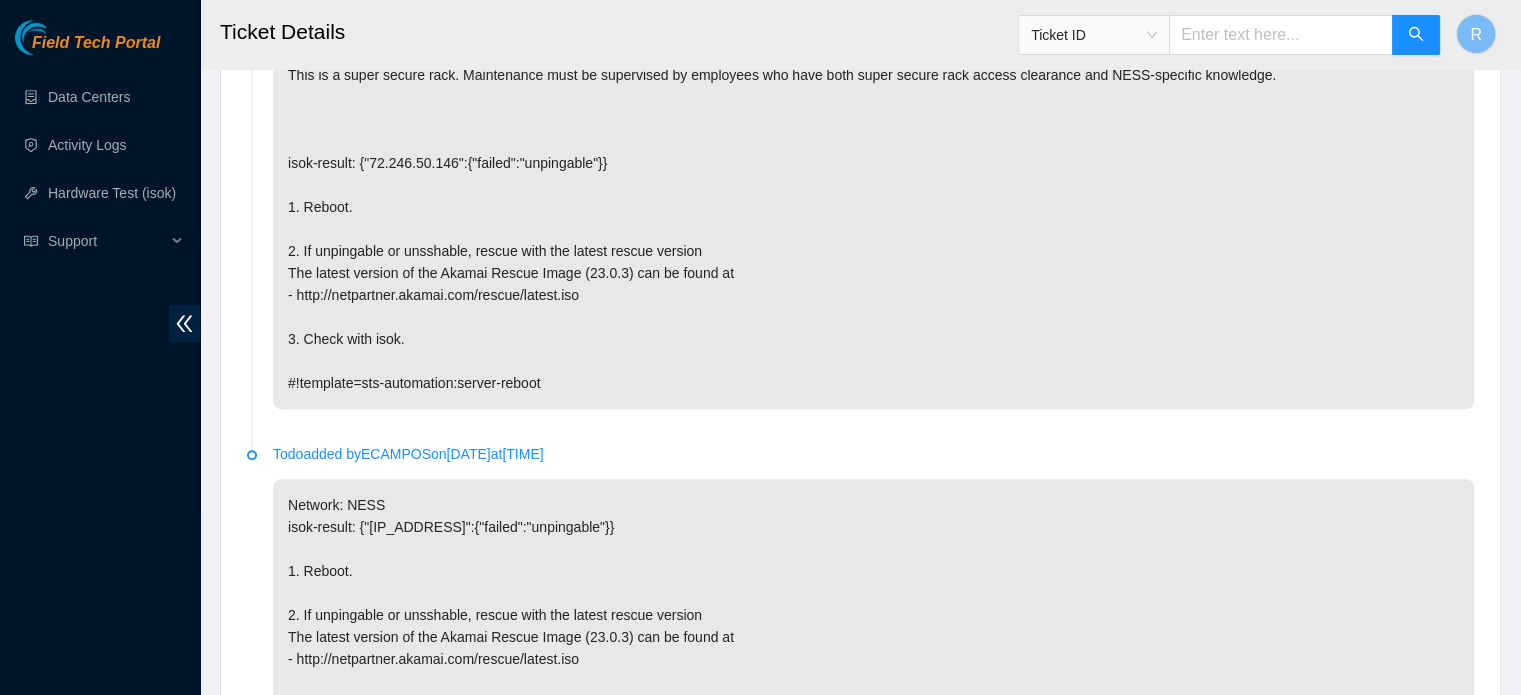 scroll, scrollTop: 933, scrollLeft: 0, axis: vertical 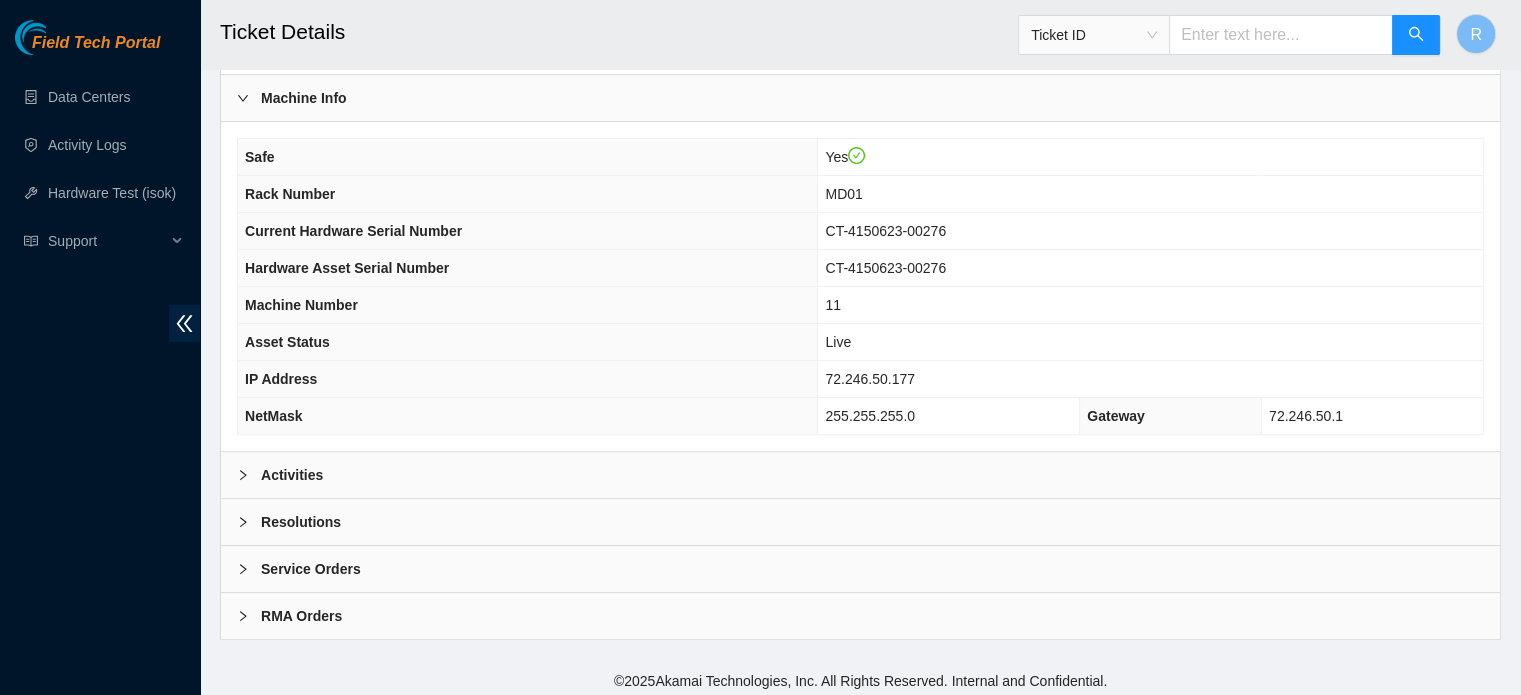 click on "Activities" at bounding box center (860, 475) 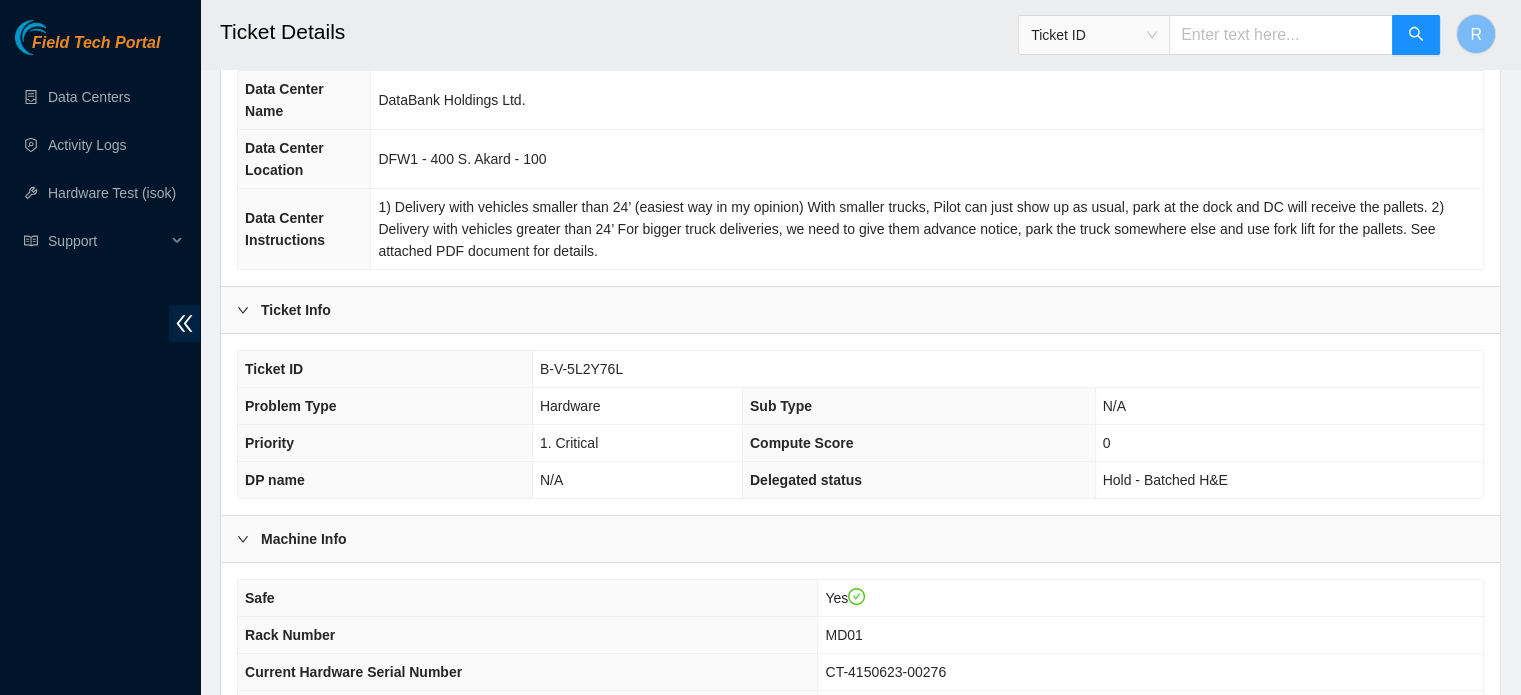 scroll, scrollTop: 0, scrollLeft: 0, axis: both 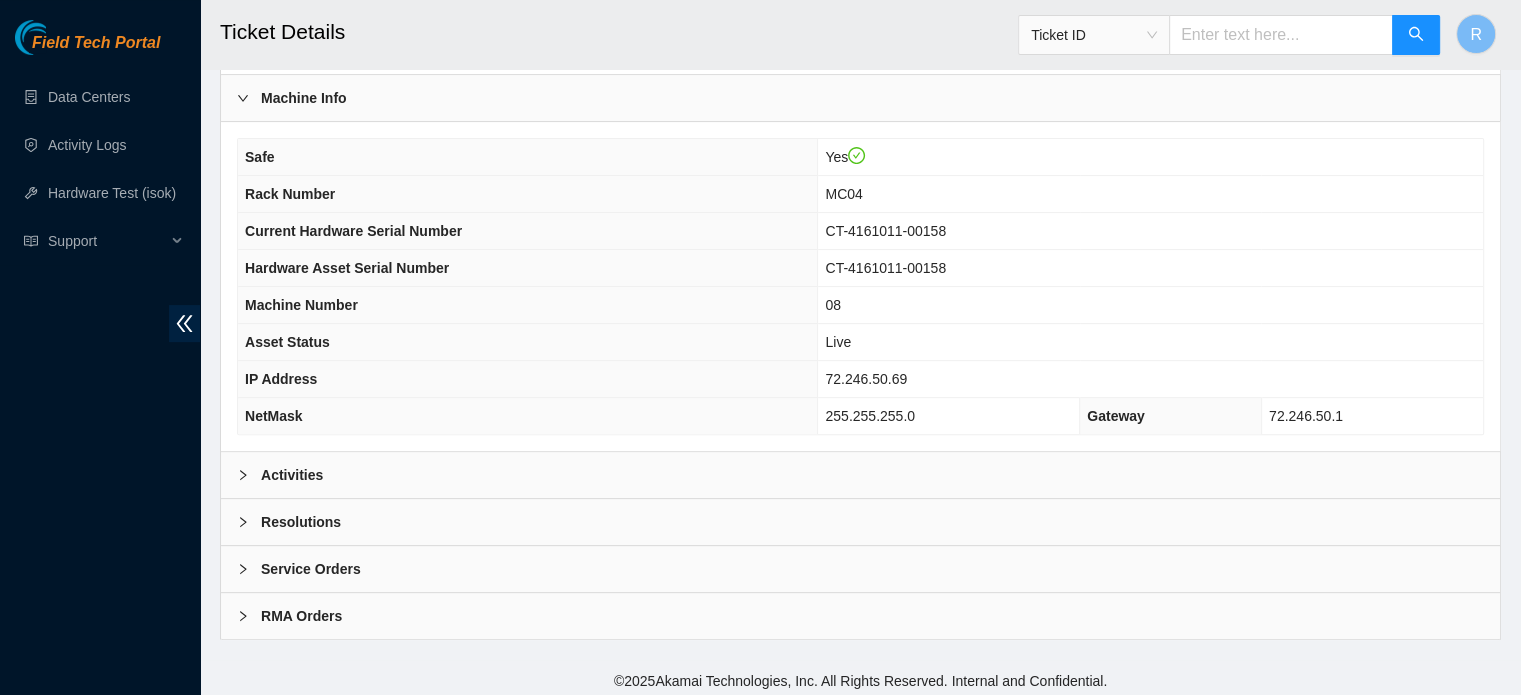 click on "Activities" at bounding box center (860, 475) 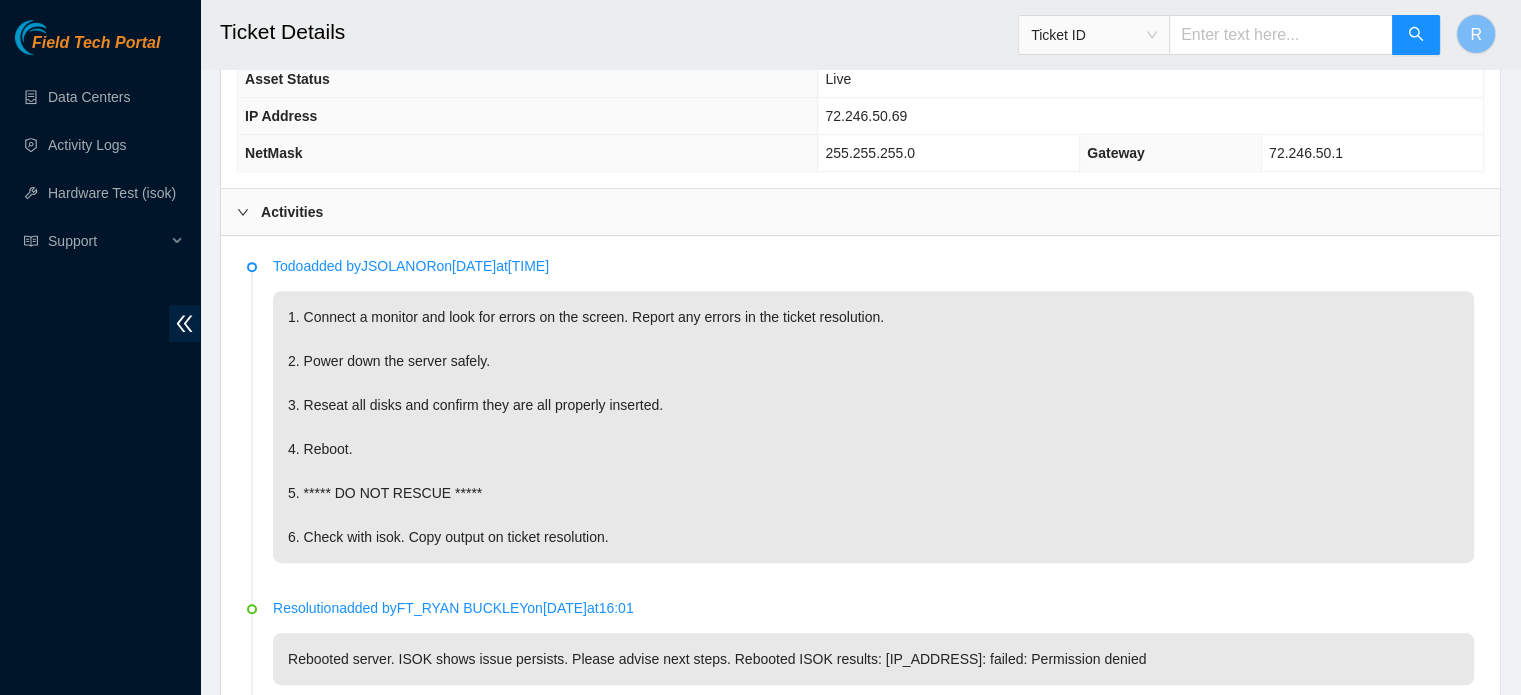 scroll, scrollTop: 933, scrollLeft: 0, axis: vertical 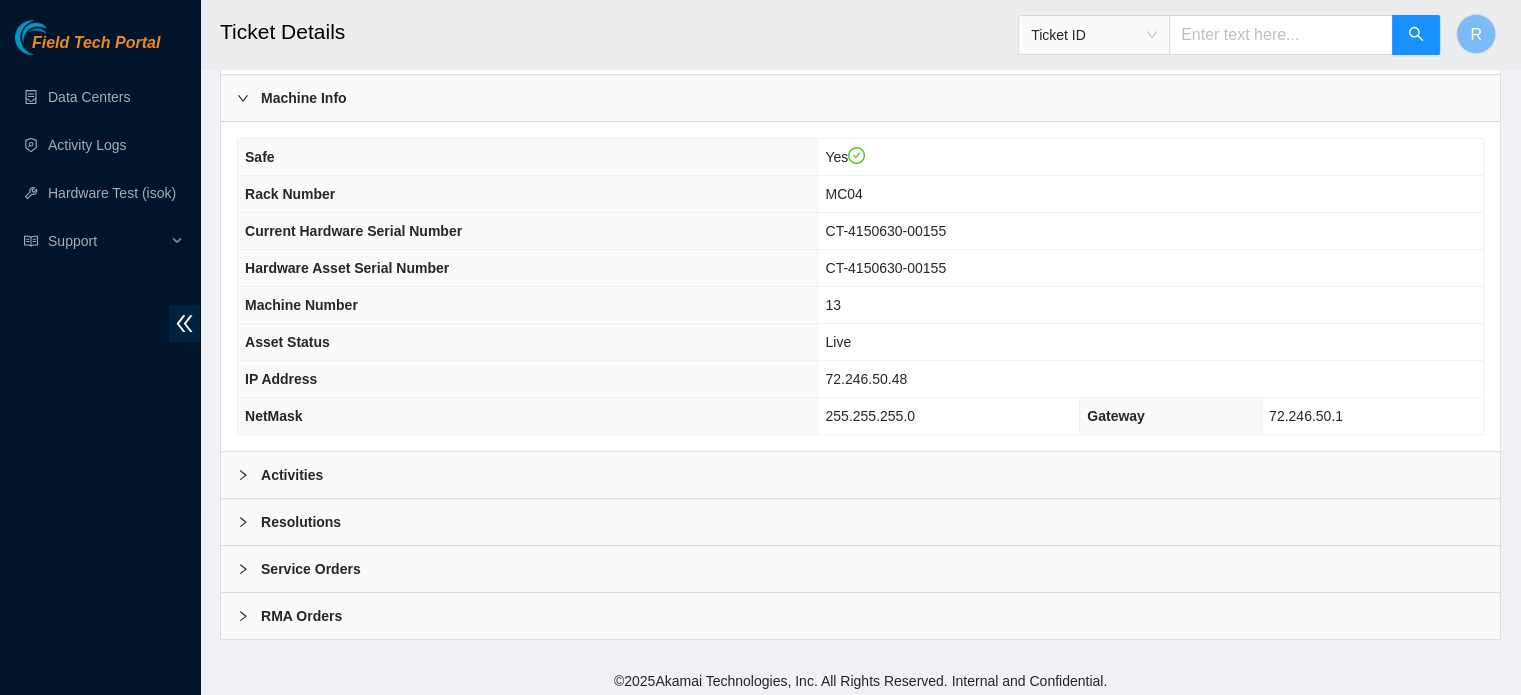 click on "Activities" at bounding box center [860, 475] 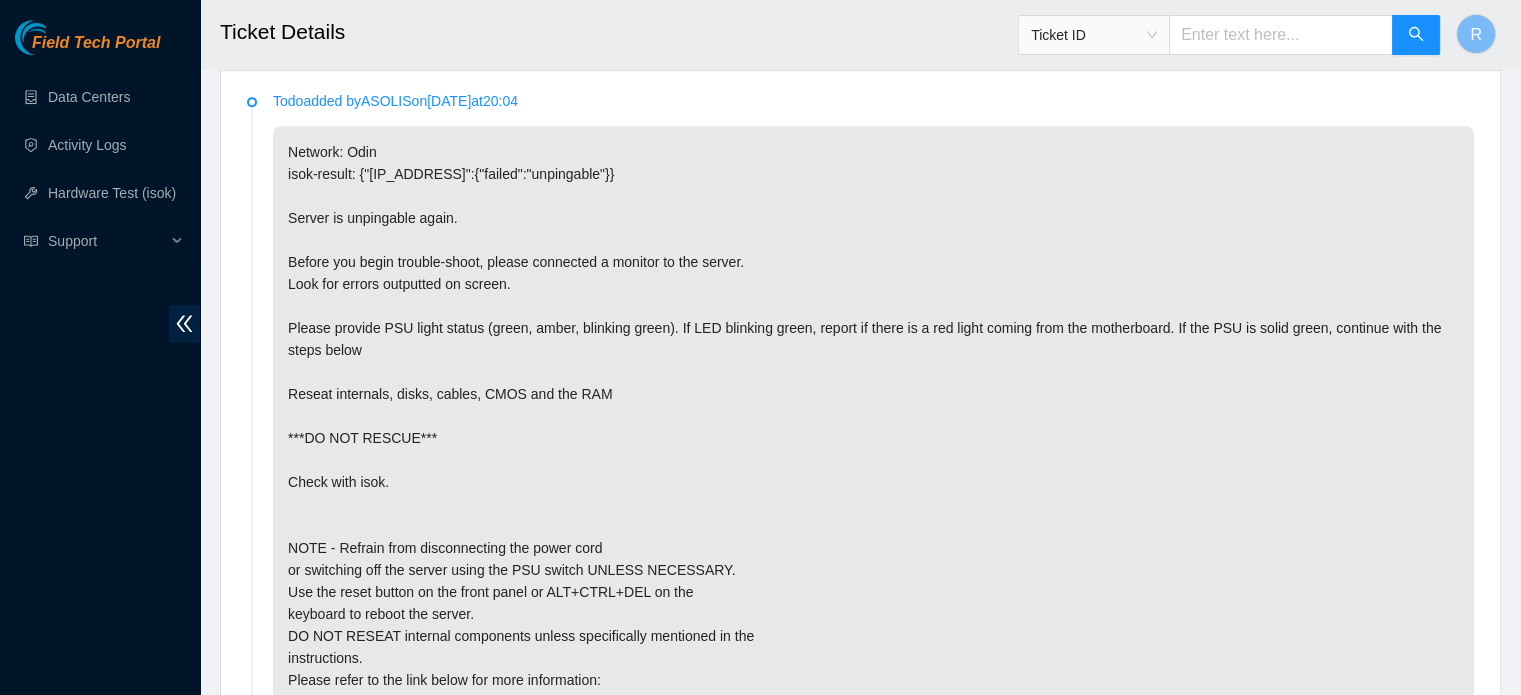 scroll, scrollTop: 1133, scrollLeft: 0, axis: vertical 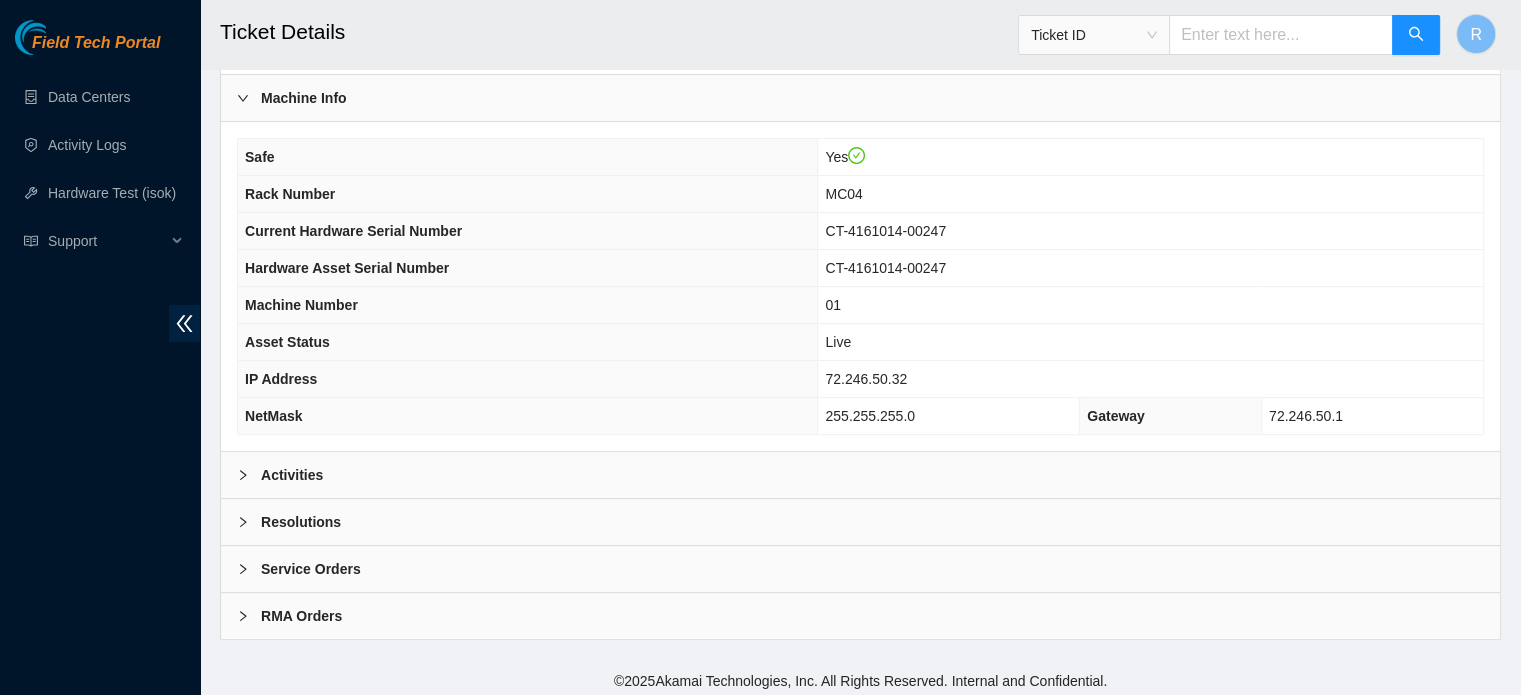 click on "Activities" at bounding box center [860, 475] 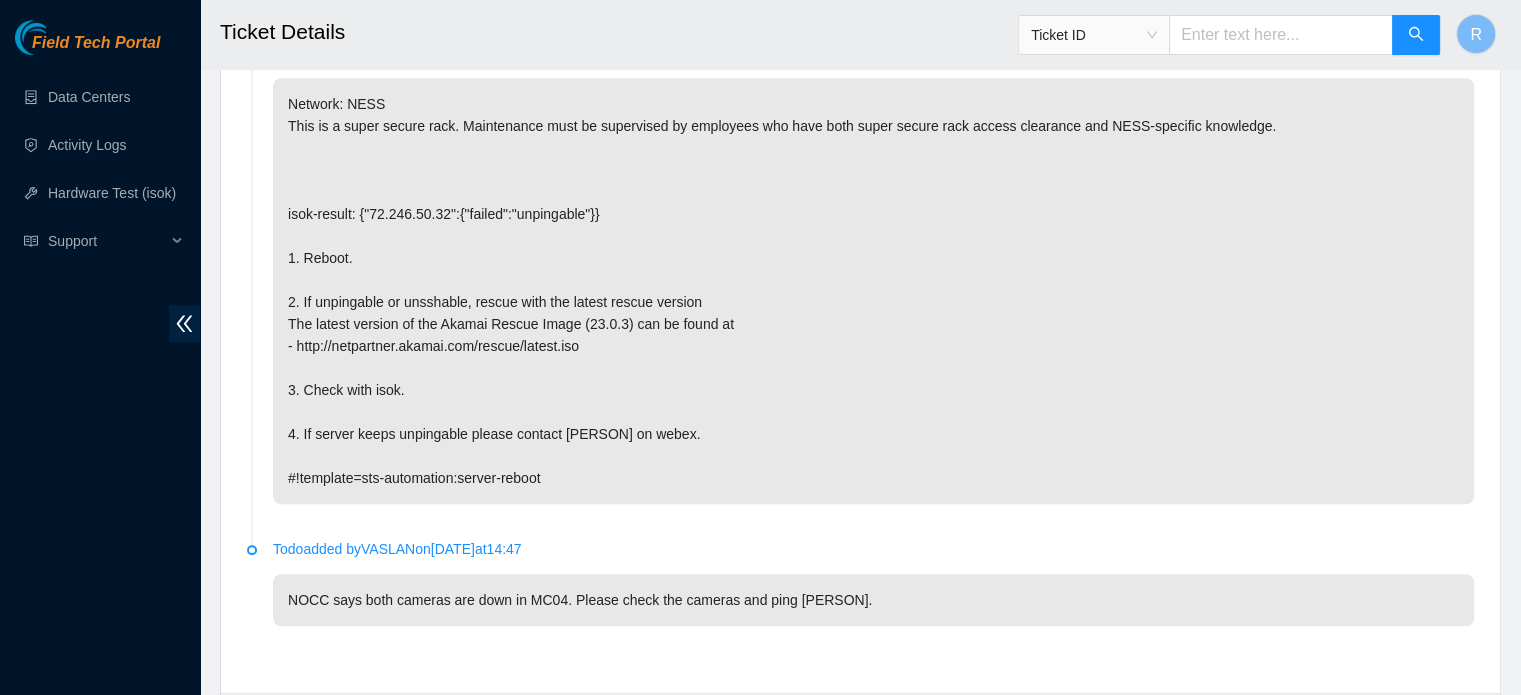 scroll, scrollTop: 1033, scrollLeft: 0, axis: vertical 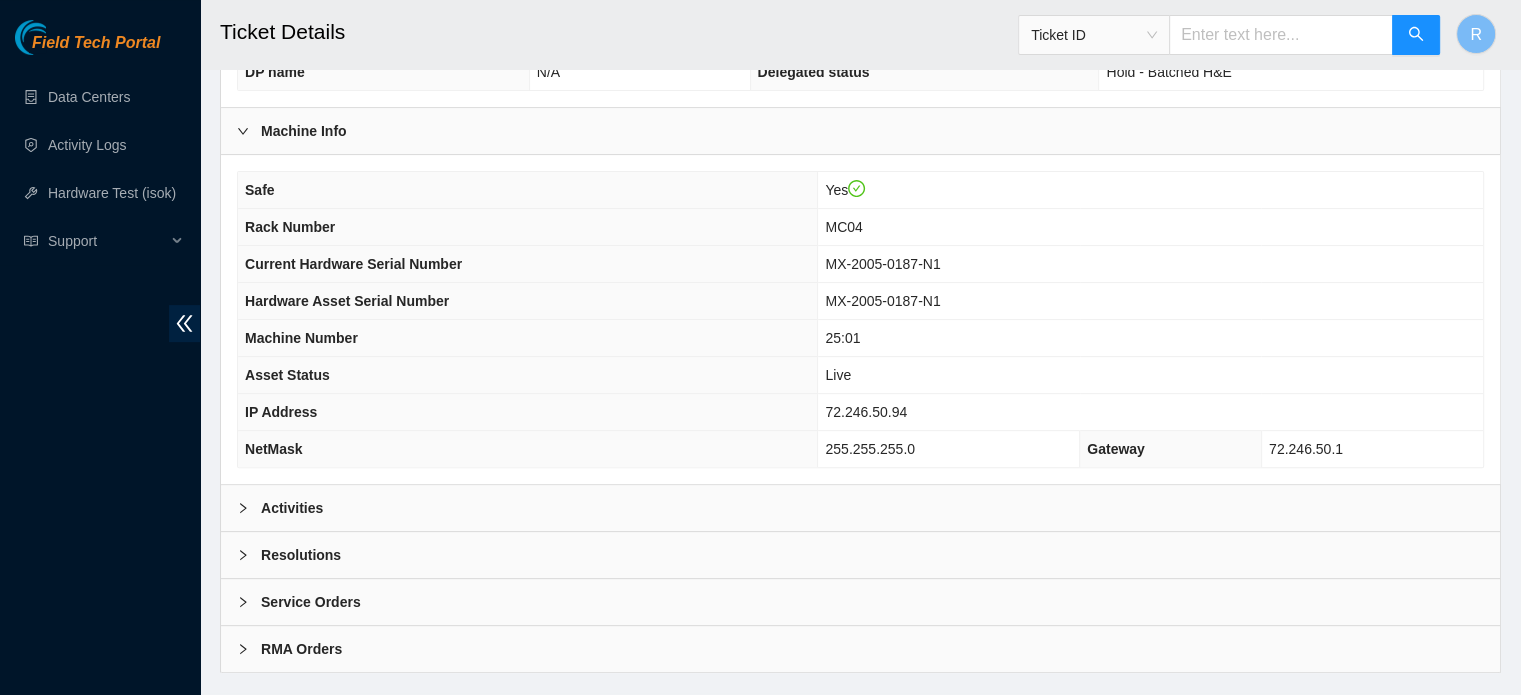 click on "Activities" at bounding box center (860, 508) 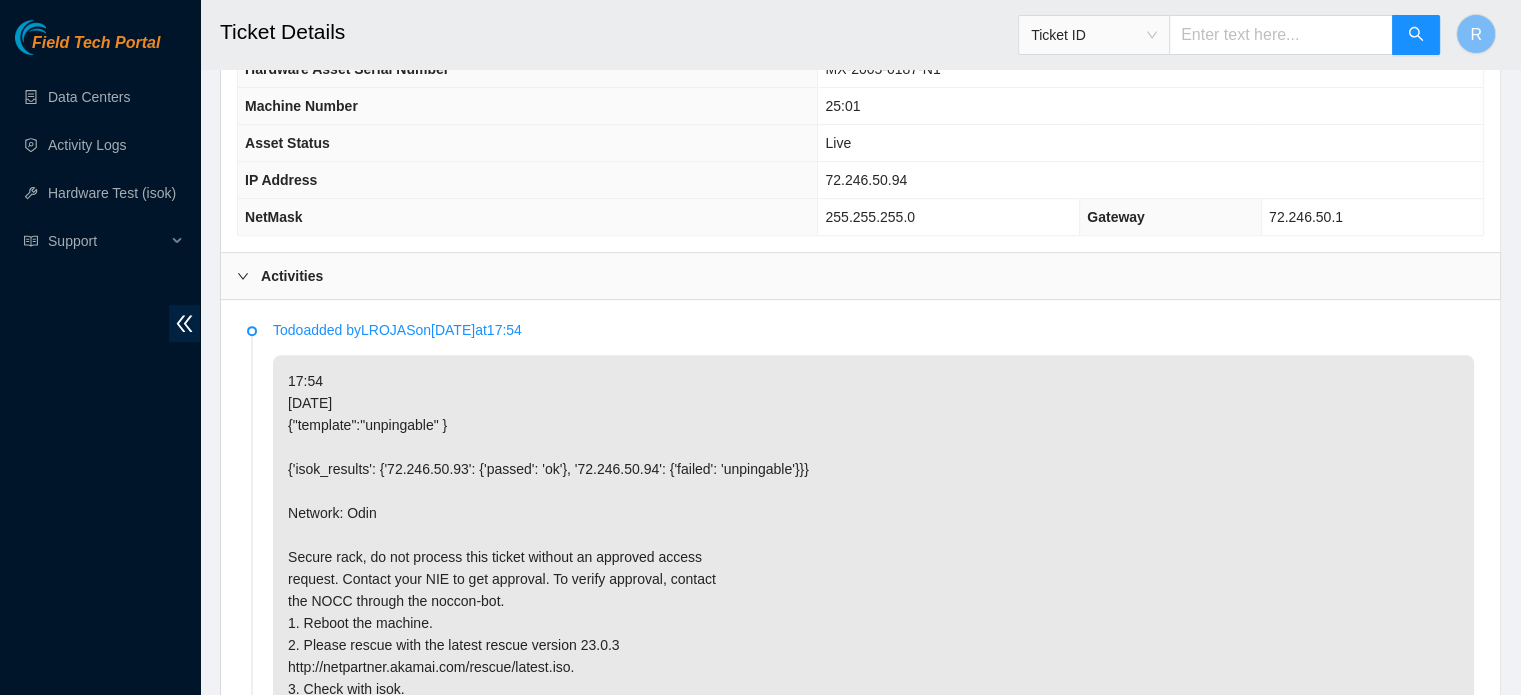 scroll, scrollTop: 900, scrollLeft: 0, axis: vertical 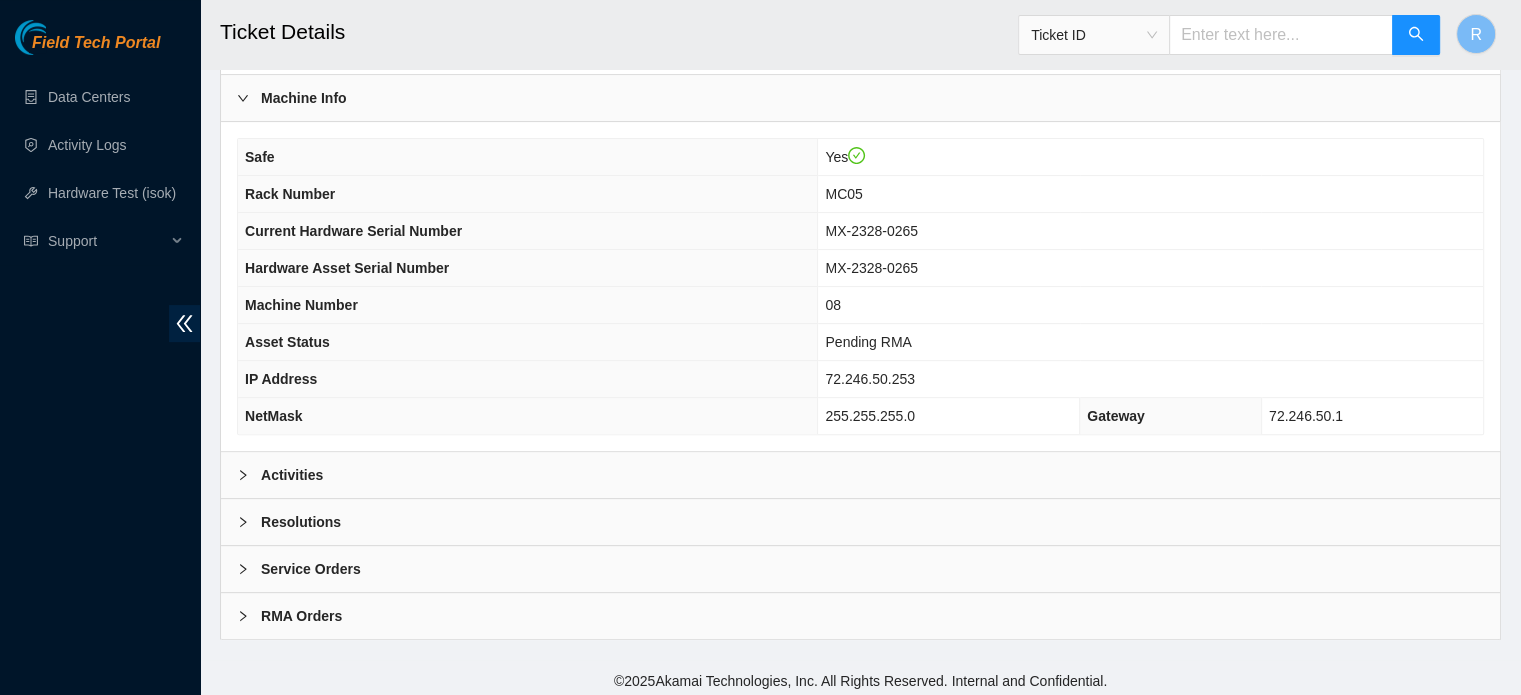 click on "Activities" at bounding box center (860, 475) 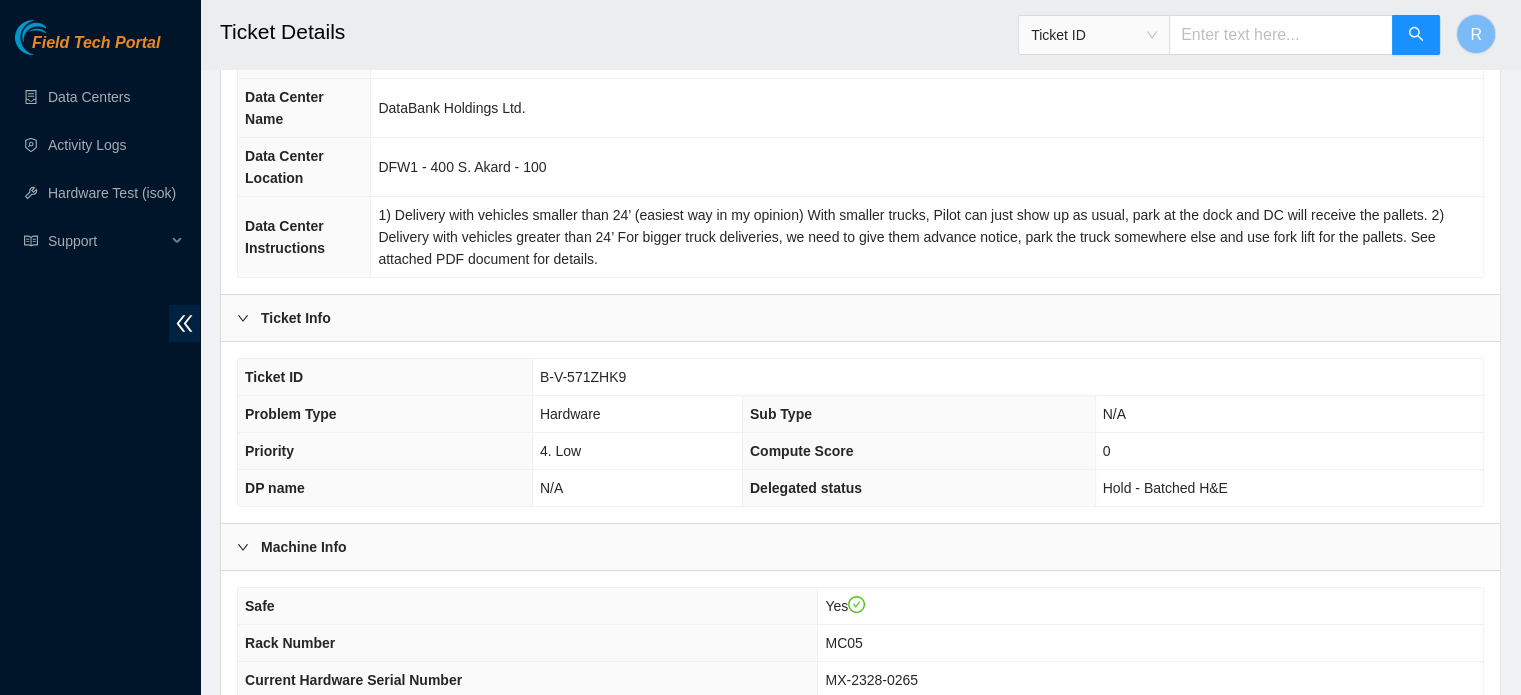 scroll, scrollTop: 500, scrollLeft: 0, axis: vertical 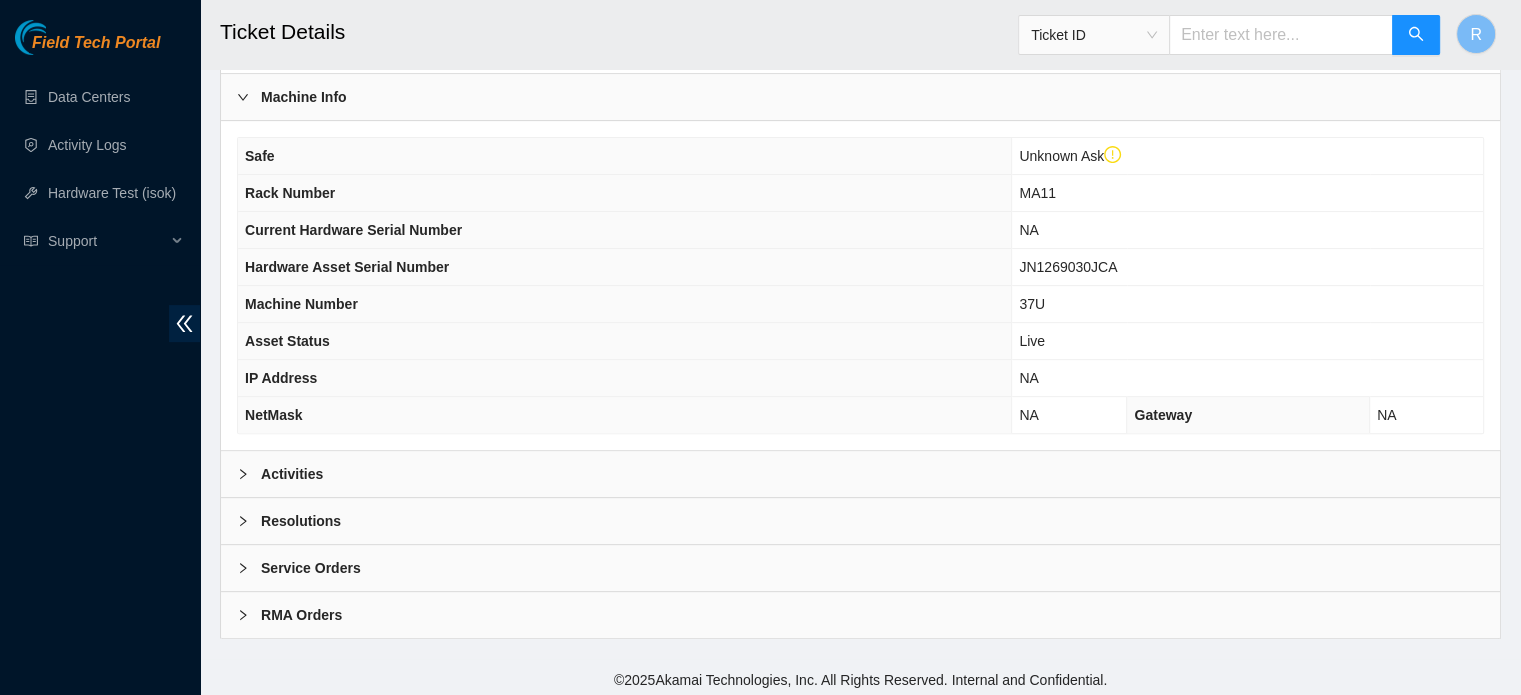 click on "Activities" at bounding box center [860, 474] 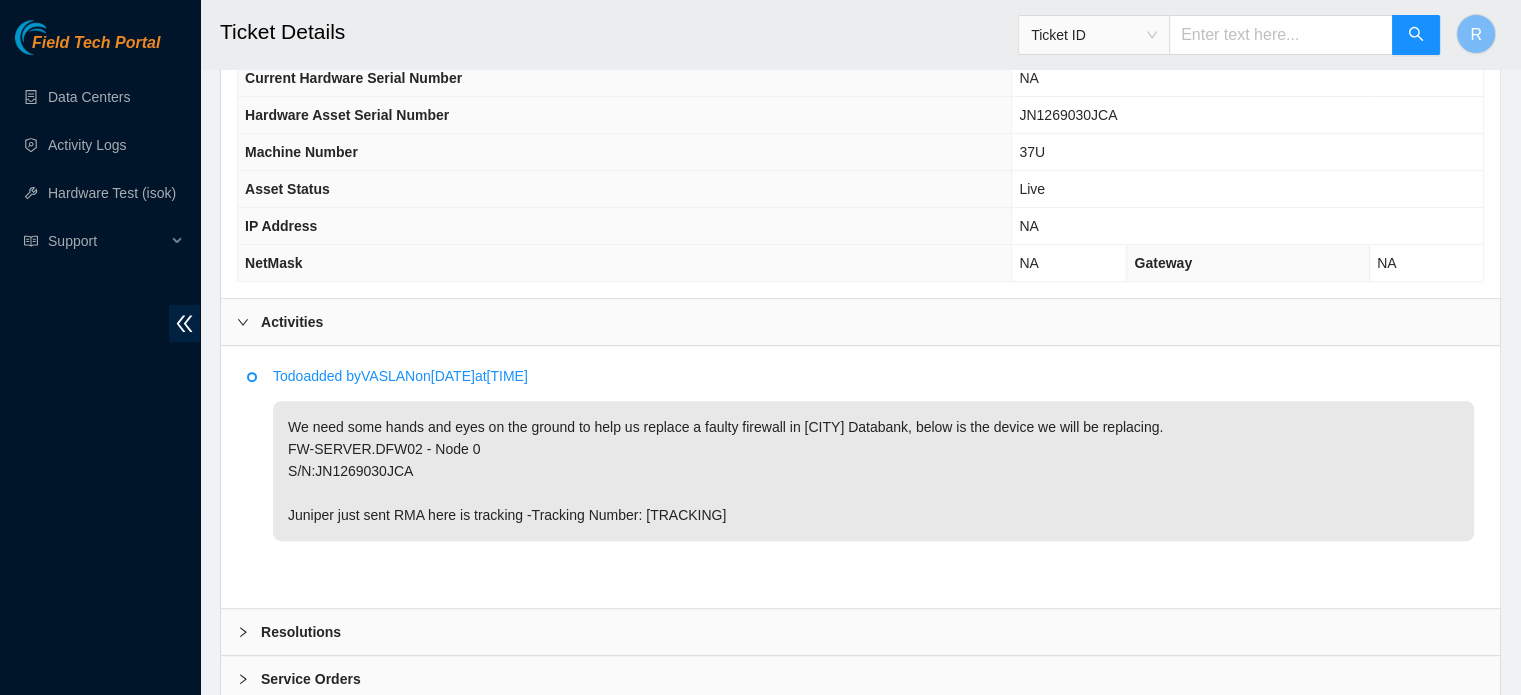scroll, scrollTop: 872, scrollLeft: 0, axis: vertical 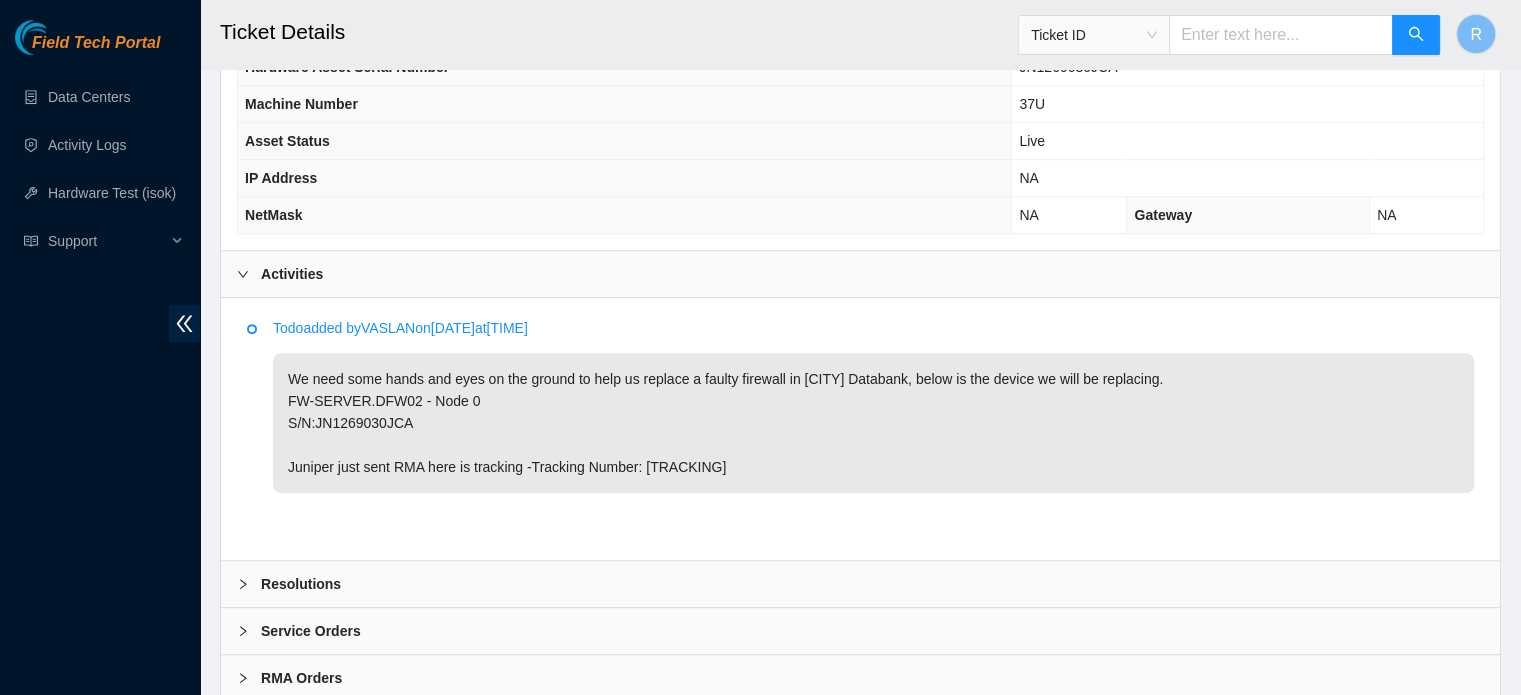 click on "We need some hands and eyes on the ground to help us replace a faulty firewall in Dallas Databank, below is the device we will be replacing.
FW-SERVER.DFW02 - Node 0
S/N:JN1269030JCA
Juniper just sent RMA here is tracking -Tracking Number: 1Z20506Y0100025960" at bounding box center (873, 423) 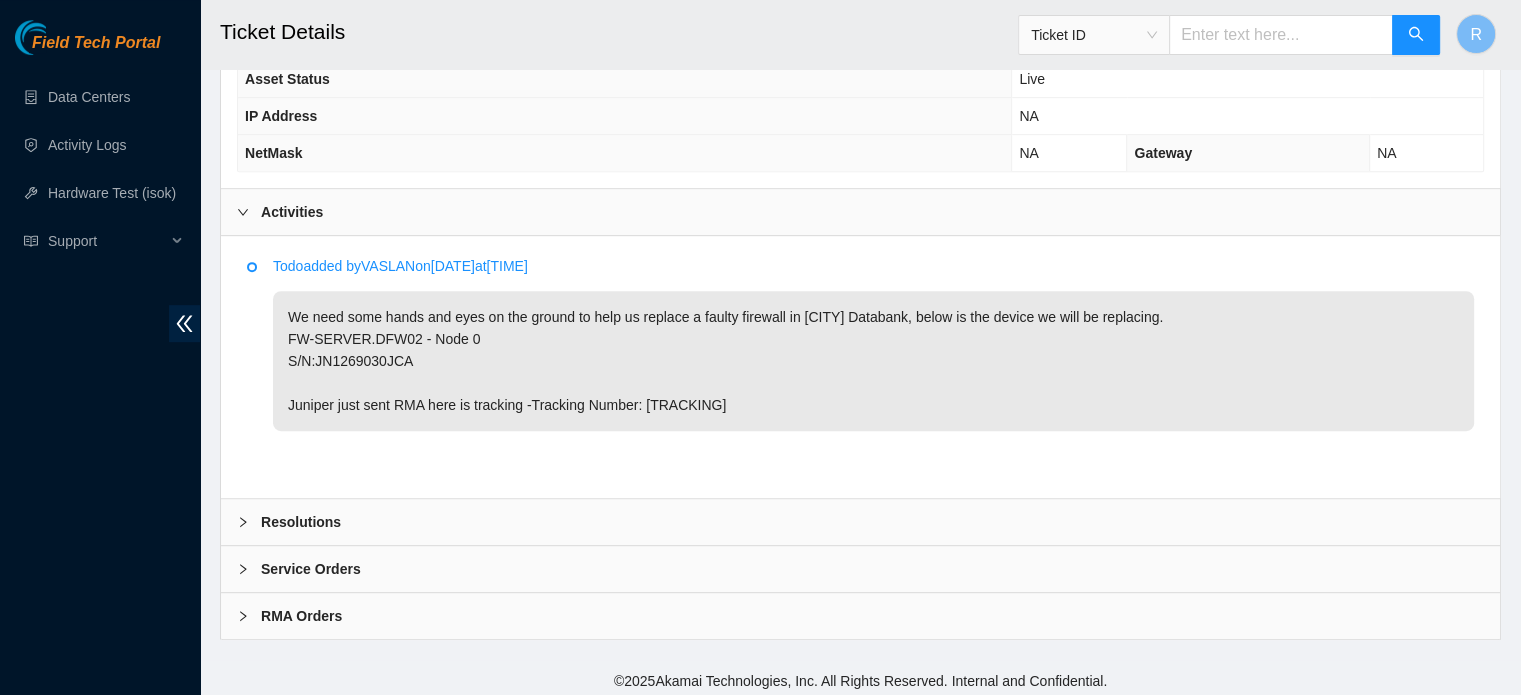 click on "RMA Orders" at bounding box center (860, 616) 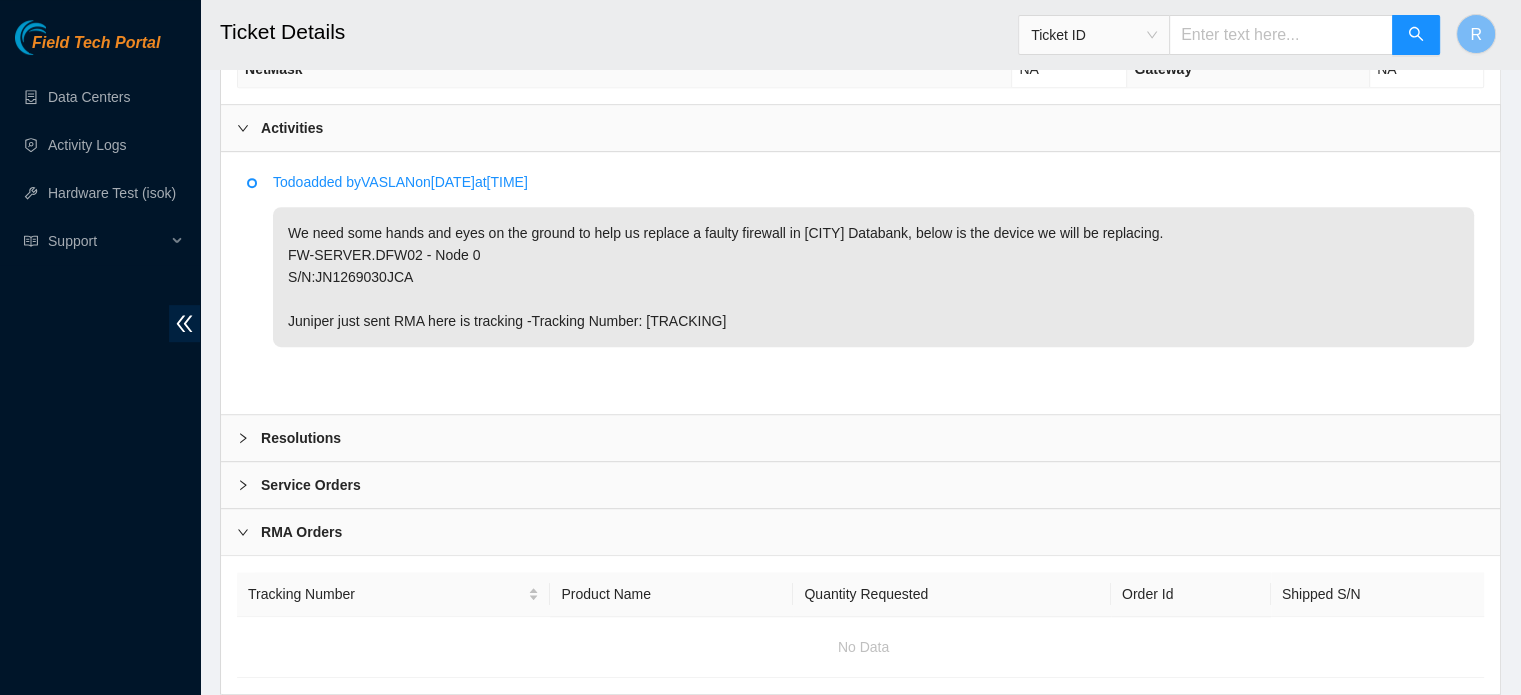 scroll, scrollTop: 1088, scrollLeft: 0, axis: vertical 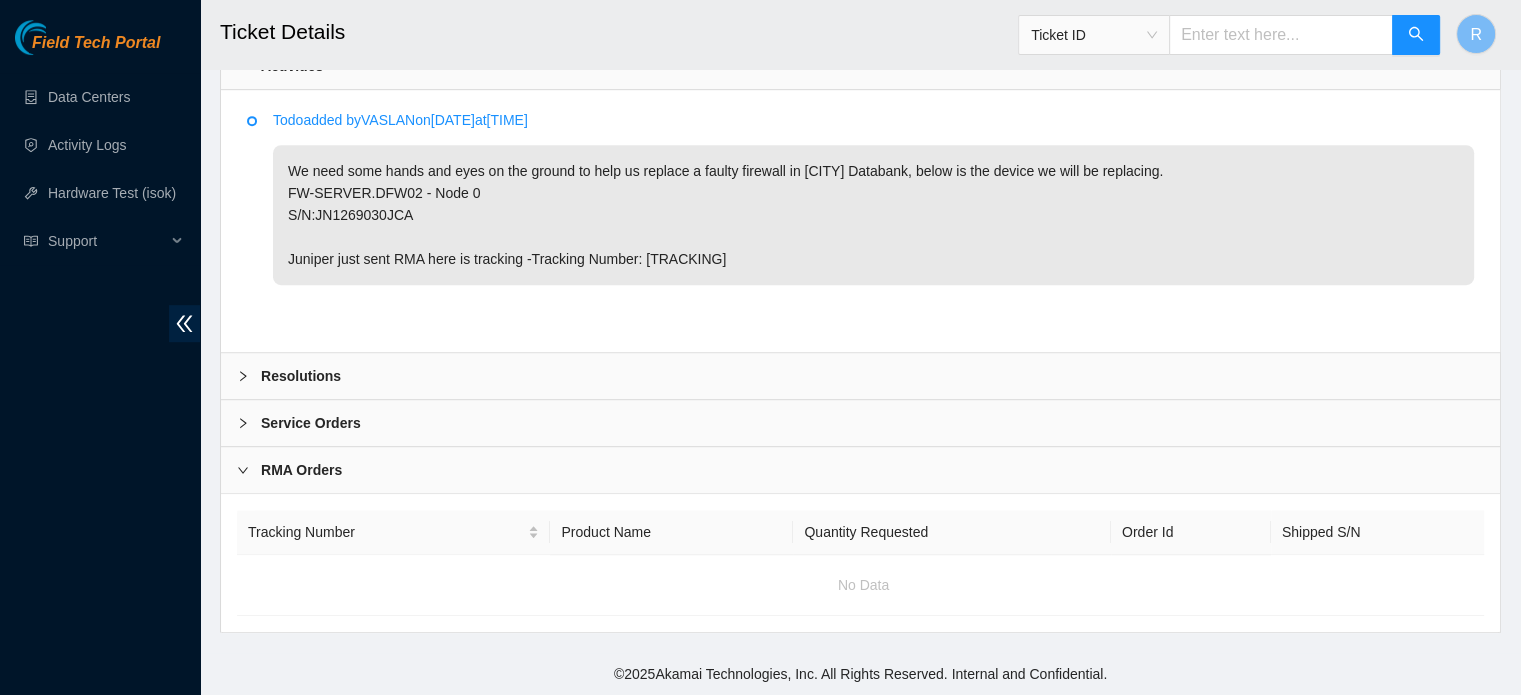 click on "Service Orders" at bounding box center [860, 423] 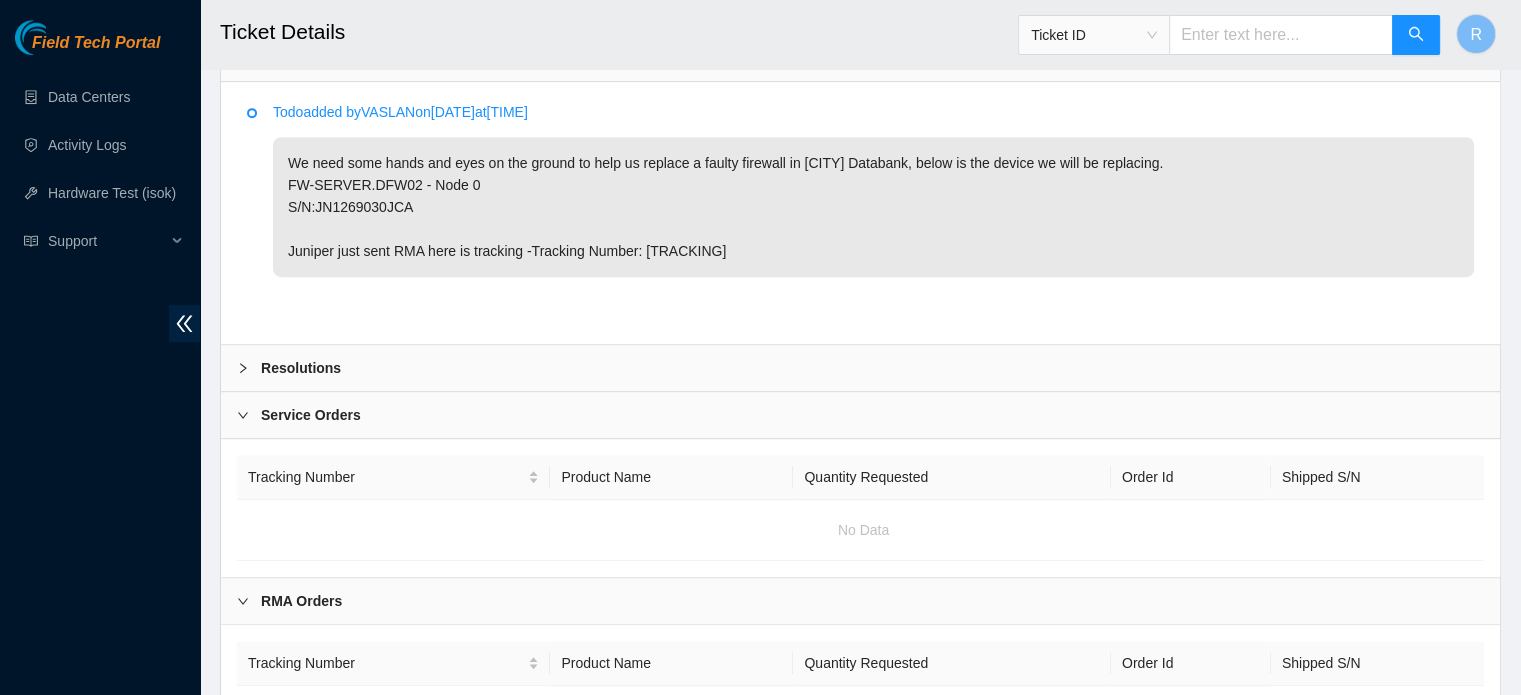 click on "Resolutions" at bounding box center (860, 368) 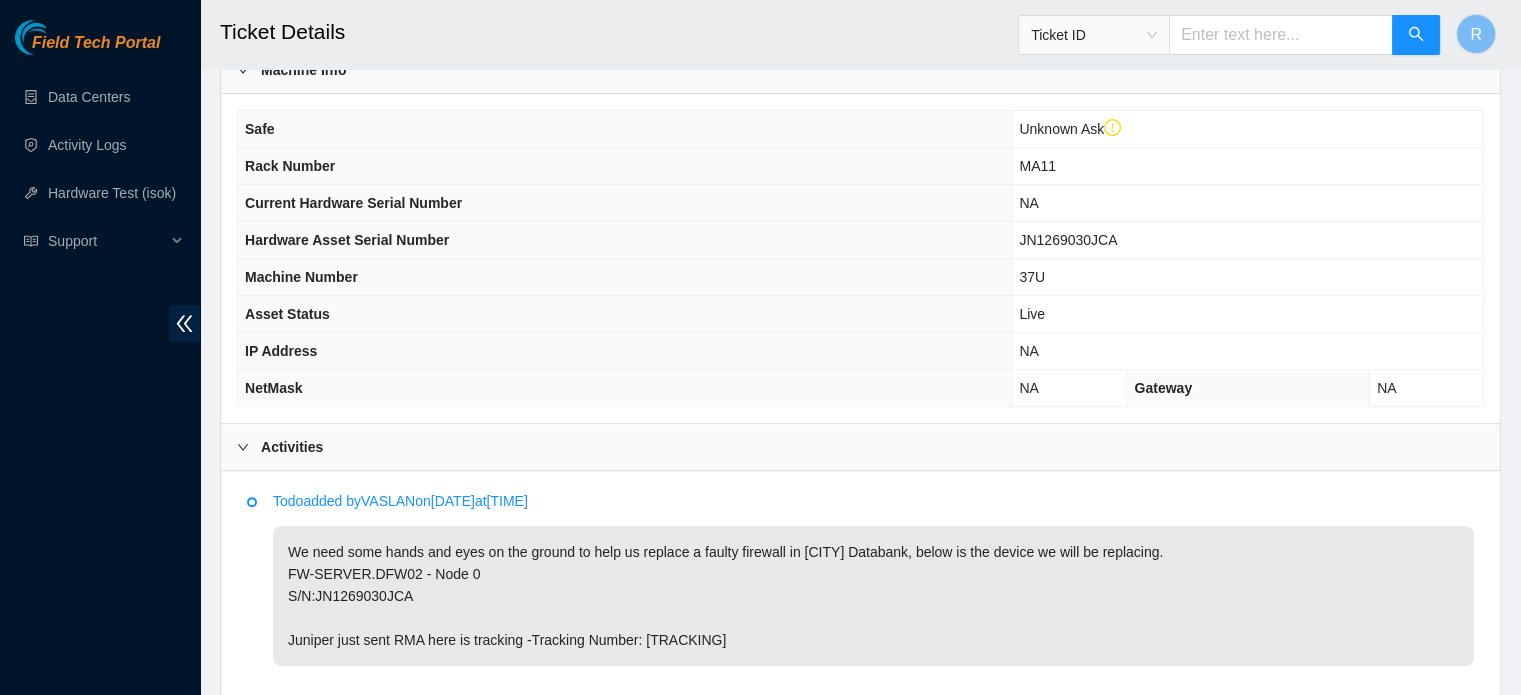scroll, scrollTop: 888, scrollLeft: 0, axis: vertical 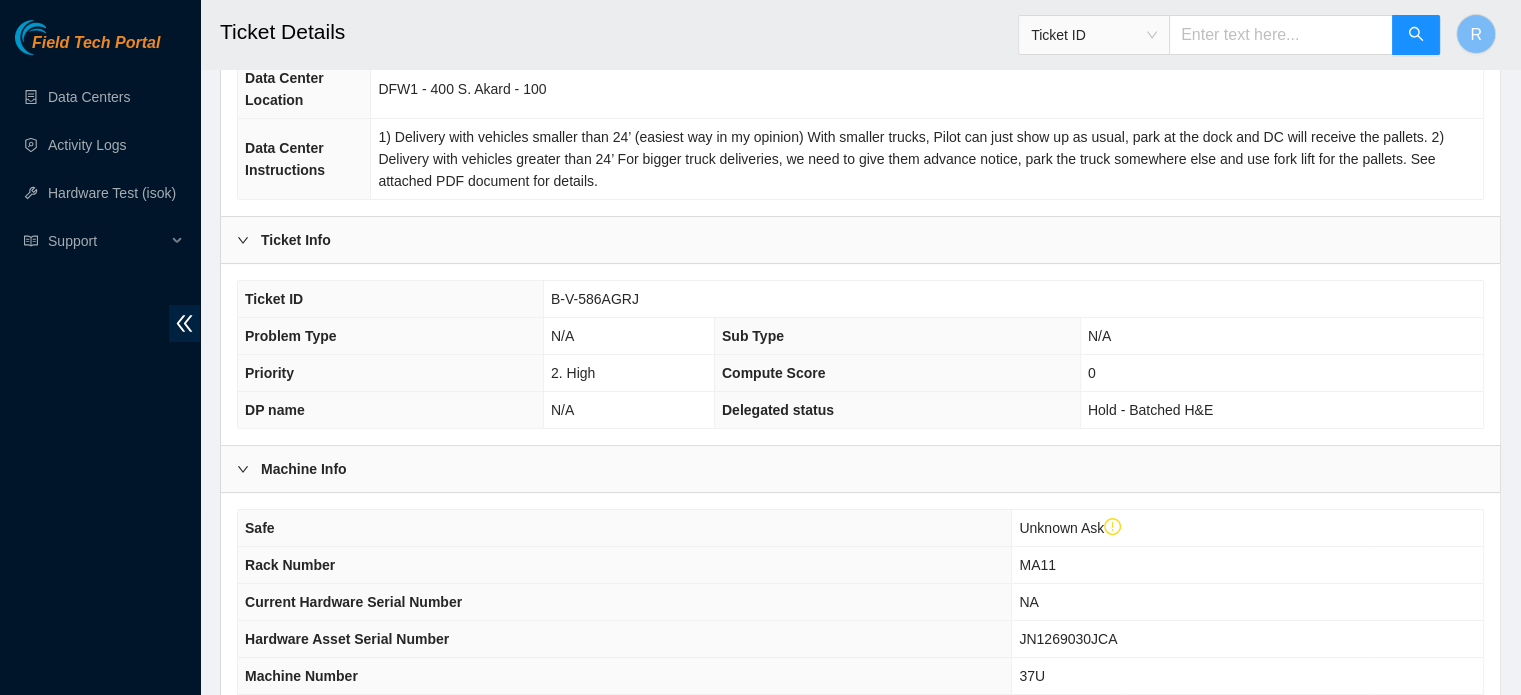 click on "B-V-586AGRJ" at bounding box center [595, 299] 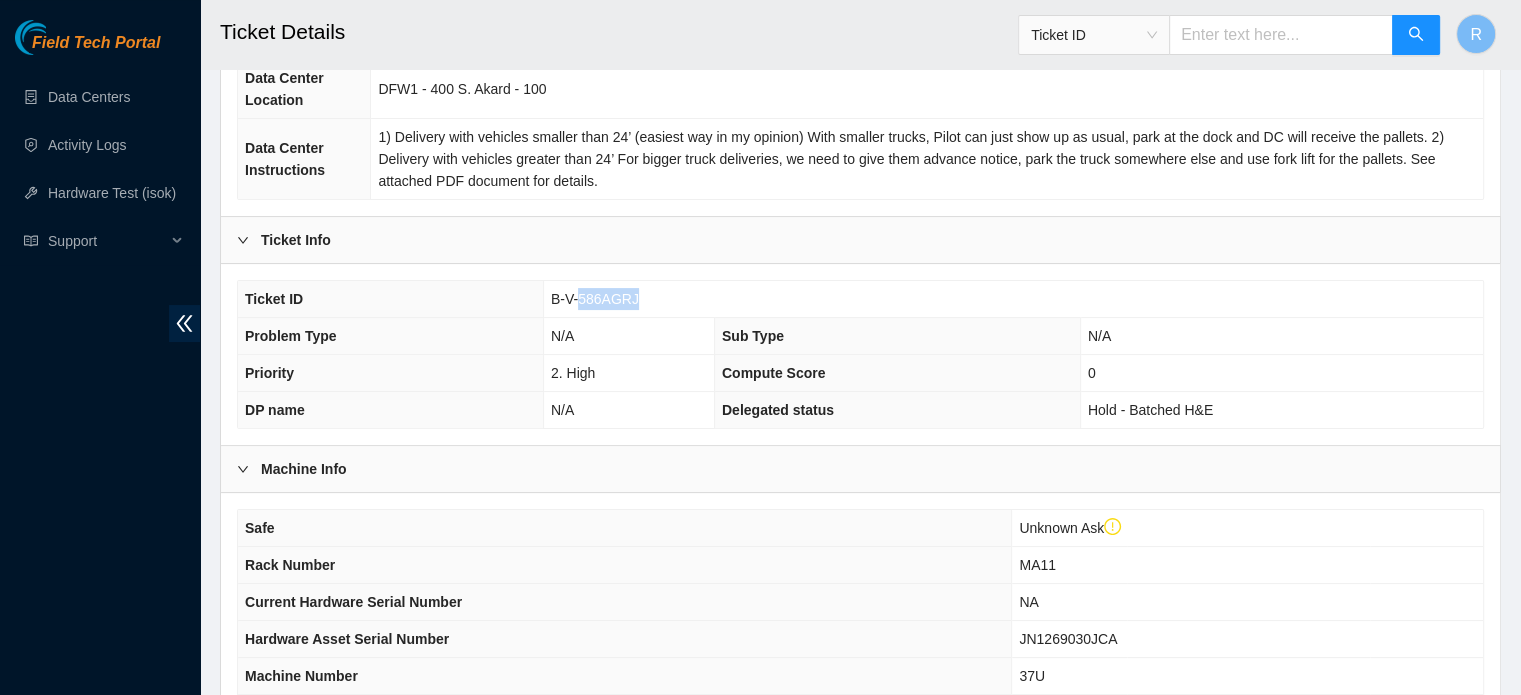 click on "B-V-586AGRJ" at bounding box center (595, 299) 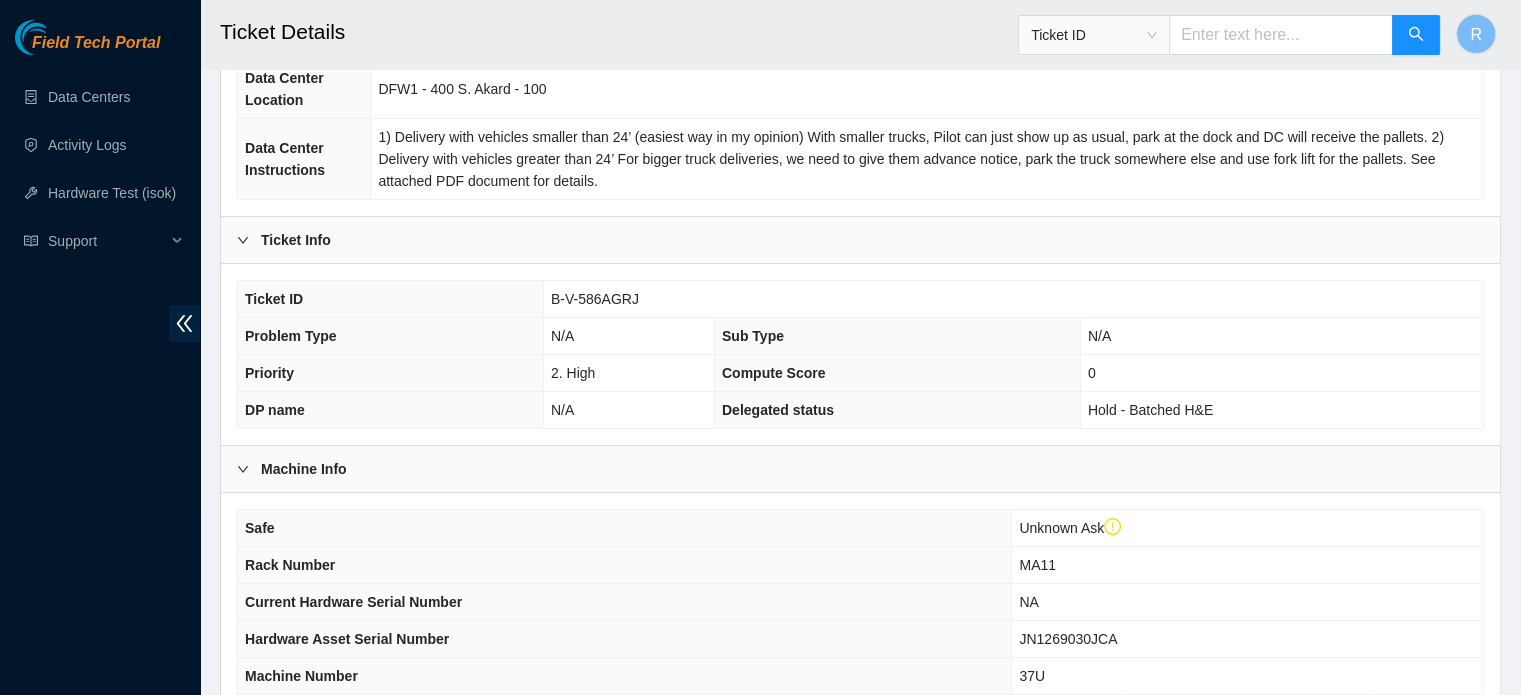 click on "B-V-586AGRJ" at bounding box center [595, 299] 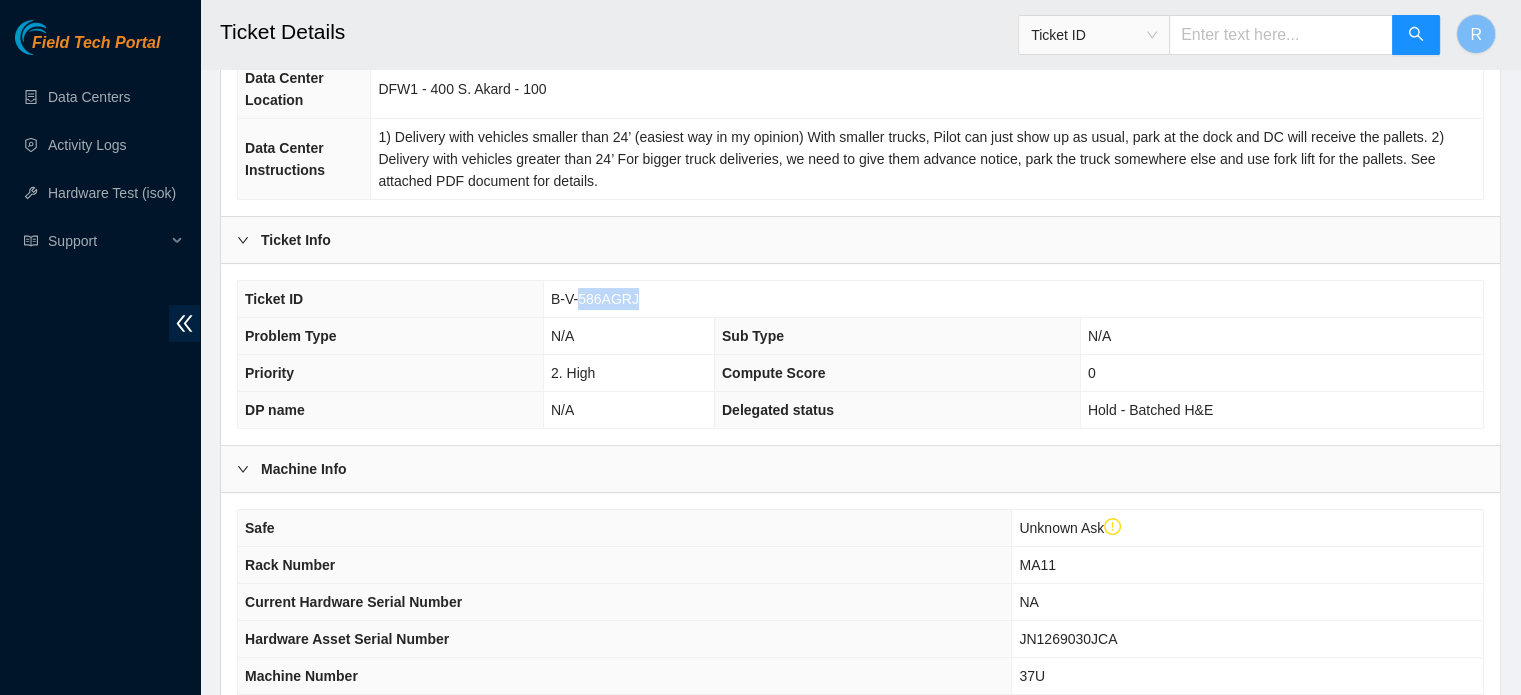 click on "B-V-586AGRJ" at bounding box center [595, 299] 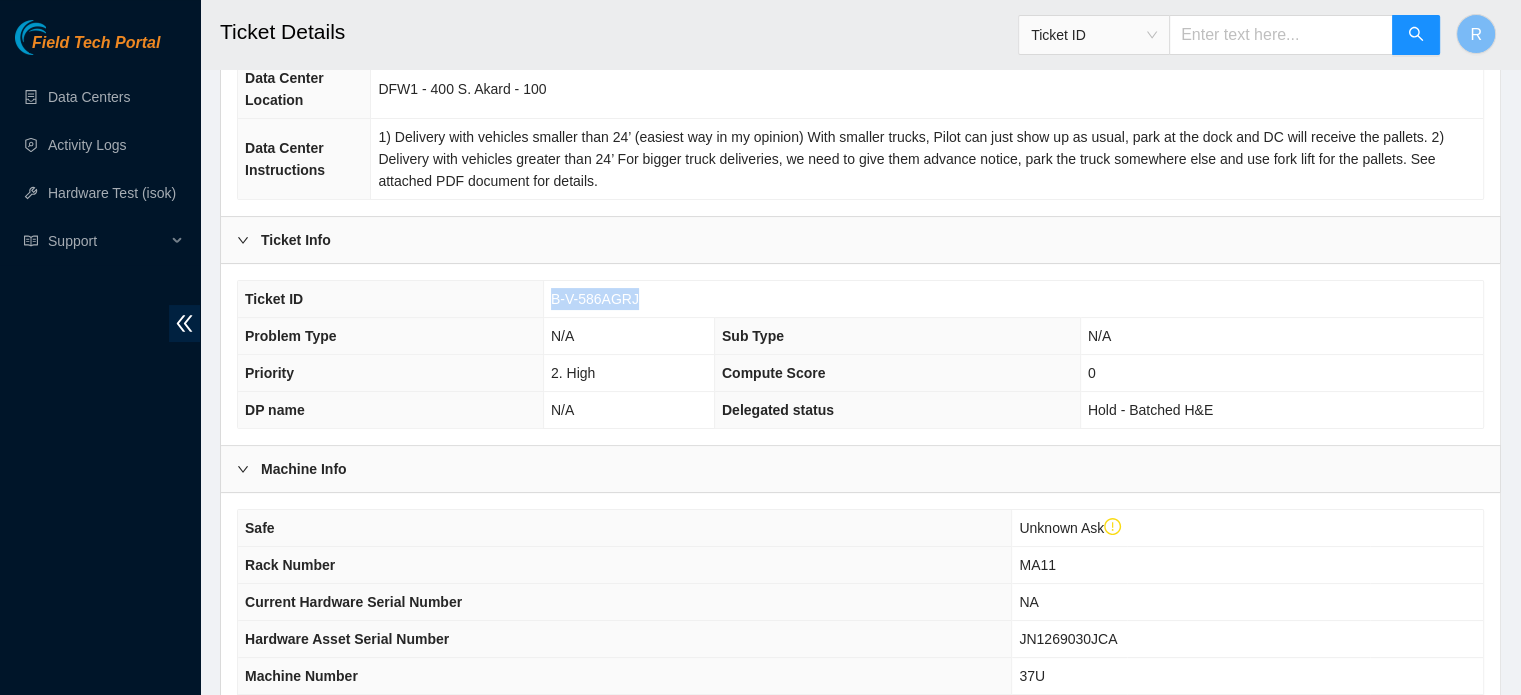 click on "B-V-586AGRJ" at bounding box center [595, 299] 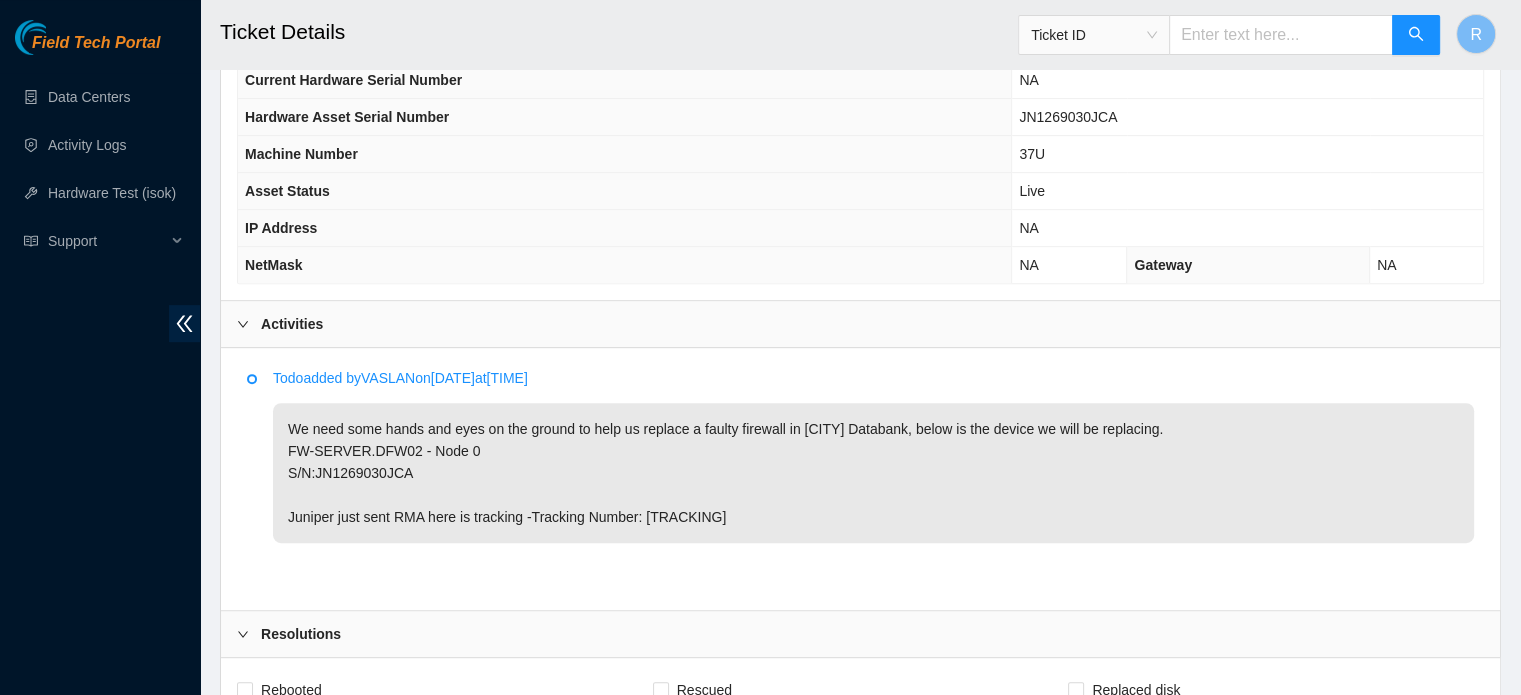 scroll, scrollTop: 700, scrollLeft: 0, axis: vertical 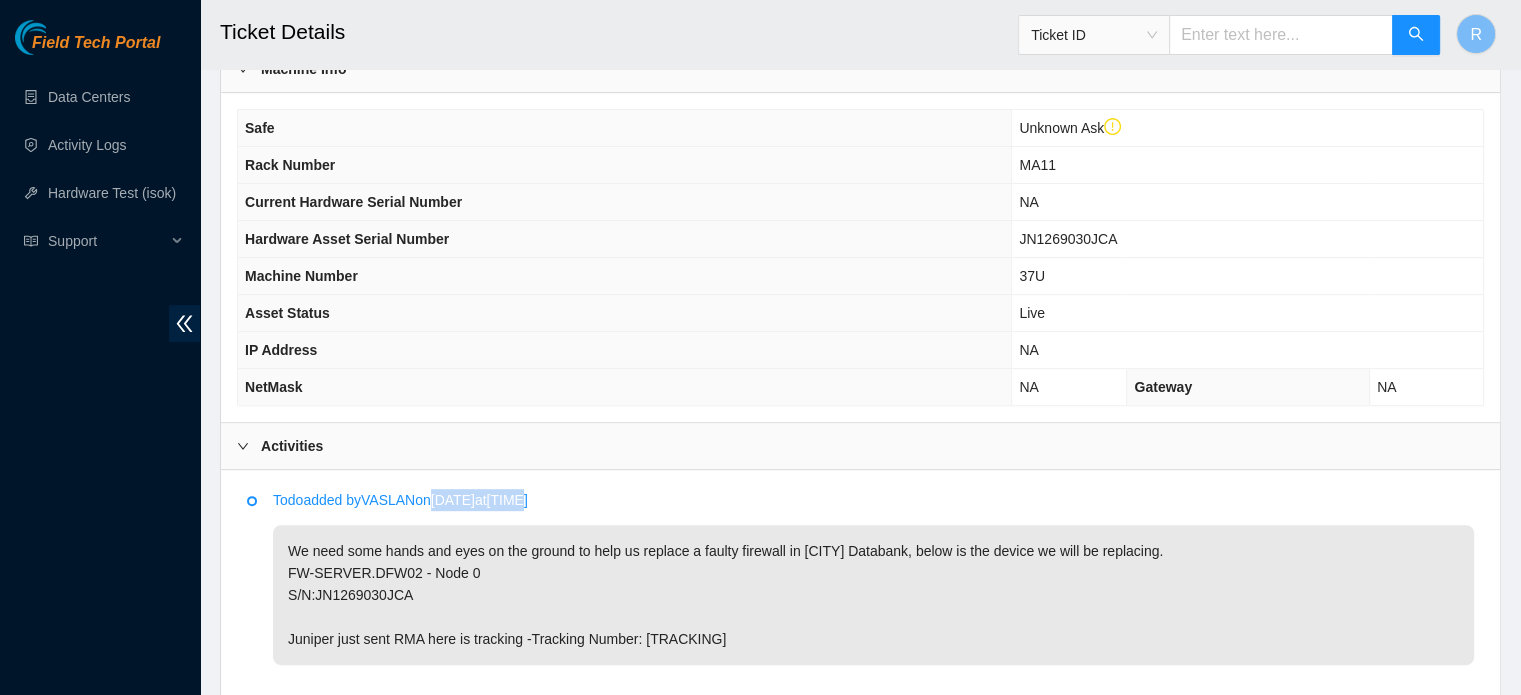 drag, startPoint x: 448, startPoint y: 490, endPoint x: 586, endPoint y: 487, distance: 138.03261 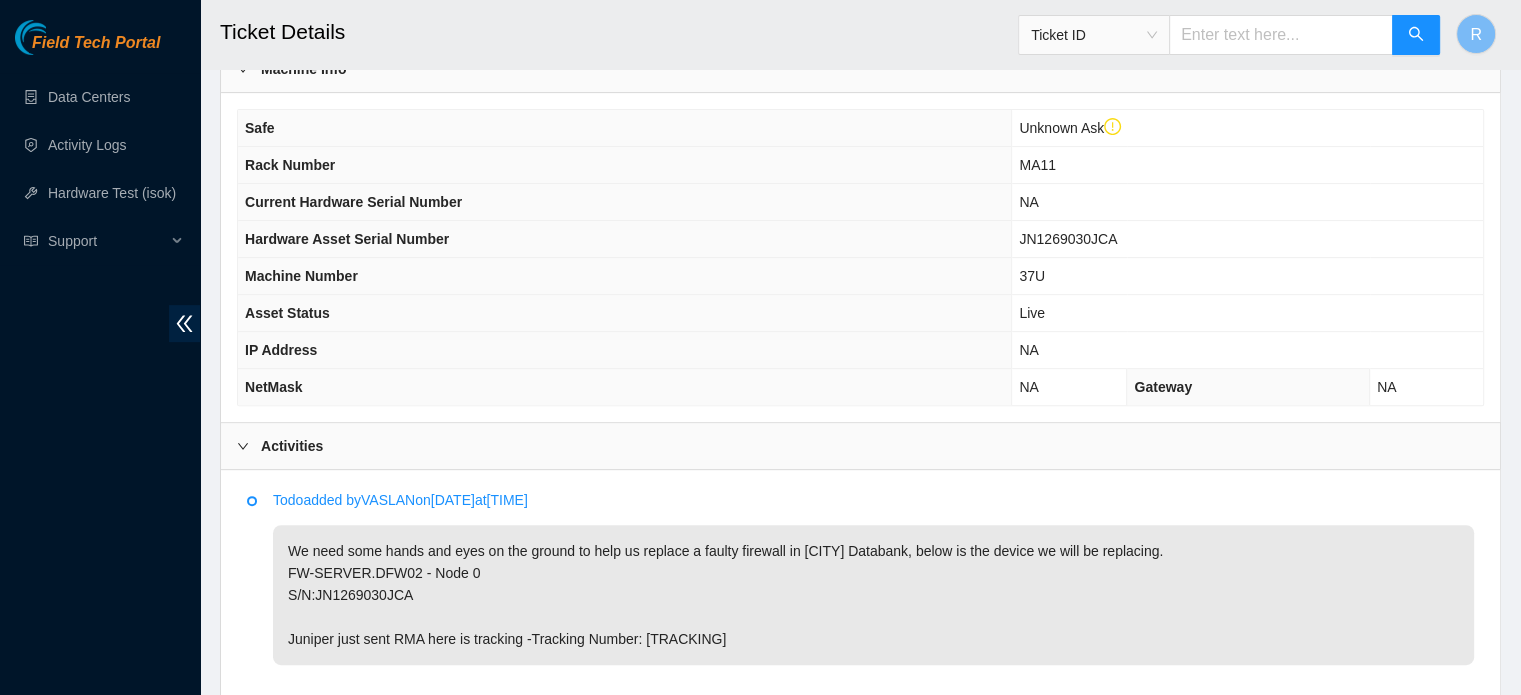 click on "We need some hands and eyes on the ground to help us replace a faulty firewall in Dallas Databank, below is the device we will be replacing.
FW-SERVER.DFW02 - Node 0
S/N:JN1269030JCA
Juniper just sent RMA here is tracking -Tracking Number: 1Z20506Y0100025960" at bounding box center [873, 595] 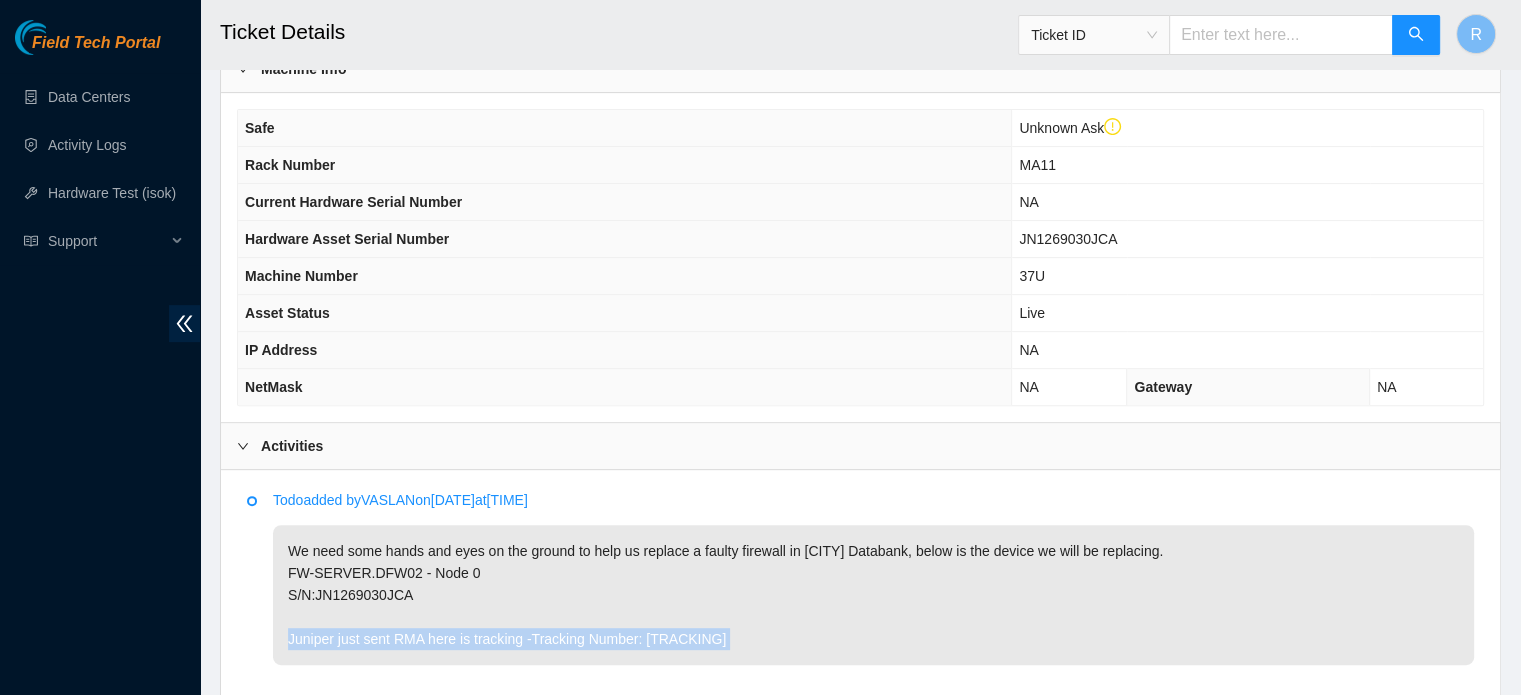 click on "We need some hands and eyes on the ground to help us replace a faulty firewall in Dallas Databank, below is the device we will be replacing.
FW-SERVER.DFW02 - Node 0
S/N:JN1269030JCA
Juniper just sent RMA here is tracking -Tracking Number: 1Z20506Y0100025960" at bounding box center (873, 595) 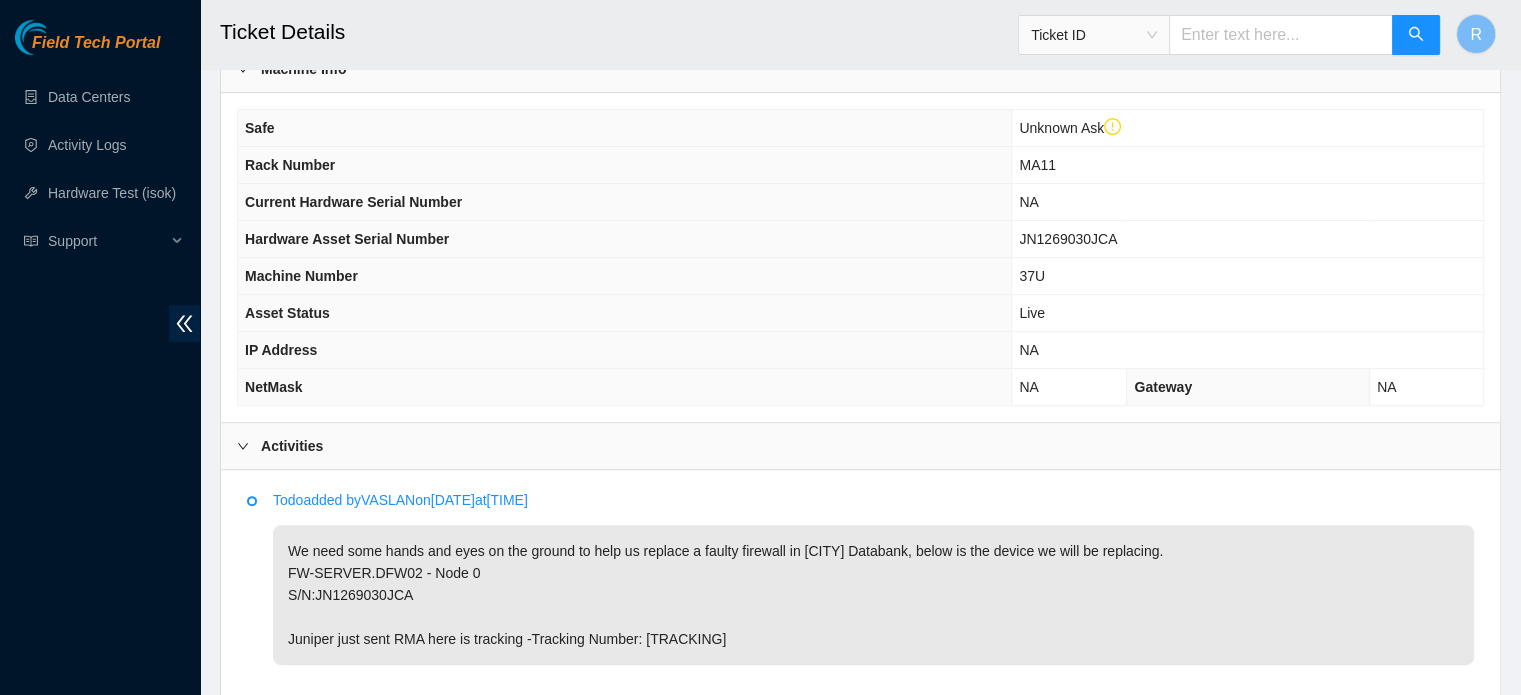 click on "We need some hands and eyes on the ground to help us replace a faulty firewall in Dallas Databank, below is the device we will be replacing.
FW-SERVER.DFW02 - Node 0
S/N:JN1269030JCA
Juniper just sent RMA here is tracking -Tracking Number: 1Z20506Y0100025960" at bounding box center (873, 595) 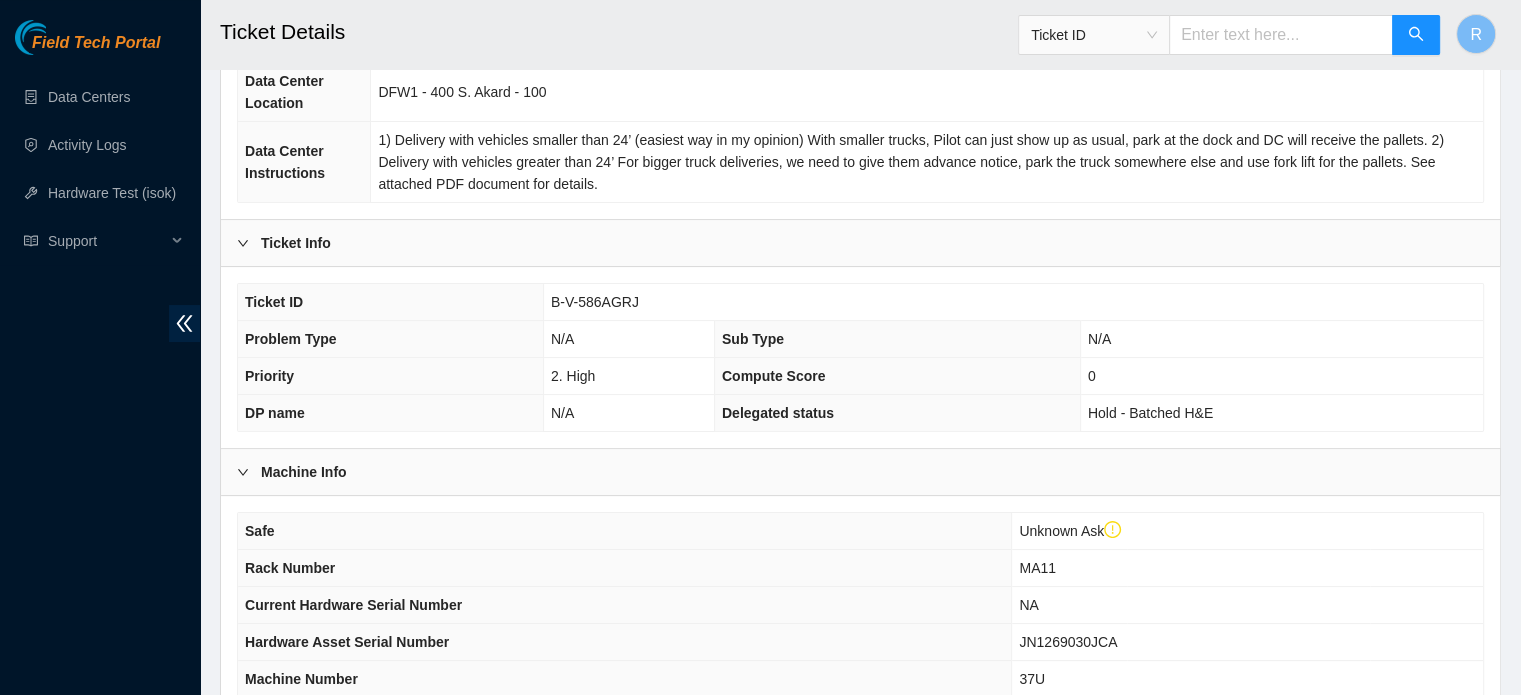 scroll, scrollTop: 200, scrollLeft: 0, axis: vertical 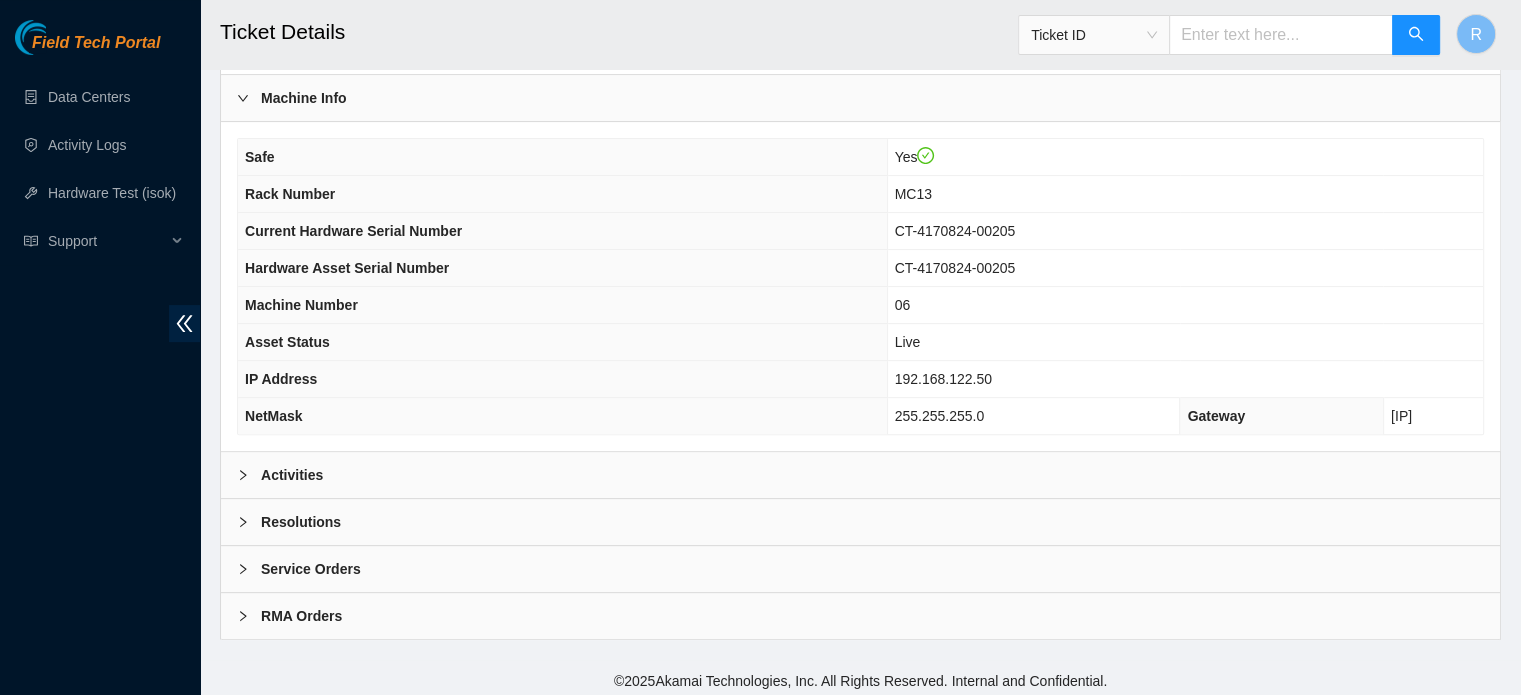 click on "Activities" at bounding box center [860, 475] 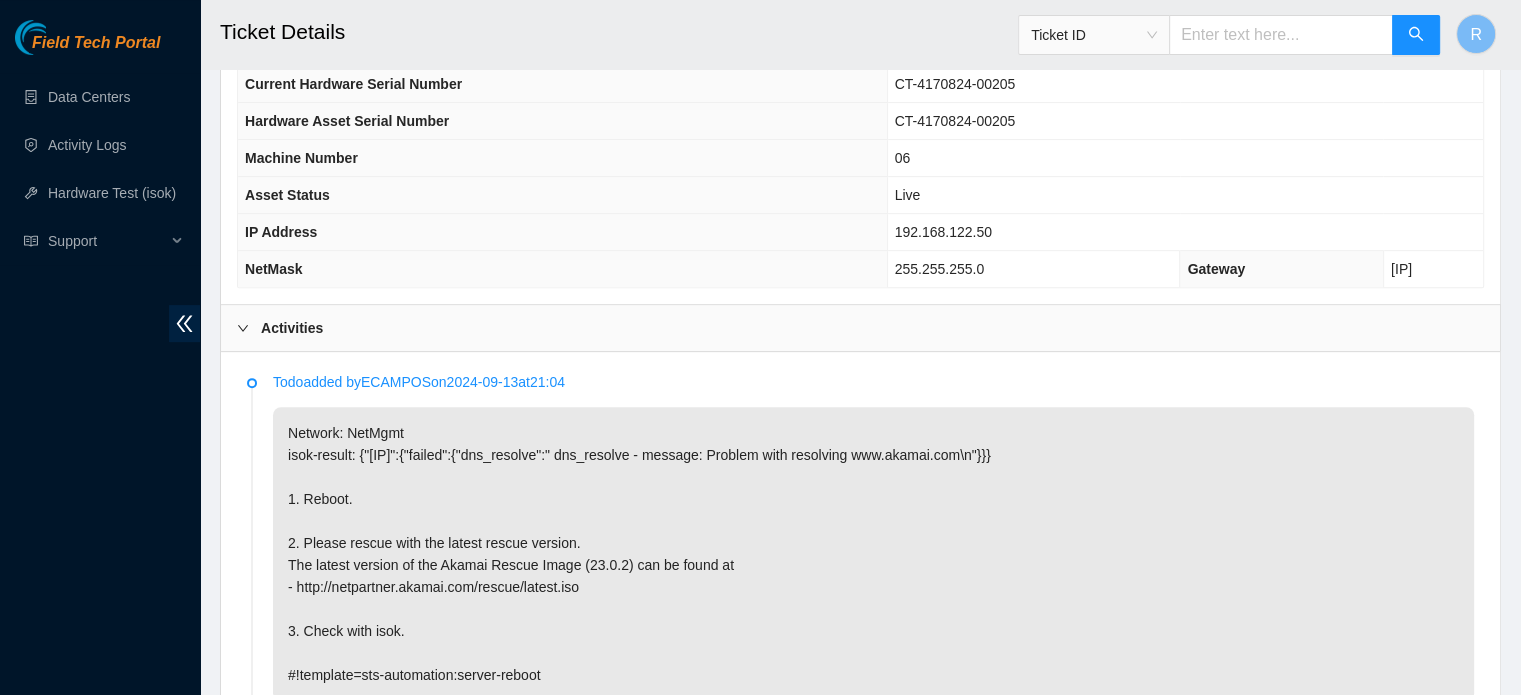 scroll, scrollTop: 733, scrollLeft: 0, axis: vertical 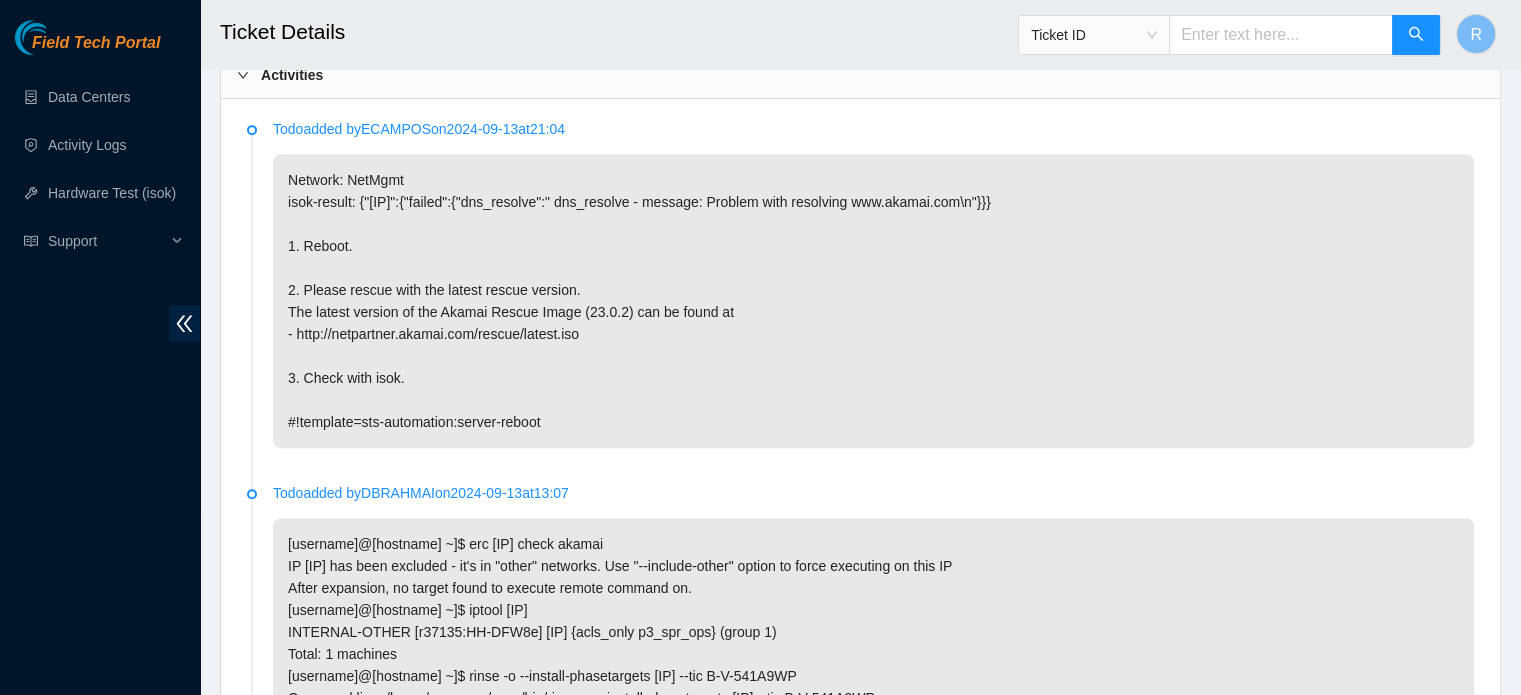 drag, startPoint x: 536, startPoint y: 410, endPoint x: 294, endPoint y: 179, distance: 334.55194 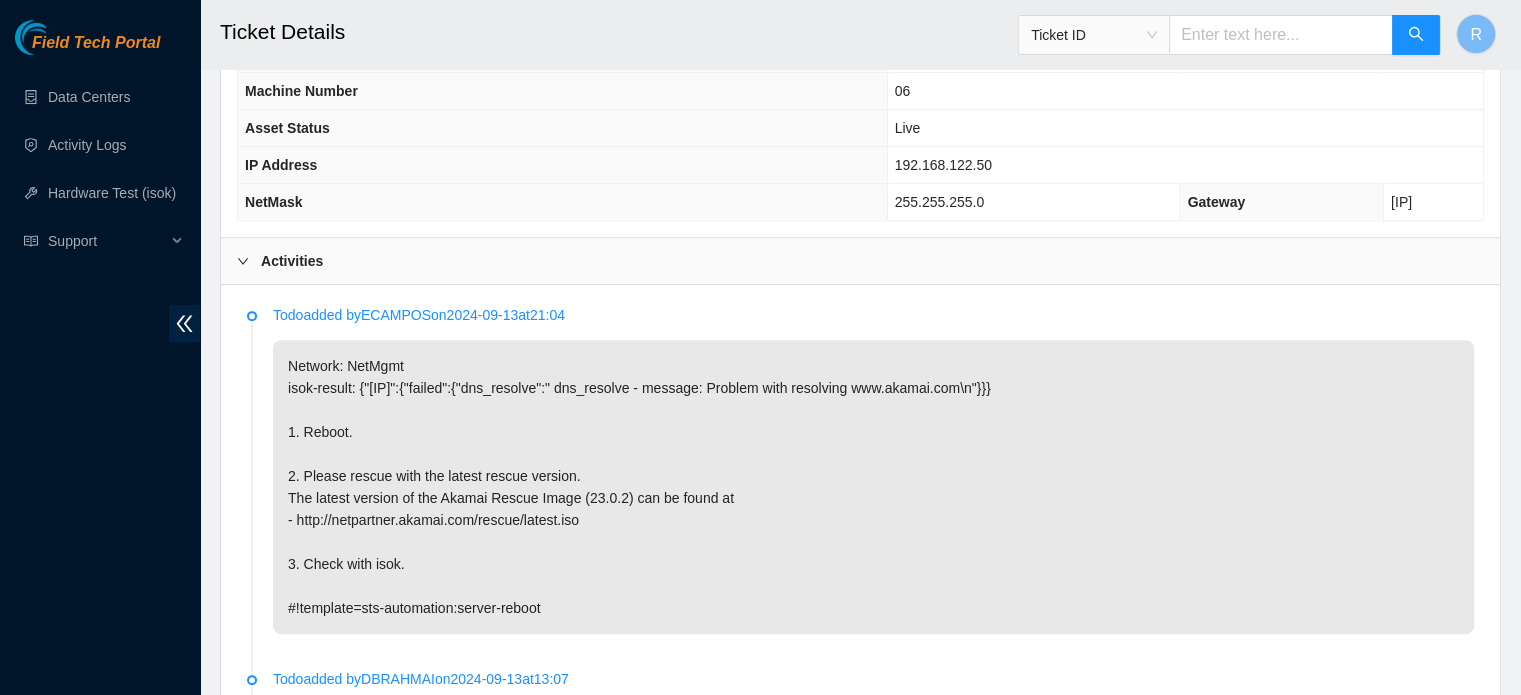 scroll, scrollTop: 800, scrollLeft: 0, axis: vertical 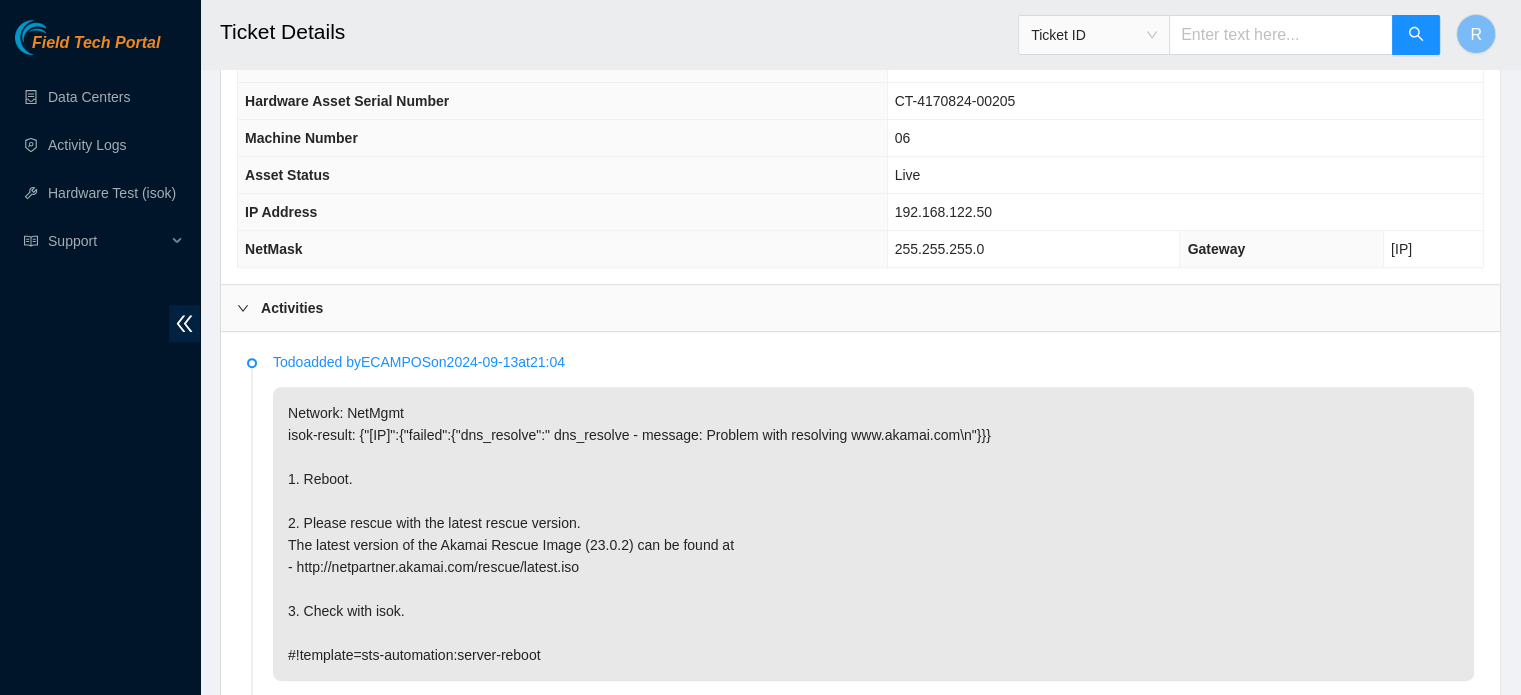 click 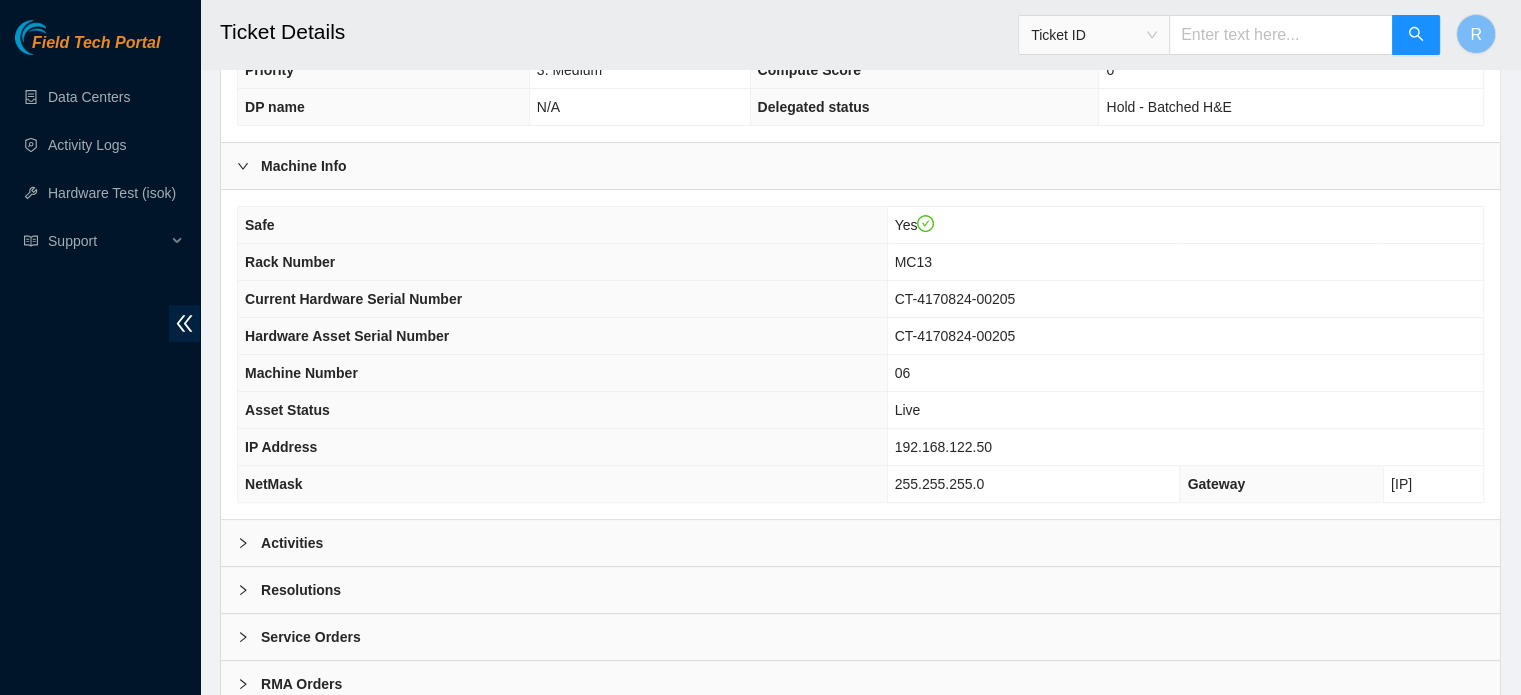 scroll, scrollTop: 633, scrollLeft: 0, axis: vertical 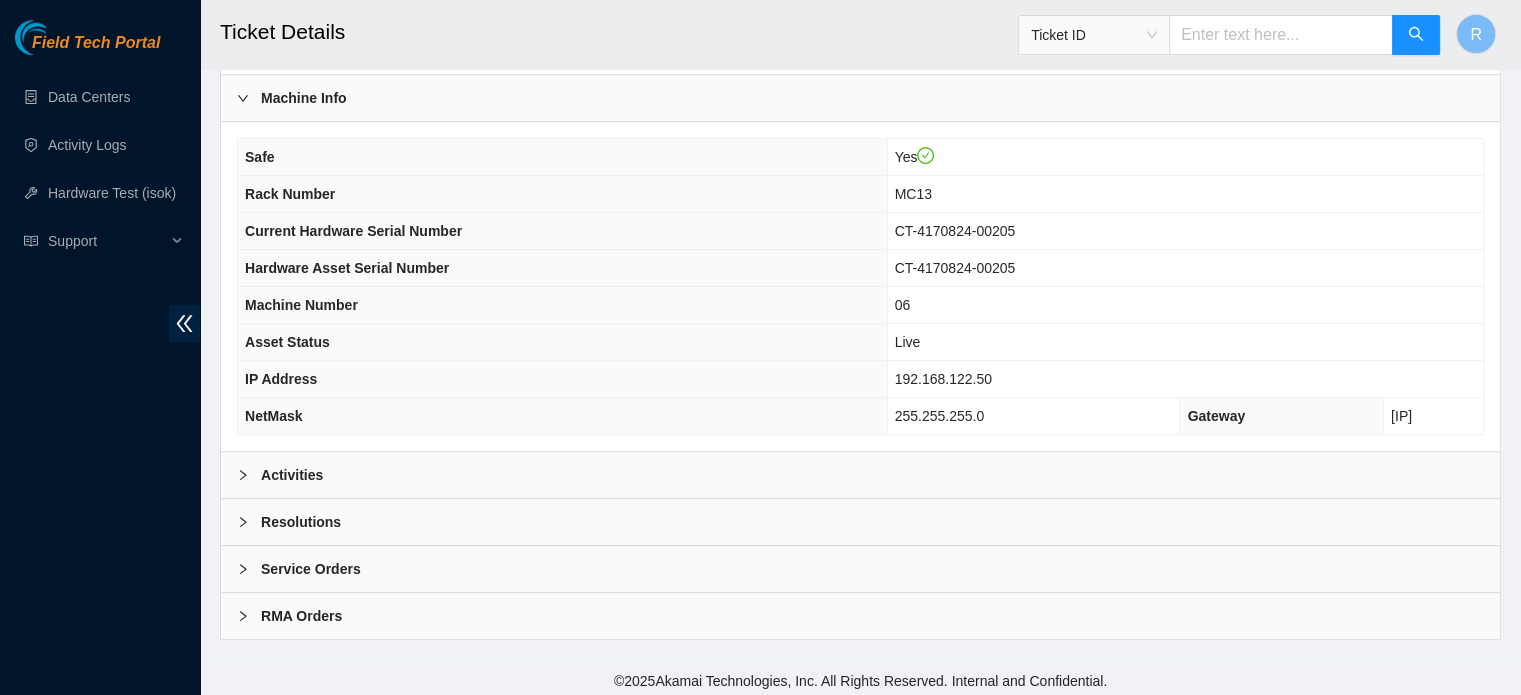 click on "Activities" at bounding box center (860, 475) 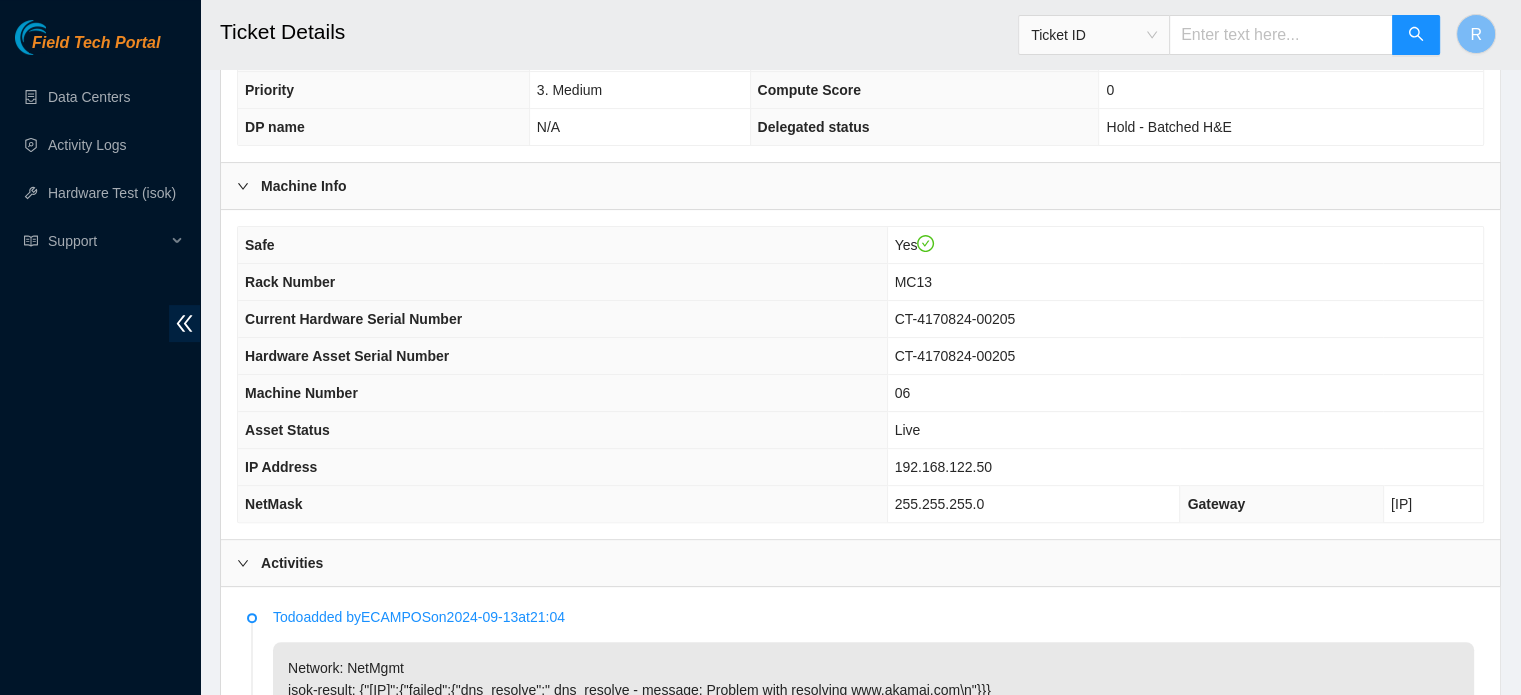 scroll, scrollTop: 33, scrollLeft: 0, axis: vertical 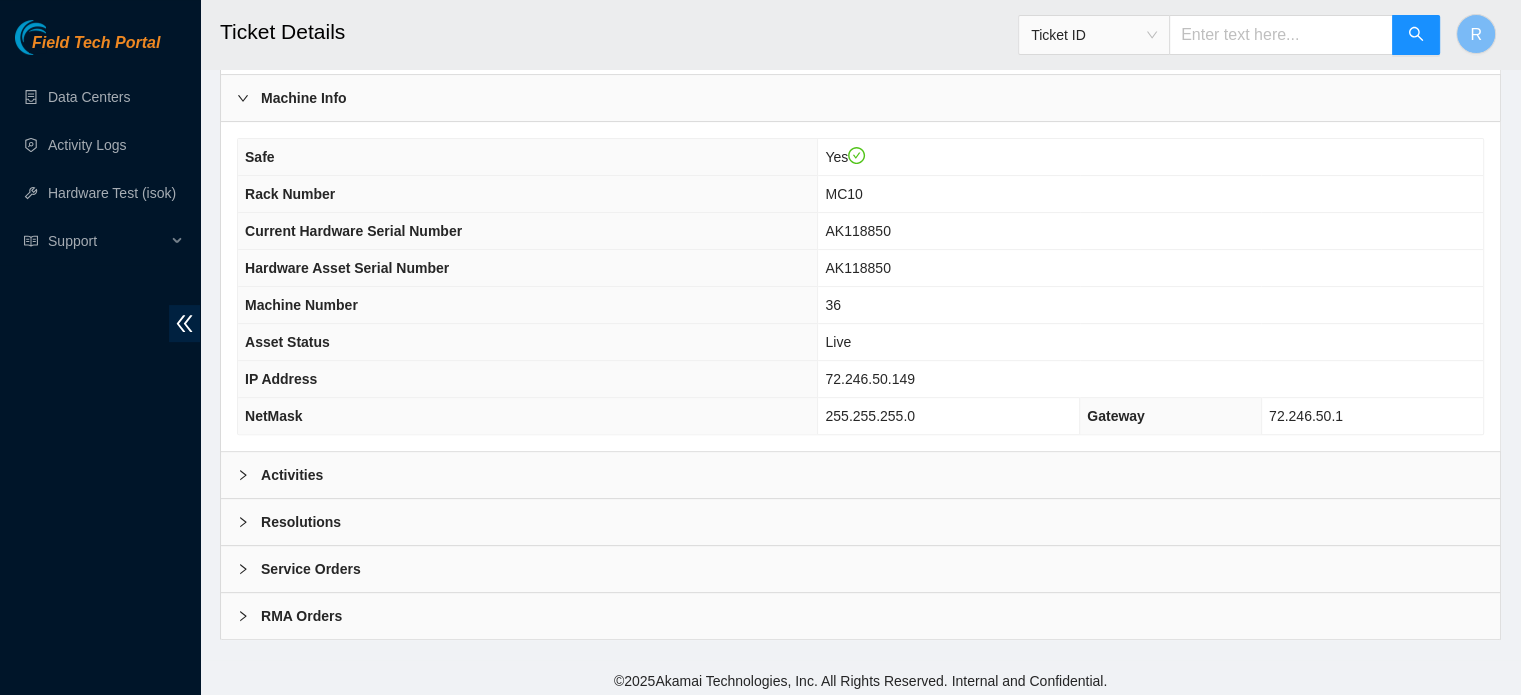 click on "Activities" at bounding box center [860, 475] 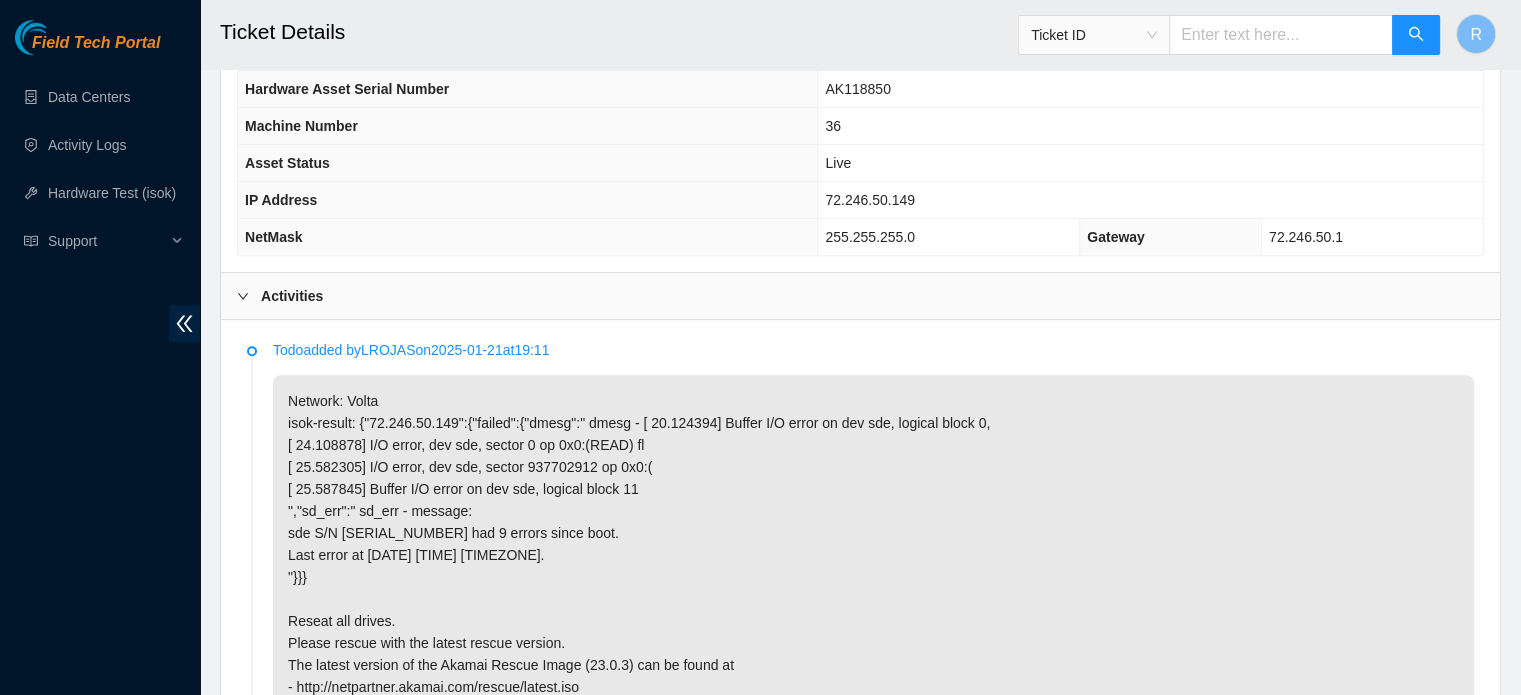 scroll, scrollTop: 933, scrollLeft: 0, axis: vertical 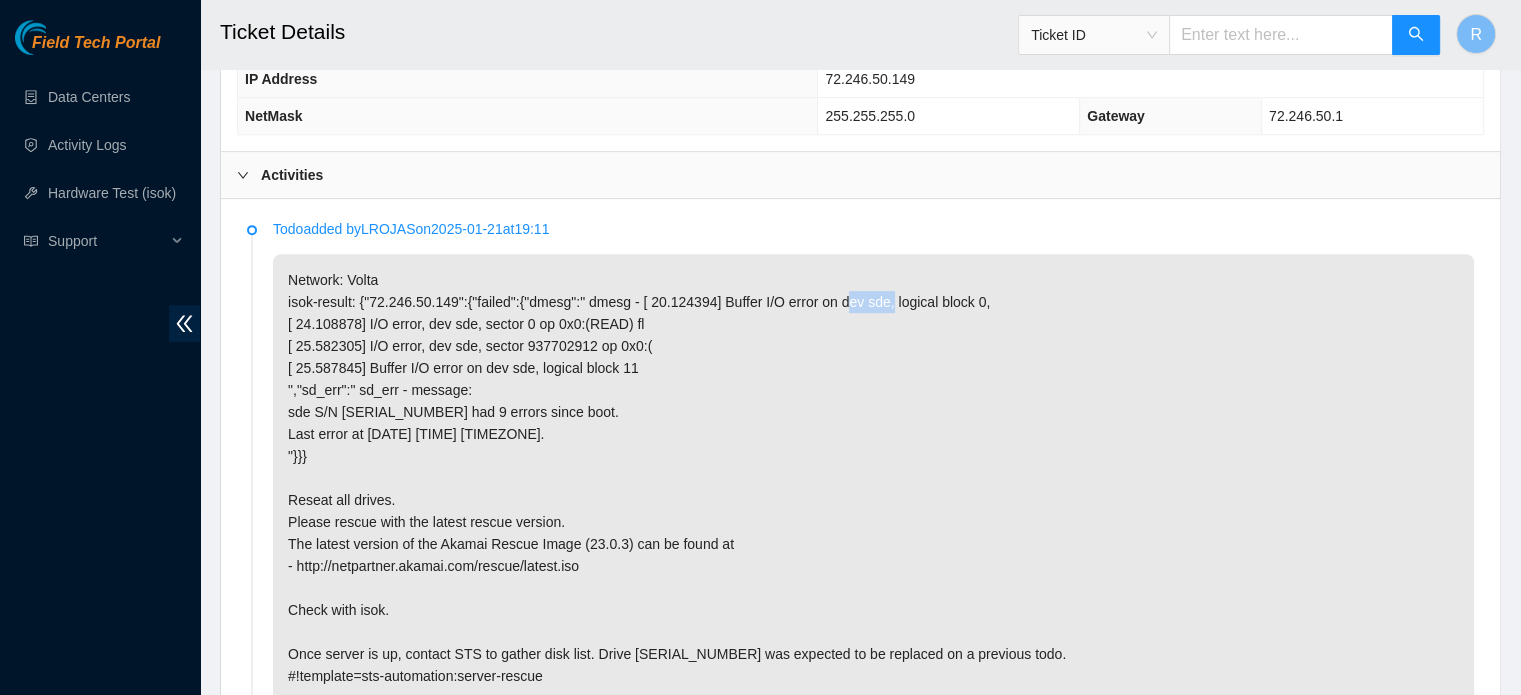 drag, startPoint x: 837, startPoint y: 295, endPoint x: 881, endPoint y: 295, distance: 44 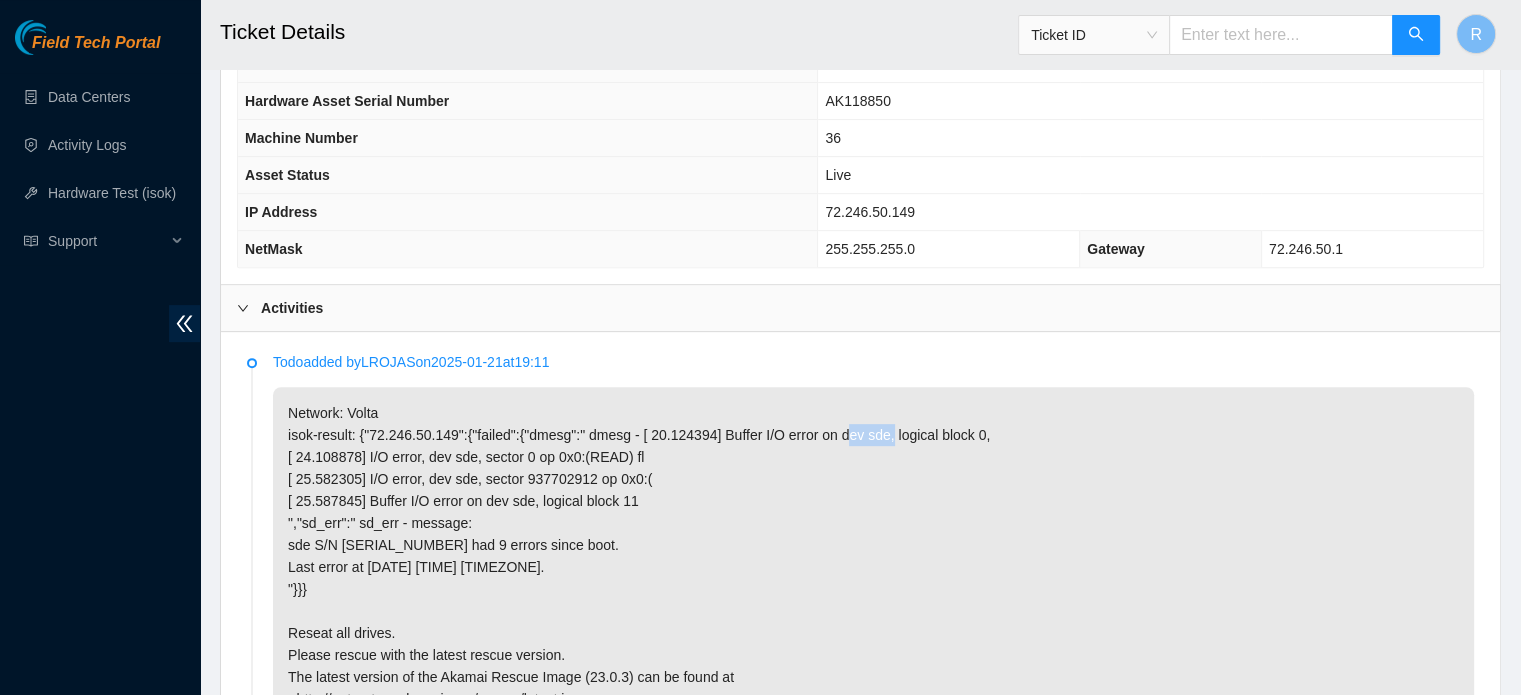 scroll, scrollTop: 1000, scrollLeft: 0, axis: vertical 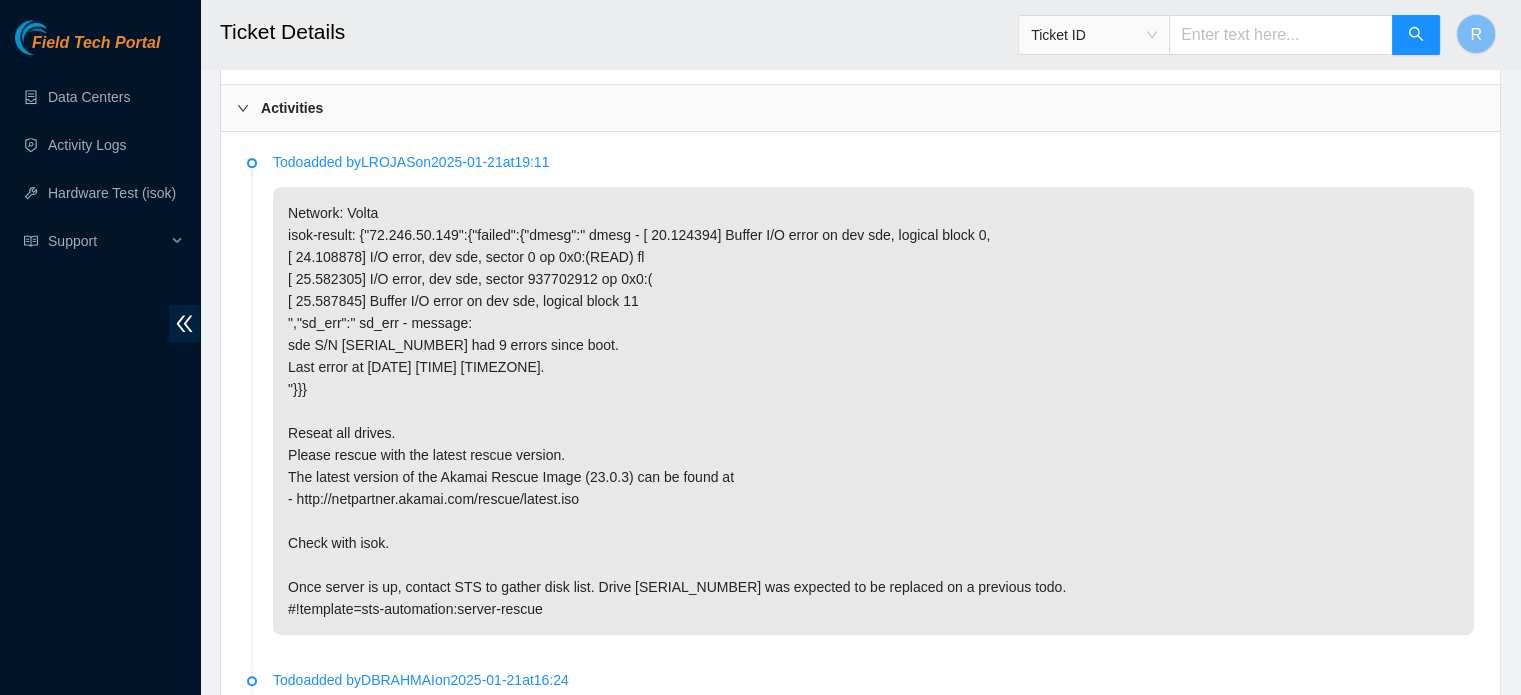 click on "Network: Volta
isok-result: {"72.246.50.149":{"failed":{"dmesg":"          dmesg - [   20.124394] Buffer I/O error on dev sde, logical block 0,
[   24.108878] I/O error, dev sde, sector 0 op 0x0:(READ) fl
[   25.582305] I/O error, dev sde, sector 937702912 op 0x0:(
[   25.587845] Buffer I/O error on dev sde, logical block 11
","sd_err":"         sd_err - message:
sde S/N [SERIAL_NUMBER] had 9 errors since boot.
Last error at [DATE] [TIME] [TIMEZONE].
"}}}
Reseat all drives.
Please rescue with the latest rescue version.
The latest version of the Akamai Rescue Image (23.0.3) can be found at
- http://netpartner.akamai.com/rescue/latest.iso
Check with isok.
Once server is up, contact STS to gather disk list. Drive [SERIAL_NUMBER] was expected to be replaced on a previous todo.
#!template=sts-automation:server-rescue" at bounding box center (873, 411) 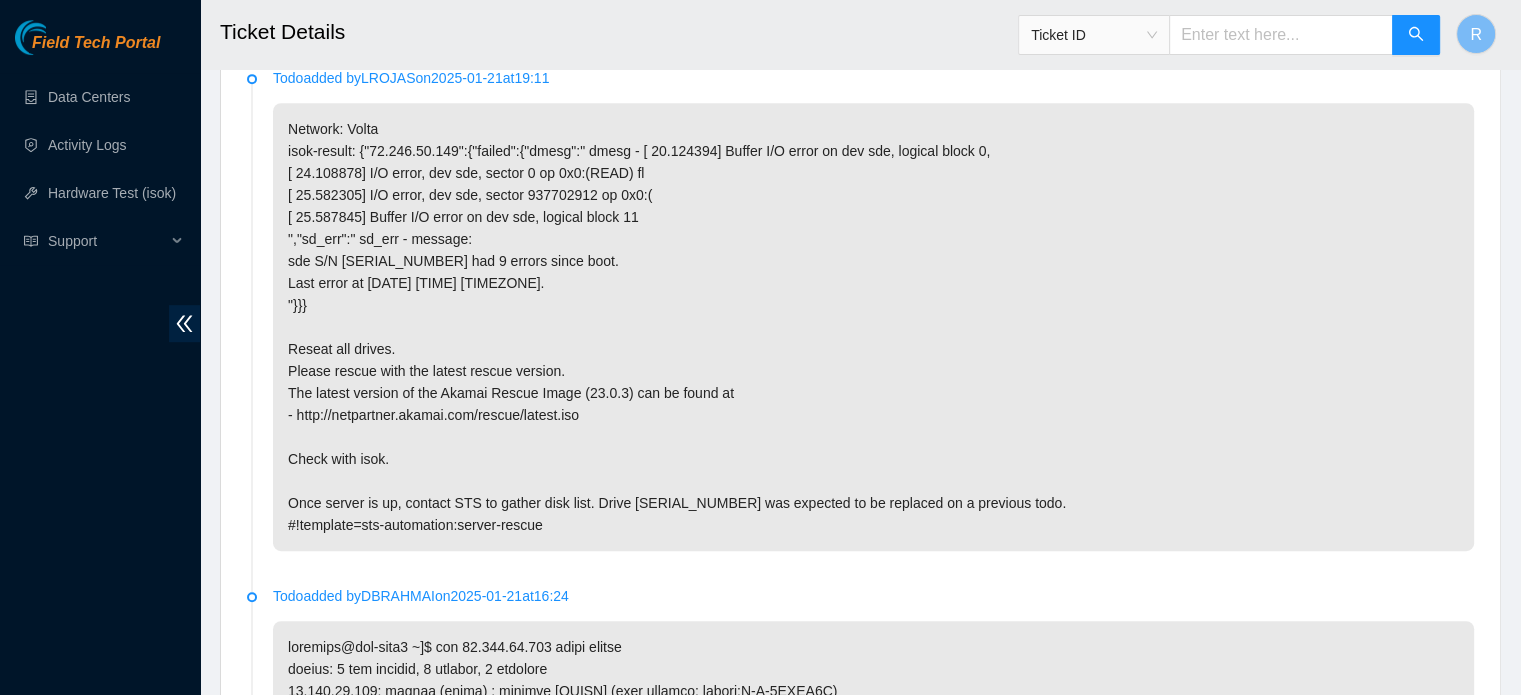 scroll, scrollTop: 900, scrollLeft: 0, axis: vertical 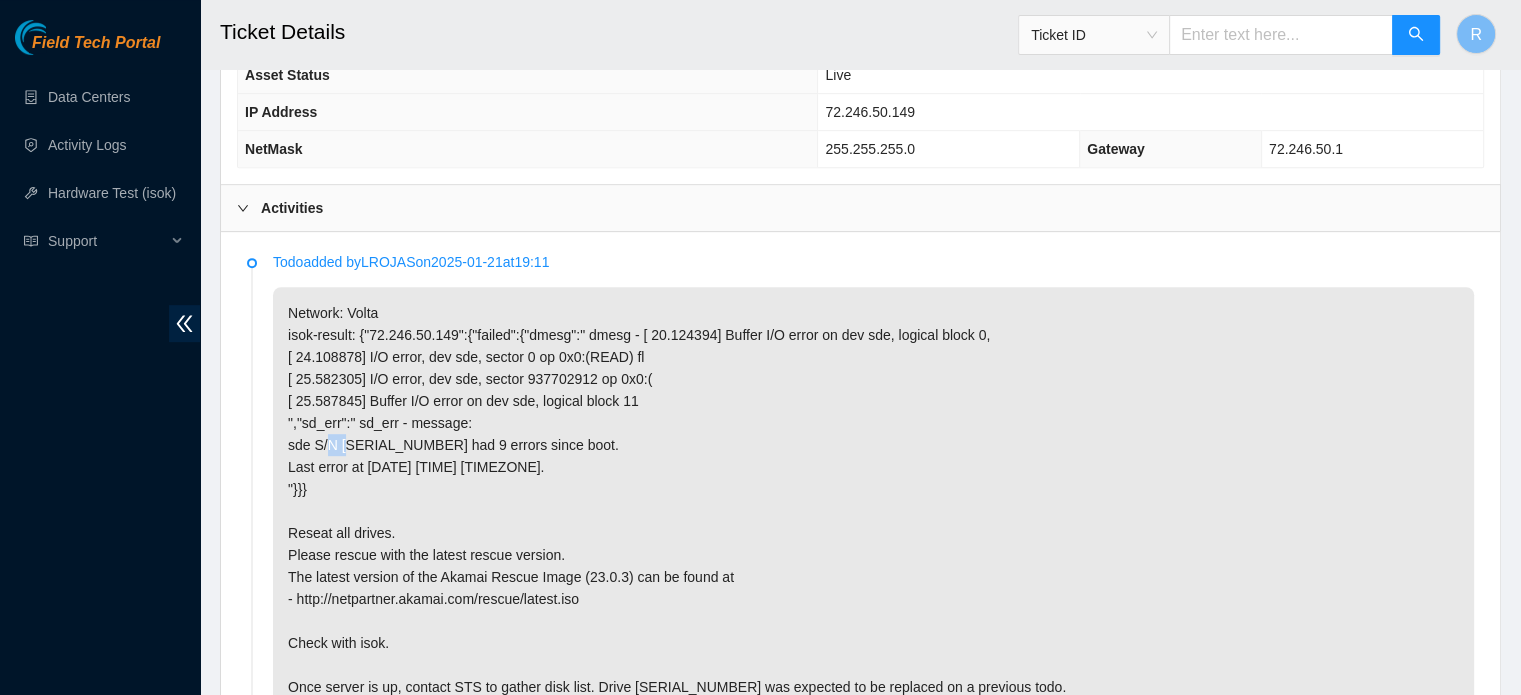 drag, startPoint x: 1143, startPoint y: 354, endPoint x: 1162, endPoint y: 353, distance: 19.026299 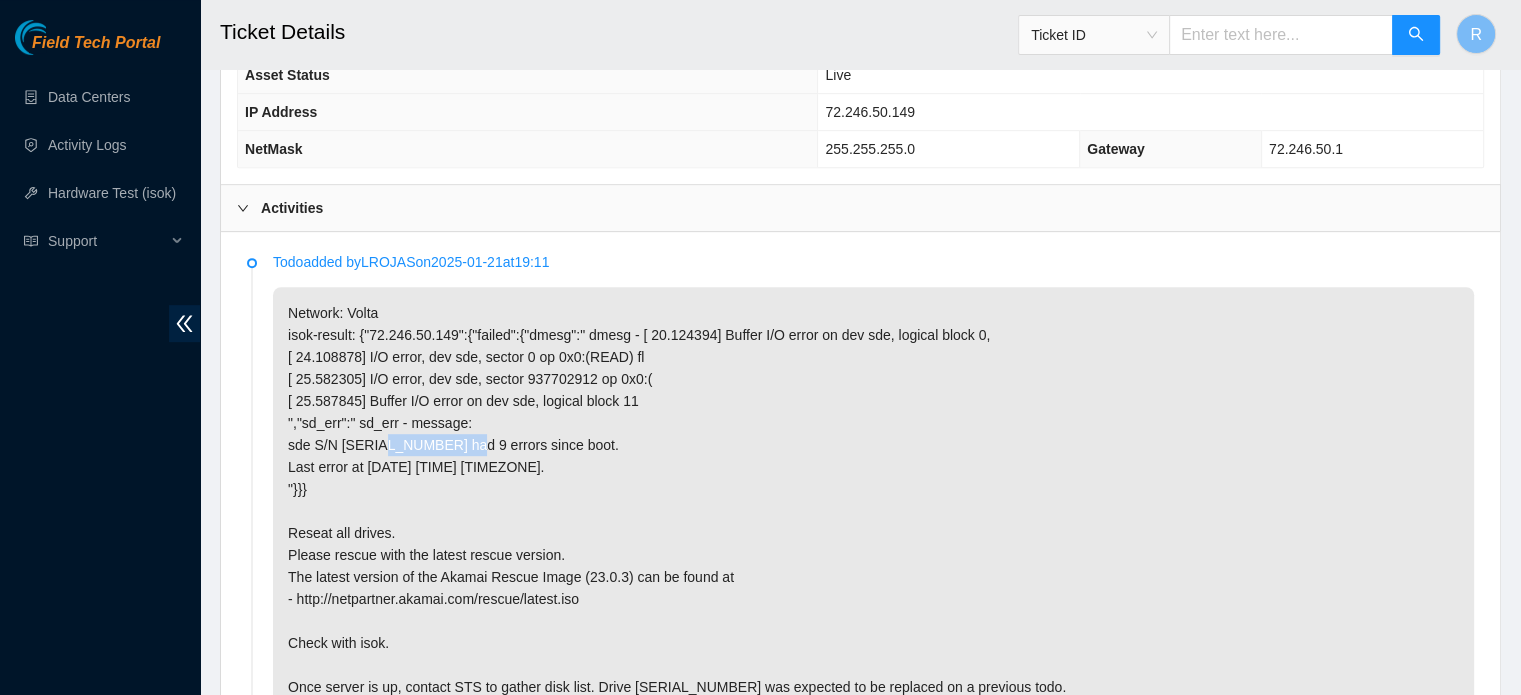 drag, startPoint x: 1194, startPoint y: 351, endPoint x: 1283, endPoint y: 352, distance: 89.005615 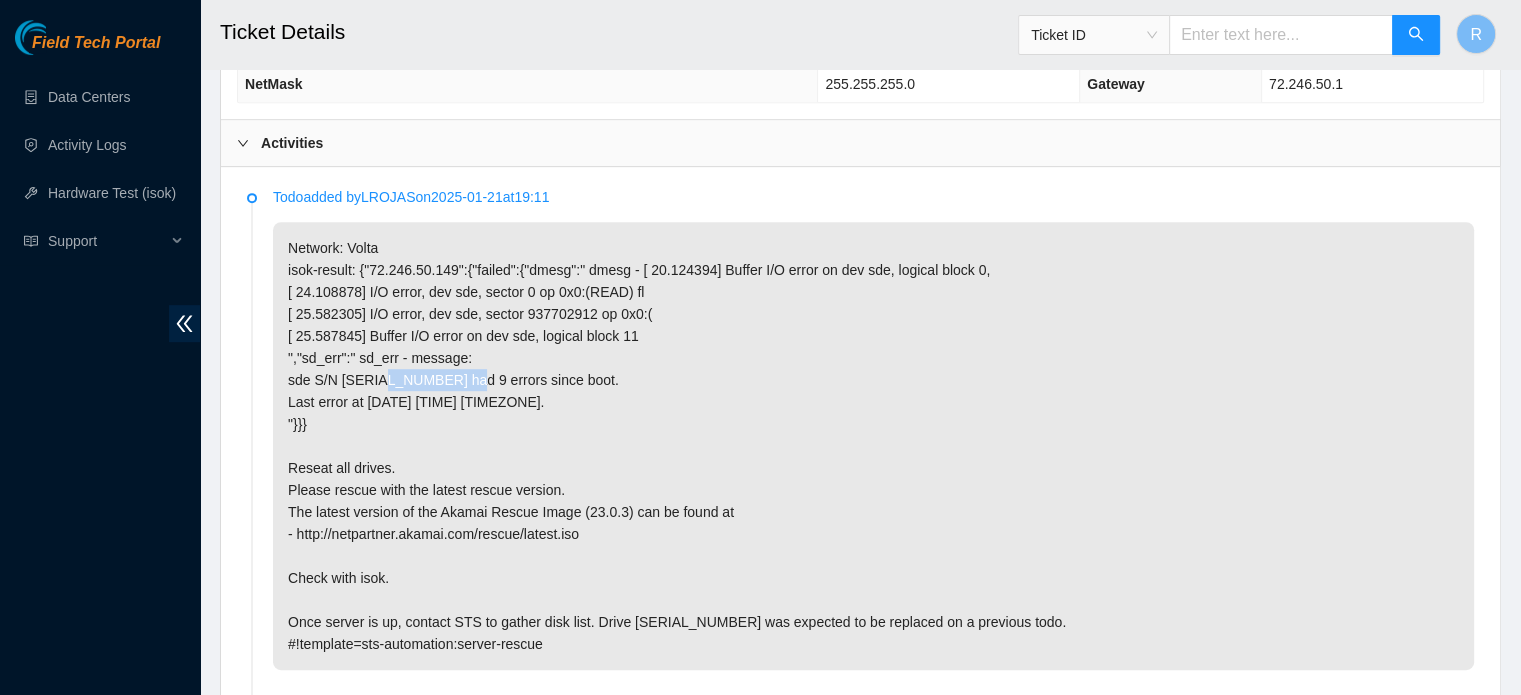 scroll, scrollTop: 1000, scrollLeft: 0, axis: vertical 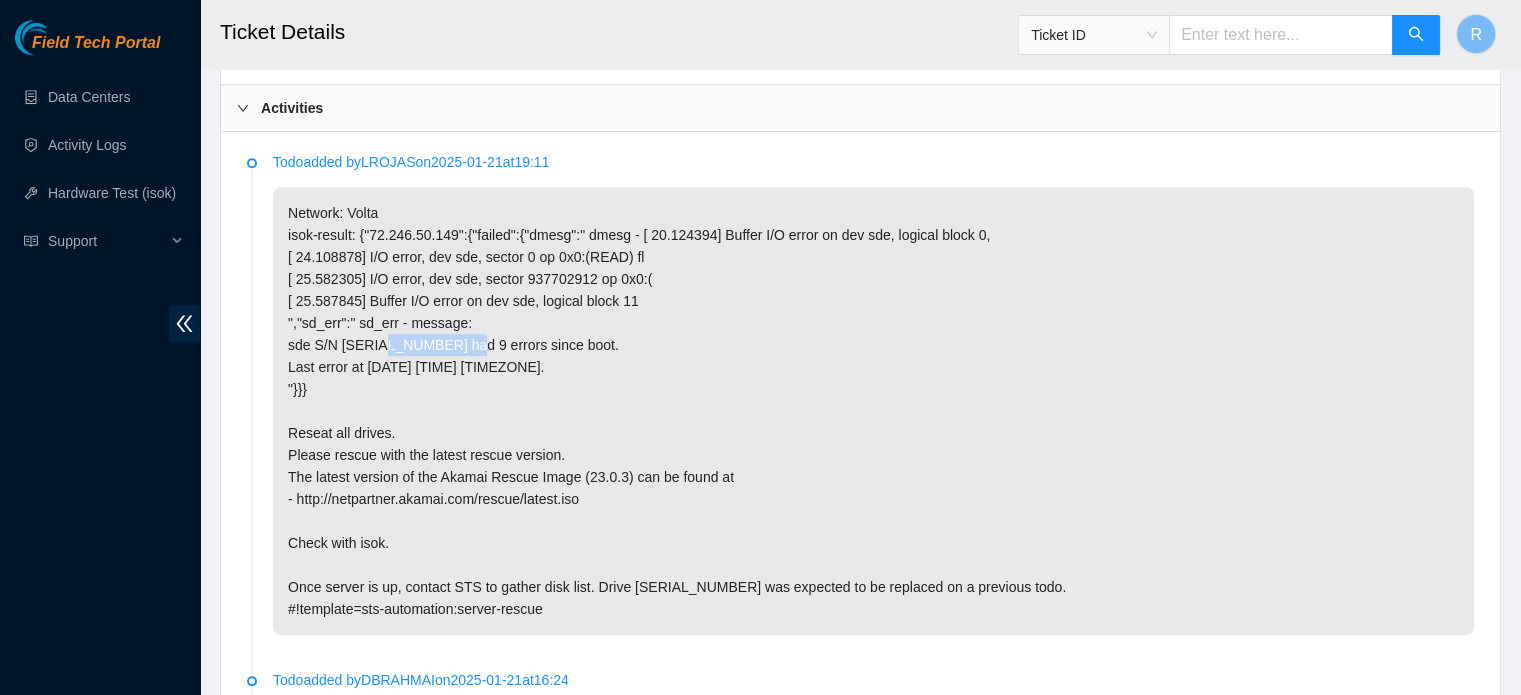 click on "Network: Volta
isok-result: {"72.246.50.149":{"failed":{"dmesg":"          dmesg - [   20.124394] Buffer I/O error on dev sde, logical block 0,\n                  [   24.108878] I/O error, dev sde, sector 0 op 0x0:(READ) fl\n                  [   25.582305] I/O error, dev sde, sector 937702912 op 0x0:(\n                  [   25.587845] Buffer I/O error on dev sde, logical block 11\n","sd_err":"         sd_err - message: \n                  sde S/N 17221753E0F6 had 9 errors since boot.\n                      Last error at Tue Nov 21 21:10:23 2023 GMT.\n"}}}
Reseat all drives.
Please rescue with the latest rescue version.
The latest version of the Akamai Rescue Image (23.0.3) can be found at
- http://netpartner.akamai.com/rescue/latest.iso
Check with isok.
Once server is up, contact STS to gather disk list. Drive 17221753E0F6 was expected to be replaced on a previous todo.
#!template=sts-automation:server-rescue" at bounding box center [873, 411] 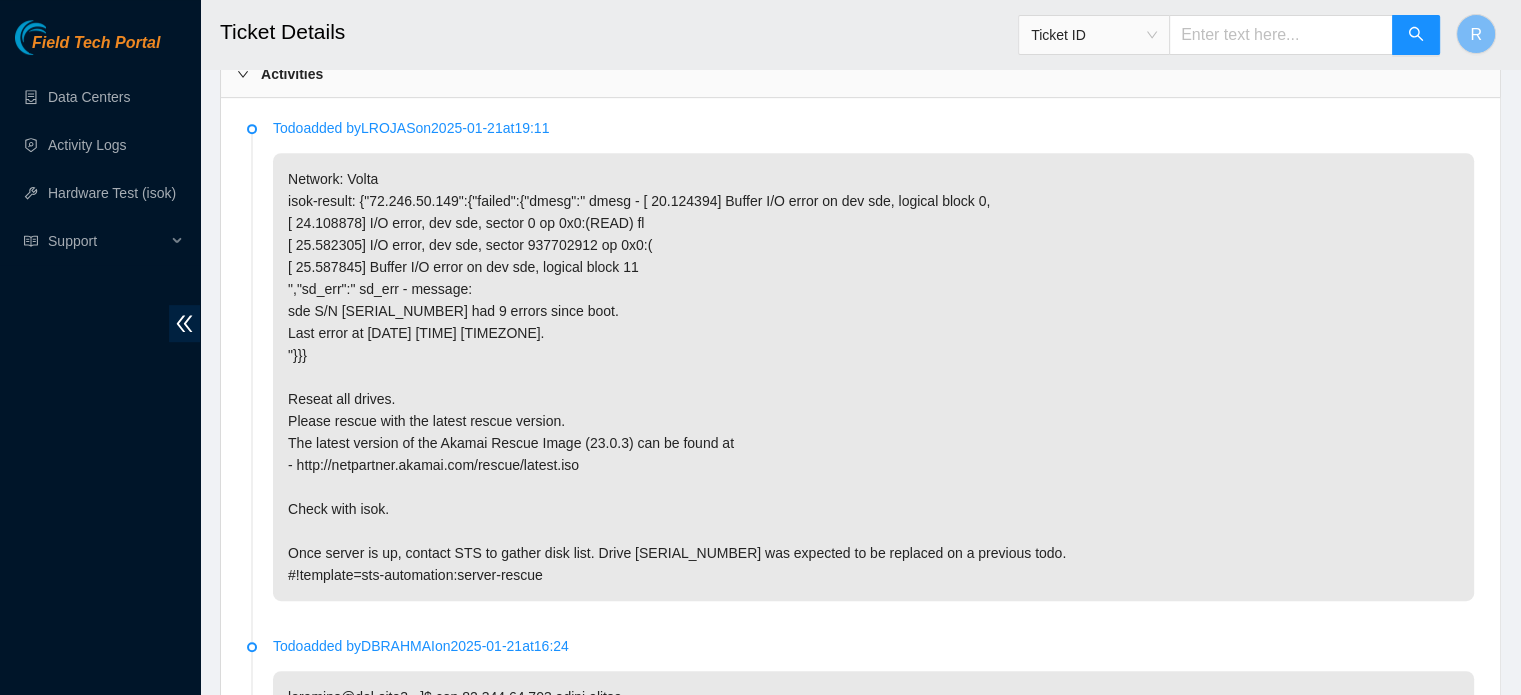 scroll, scrollTop: 1000, scrollLeft: 0, axis: vertical 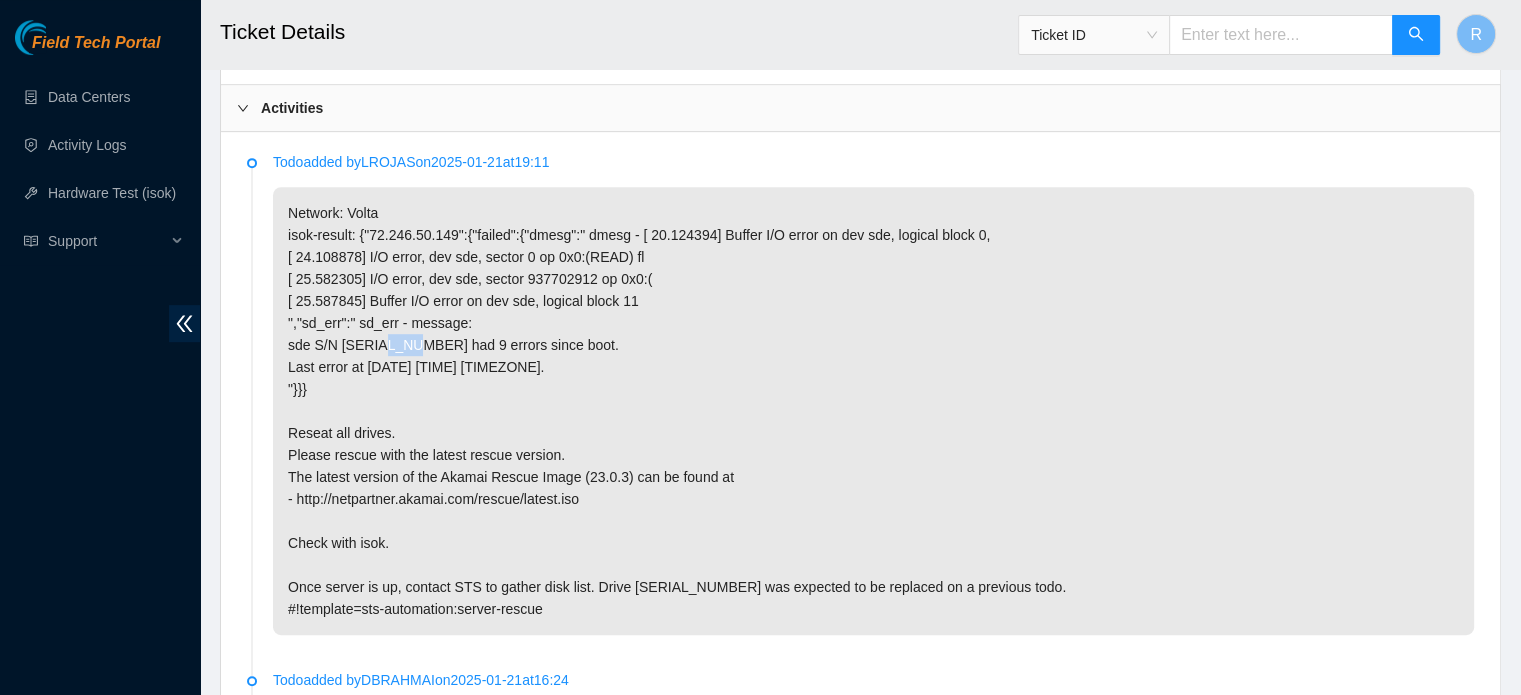 drag, startPoint x: 1196, startPoint y: 254, endPoint x: 1220, endPoint y: 251, distance: 24.186773 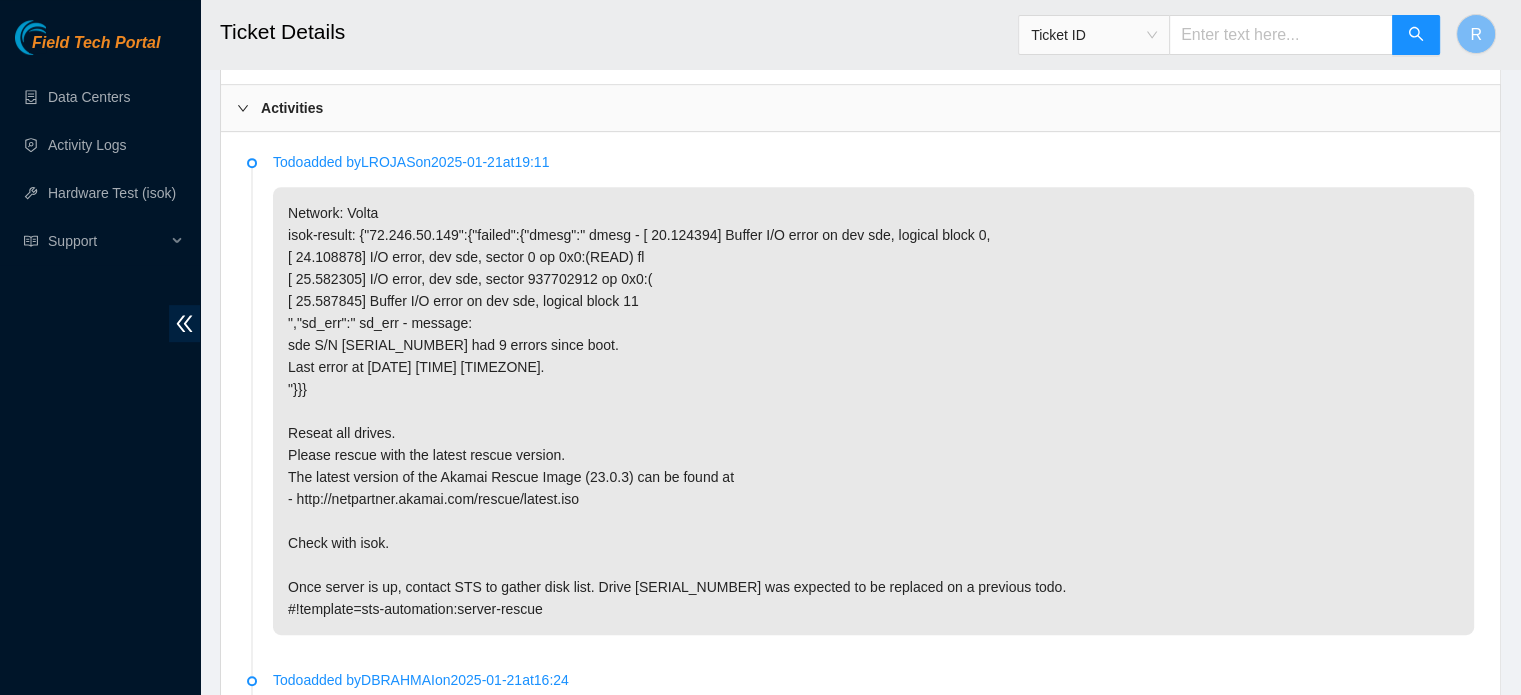 click on "Network: Volta
isok-result: {"72.246.50.149":{"failed":{"dmesg":"          dmesg - [   20.124394] Buffer I/O error on dev sde, logical block 0,\n                  [   24.108878] I/O error, dev sde, sector 0 op 0x0:(READ) fl\n                  [   25.582305] I/O error, dev sde, sector 937702912 op 0x0:(\n                  [   25.587845] Buffer I/O error on dev sde, logical block 11\n","sd_err":"         sd_err - message: \n                  sde S/N 17221753E0F6 had 9 errors since boot.\n                      Last error at Tue Nov 21 21:10:23 2023 GMT.\n"}}}
Reseat all drives.
Please rescue with the latest rescue version.
The latest version of the Akamai Rescue Image (23.0.3) can be found at
- http://netpartner.akamai.com/rescue/latest.iso
Check with isok.
Once server is up, contact STS to gather disk list. Drive 17221753E0F6 was expected to be replaced on a previous todo.
#!template=sts-automation:server-rescue" at bounding box center [873, 411] 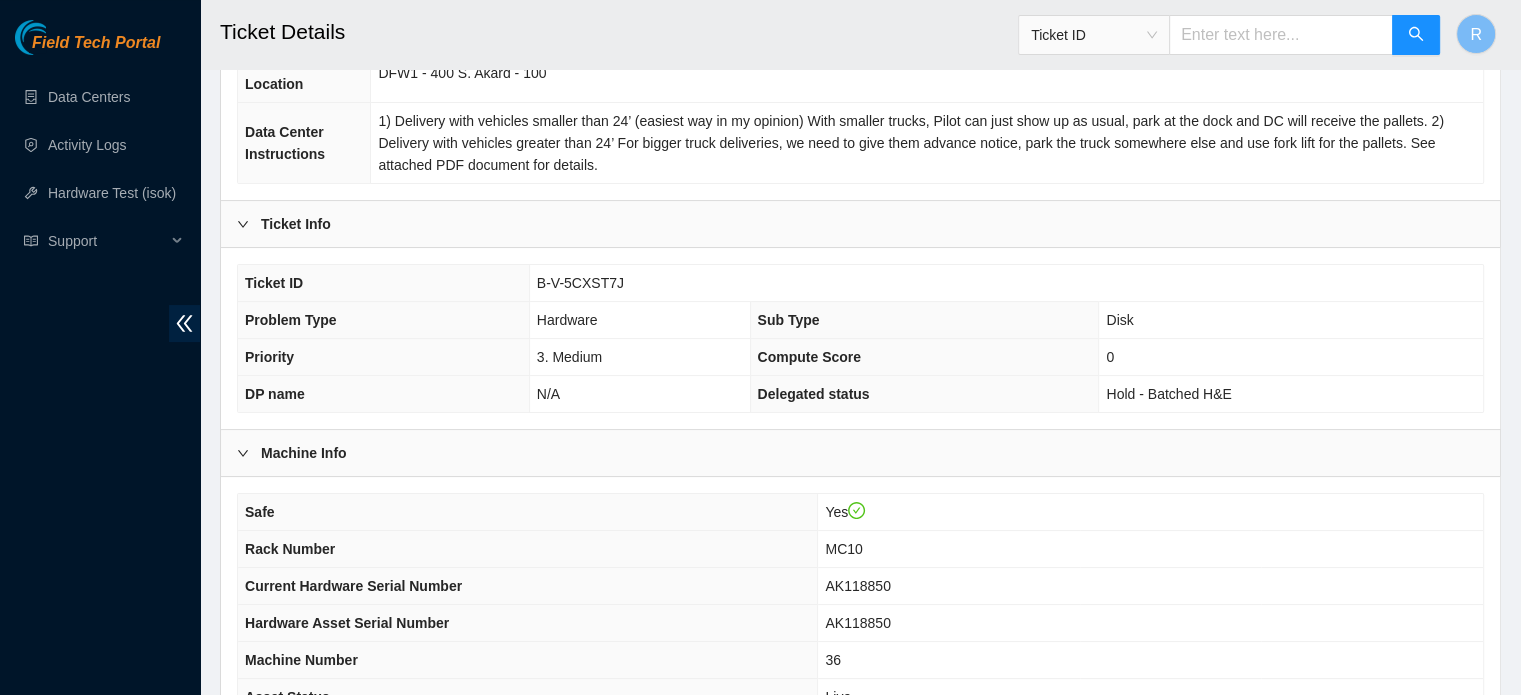 scroll, scrollTop: 0, scrollLeft: 0, axis: both 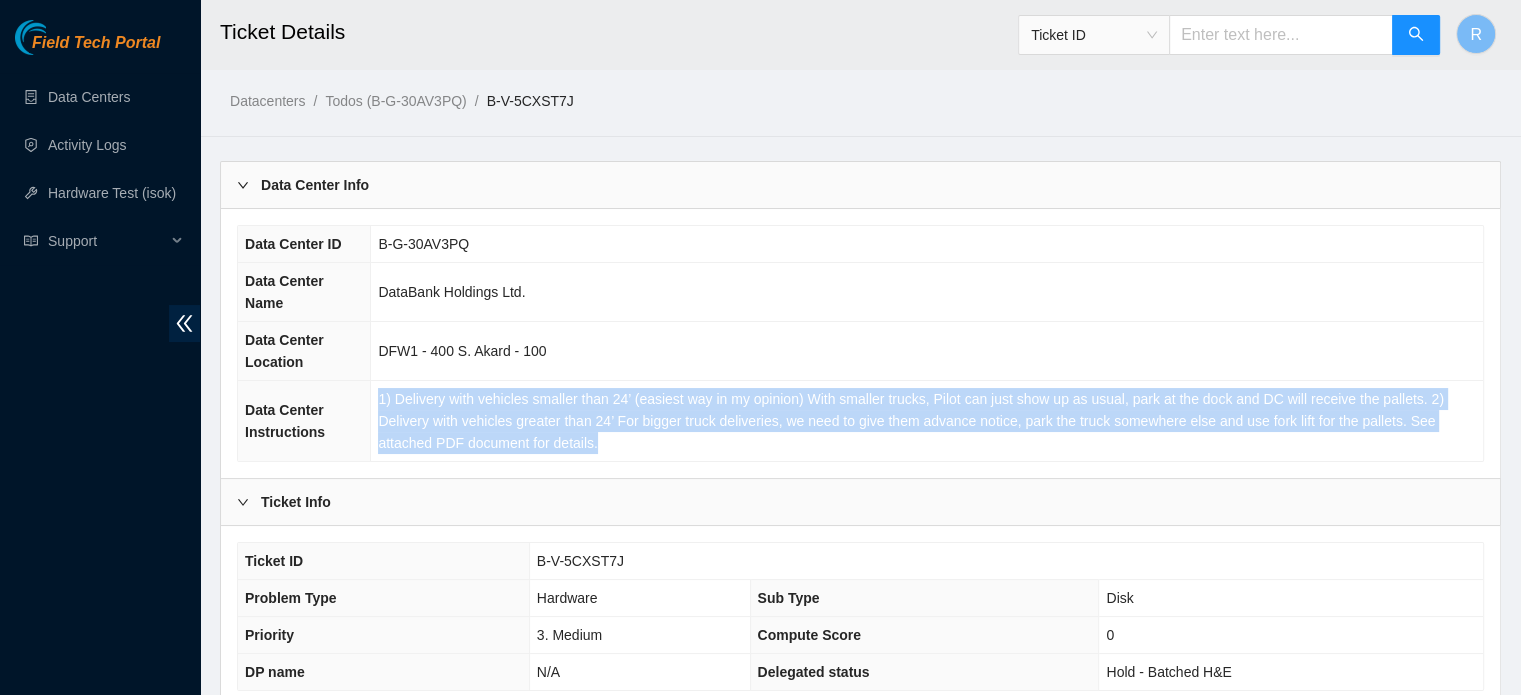 drag, startPoint x: 600, startPoint y: 446, endPoint x: 376, endPoint y: 400, distance: 228.67444 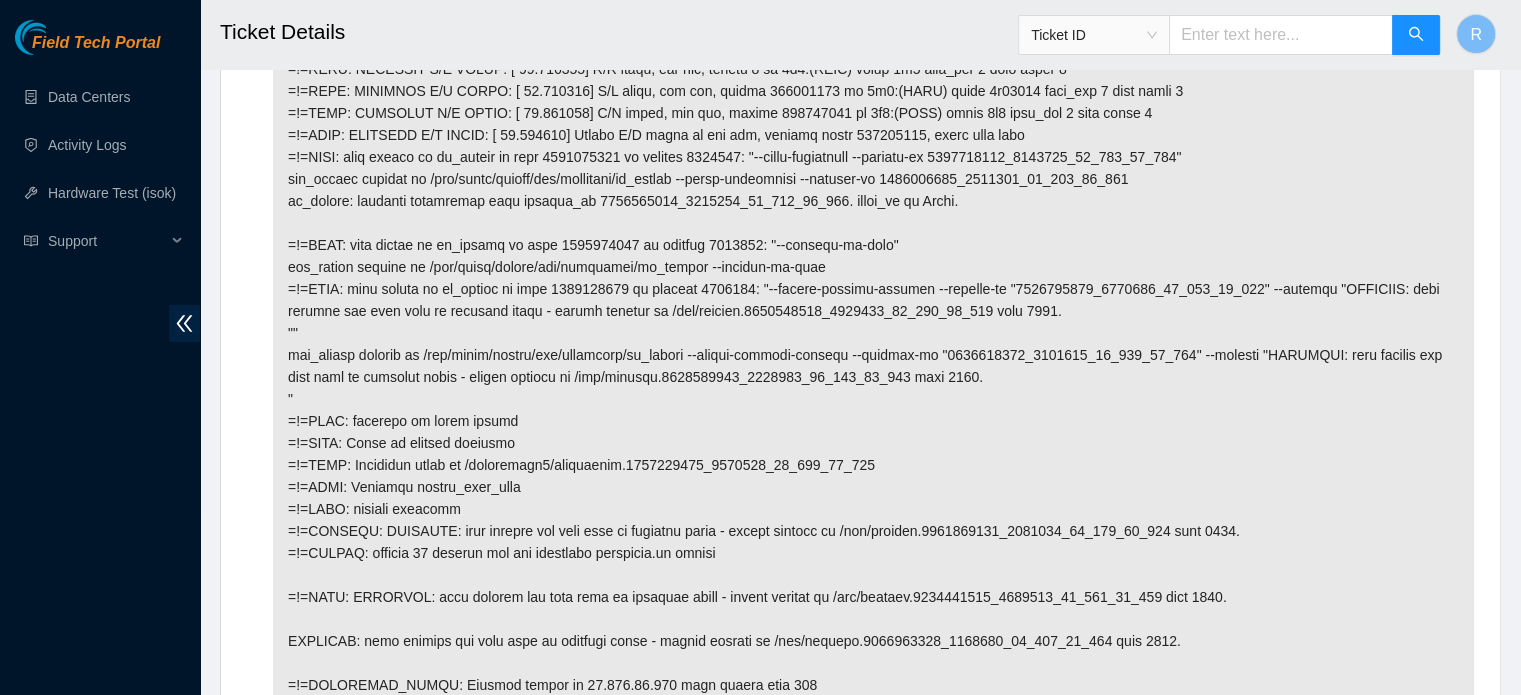 scroll, scrollTop: 7150, scrollLeft: 0, axis: vertical 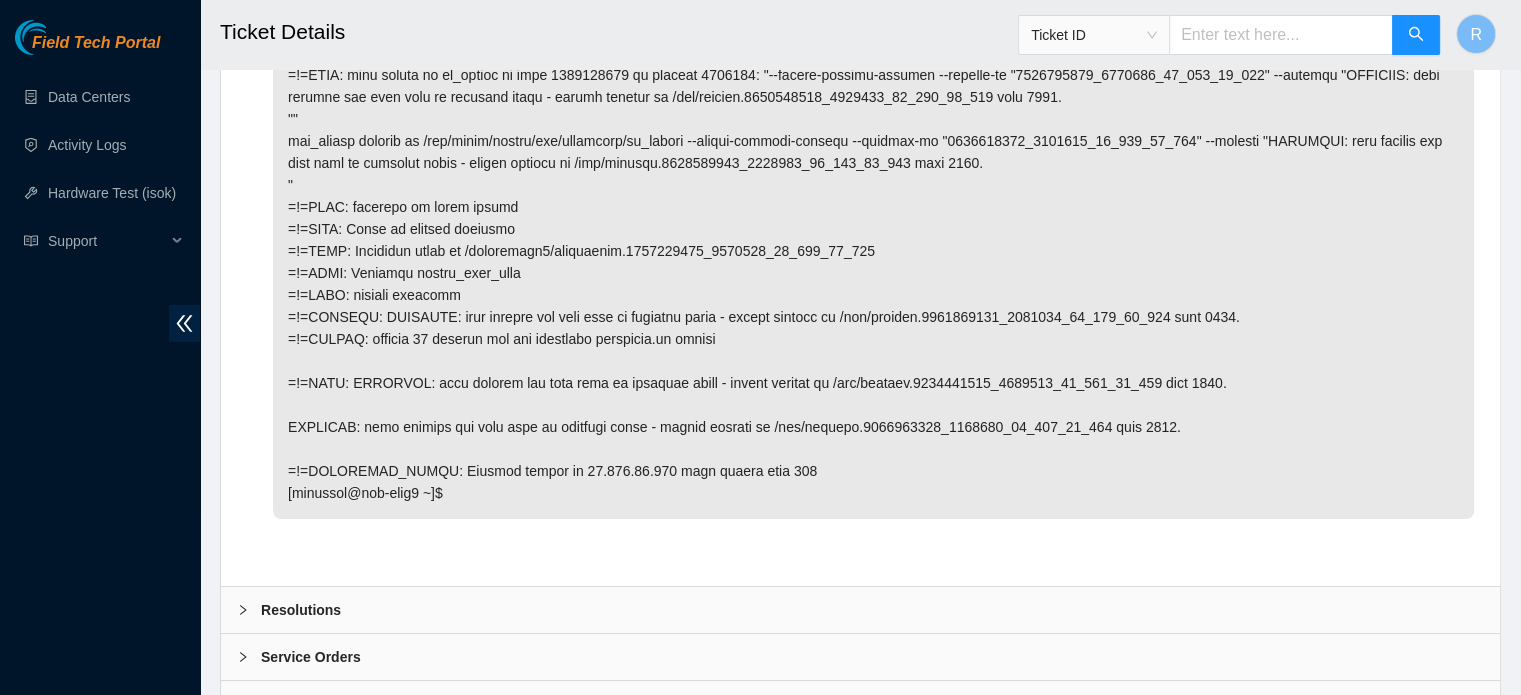 click on "Resolutions" at bounding box center [860, 610] 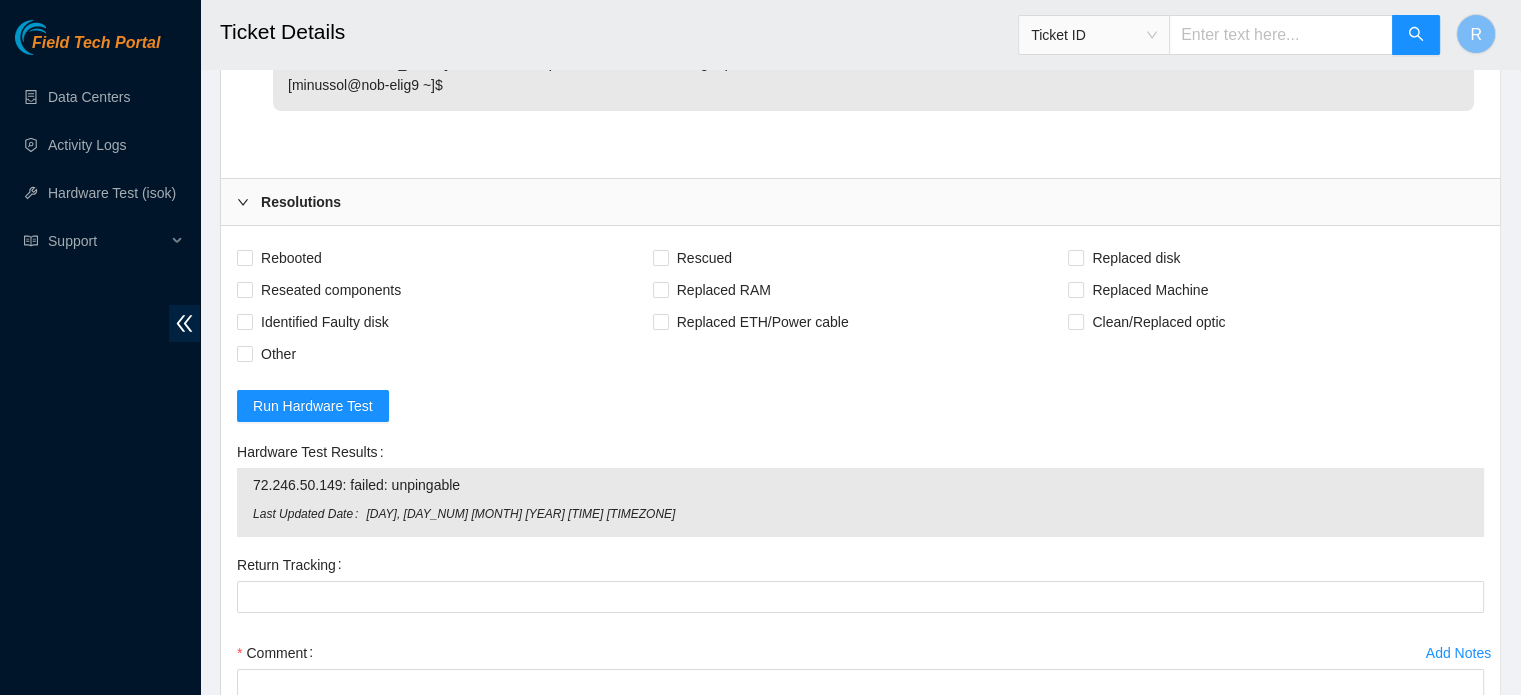 scroll, scrollTop: 7518, scrollLeft: 0, axis: vertical 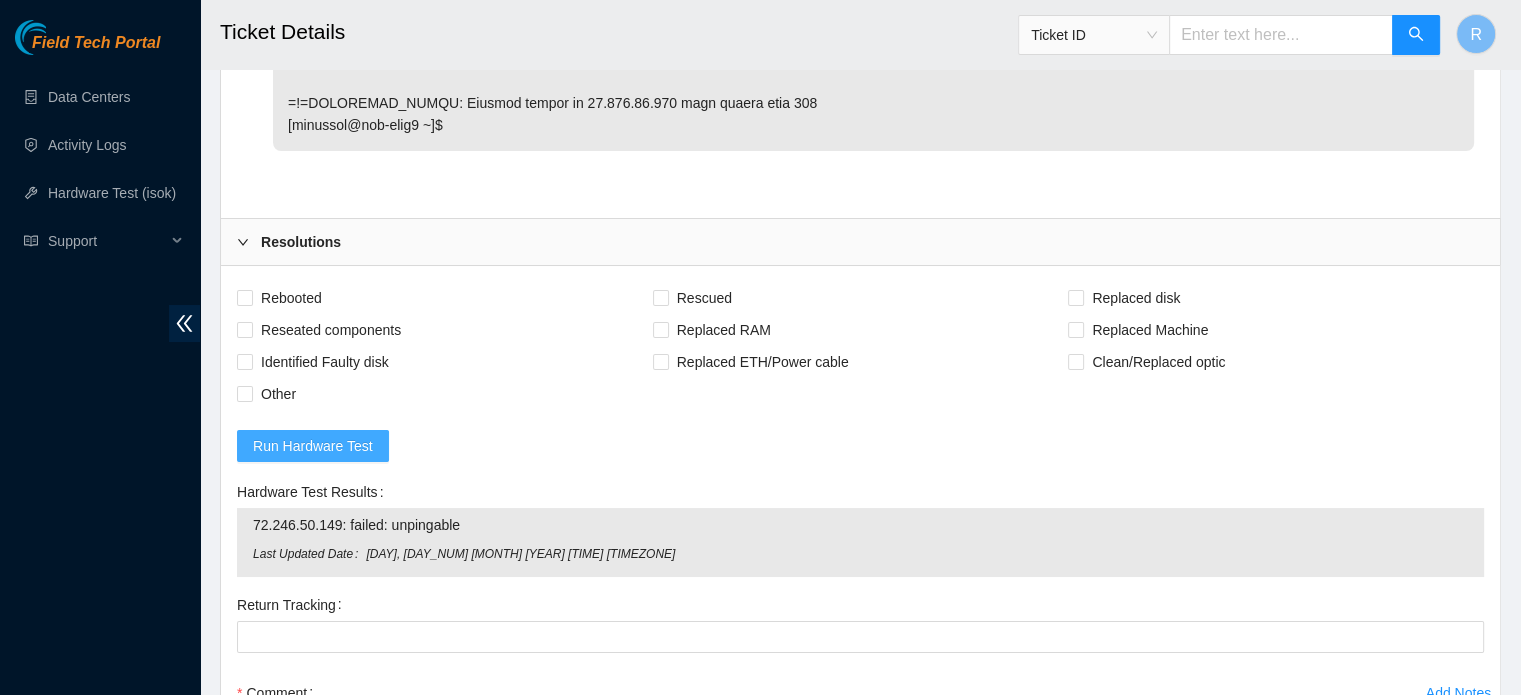 click on "Run Hardware Test" at bounding box center (313, 446) 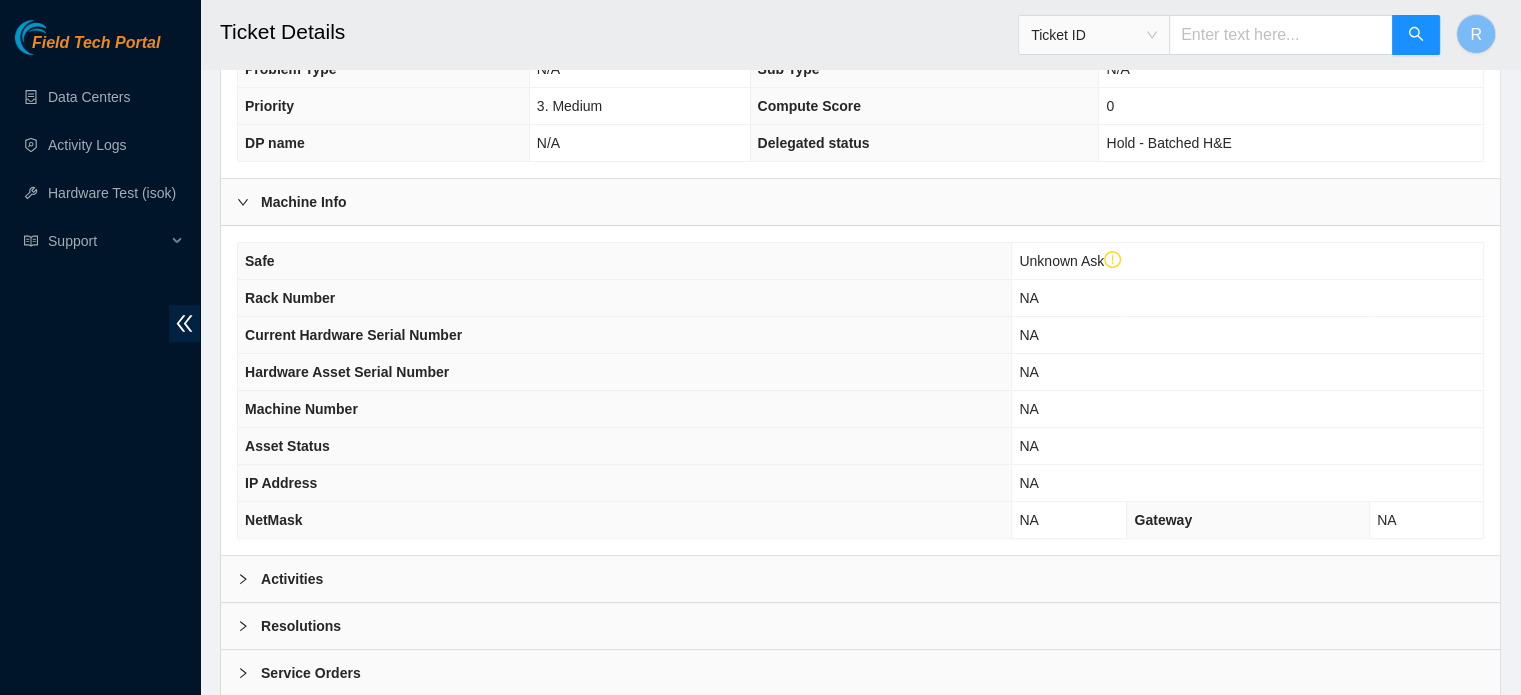 scroll, scrollTop: 600, scrollLeft: 0, axis: vertical 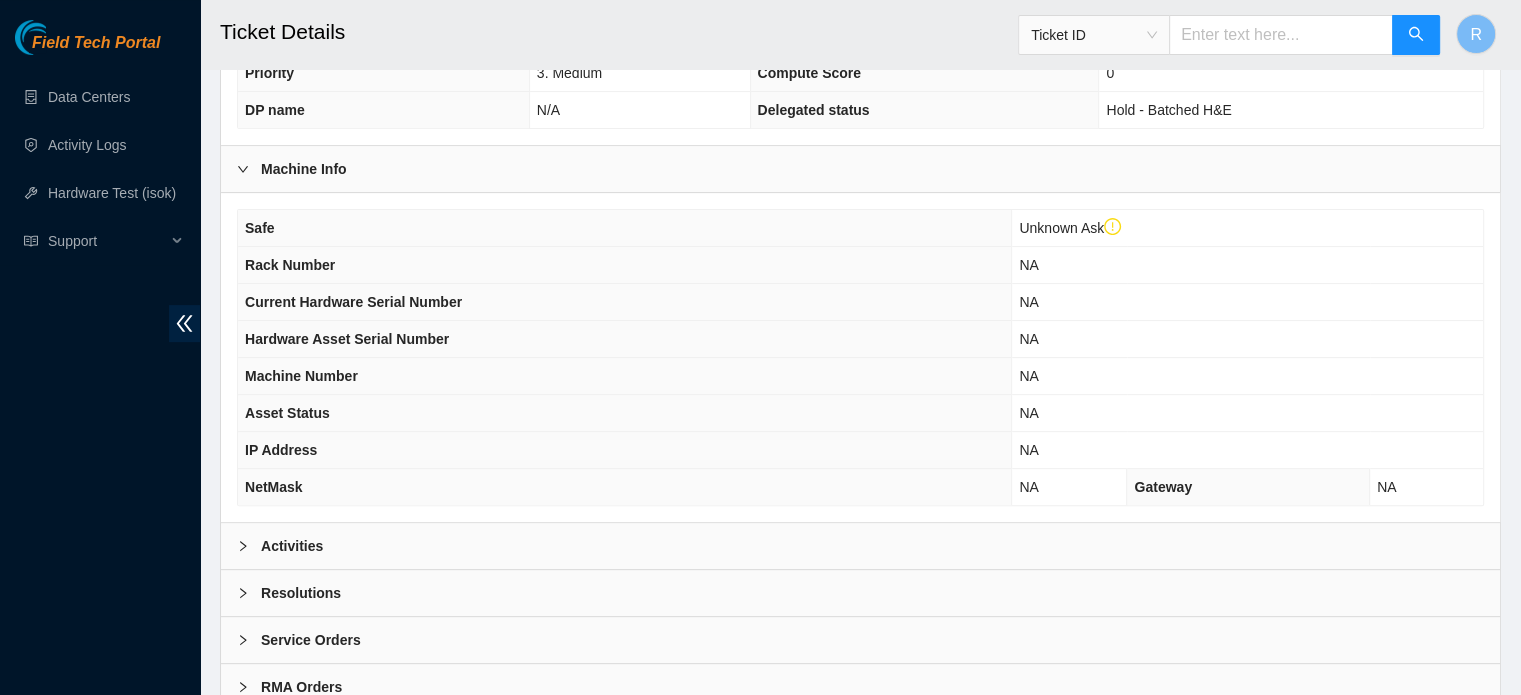 drag, startPoint x: 551, startPoint y: 541, endPoint x: 607, endPoint y: 539, distance: 56.0357 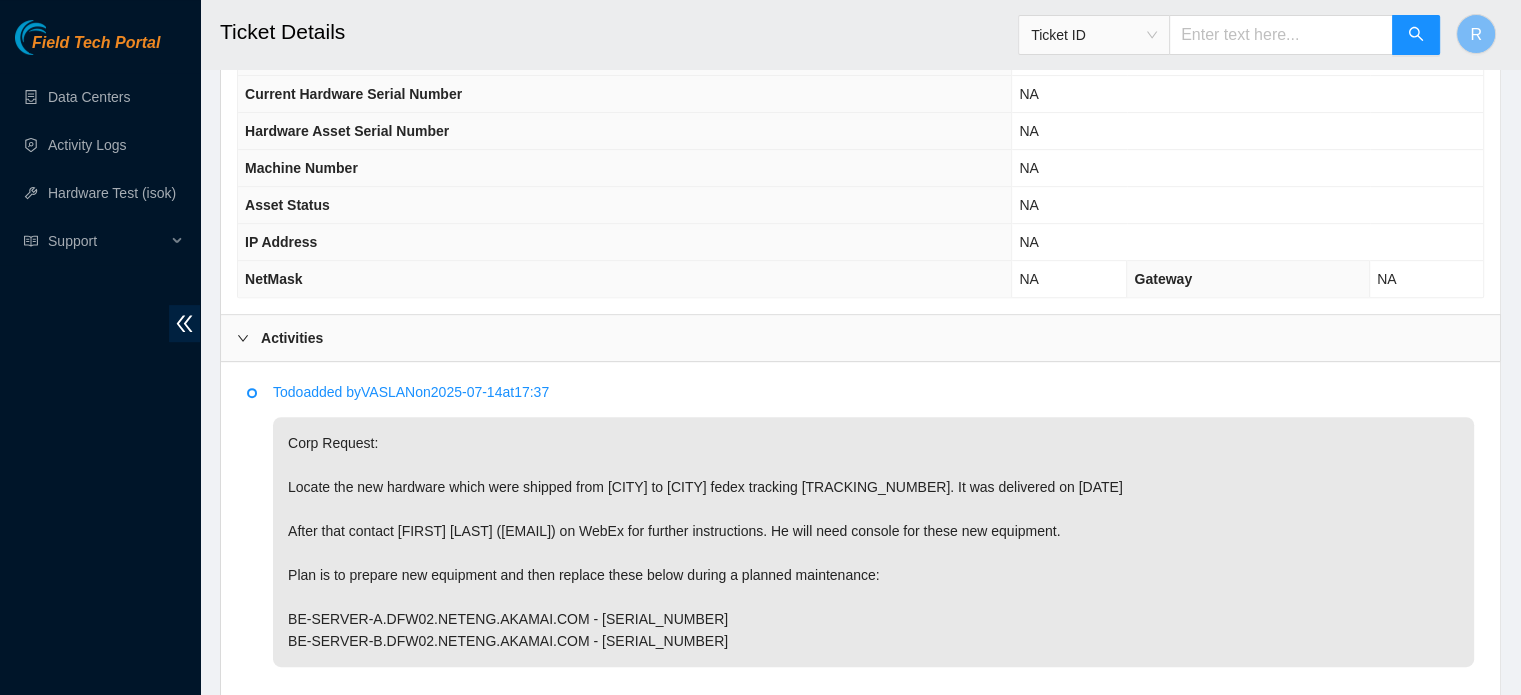scroll, scrollTop: 1000, scrollLeft: 0, axis: vertical 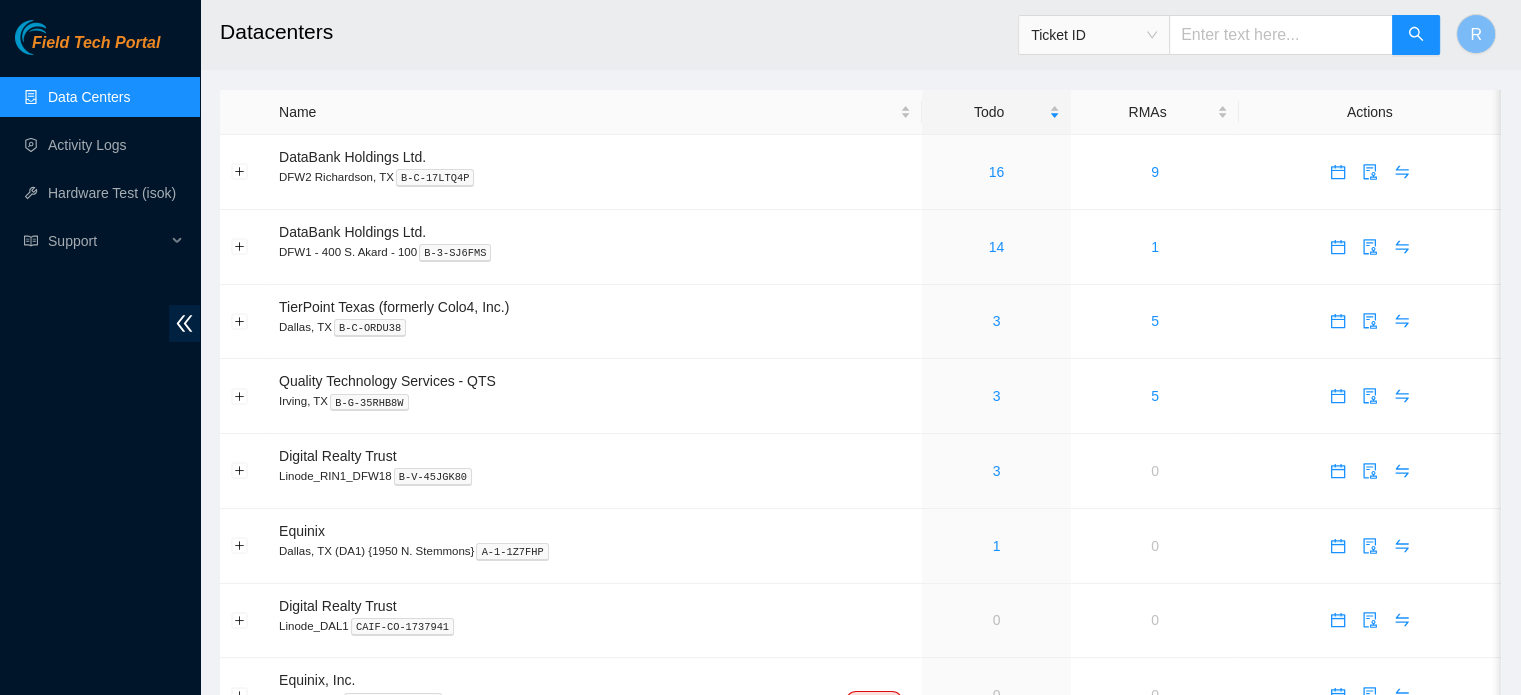 click on "Datacenters" at bounding box center (738, 32) 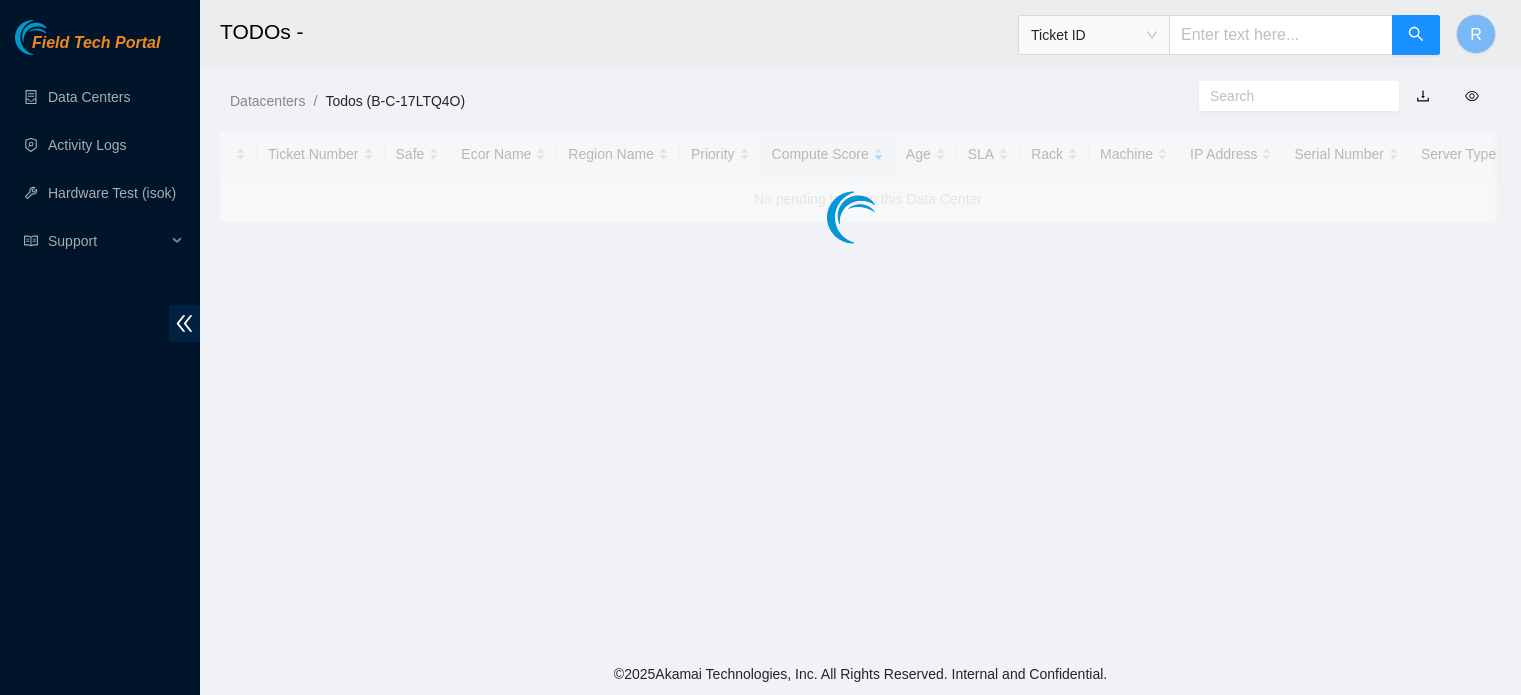 scroll, scrollTop: 0, scrollLeft: 0, axis: both 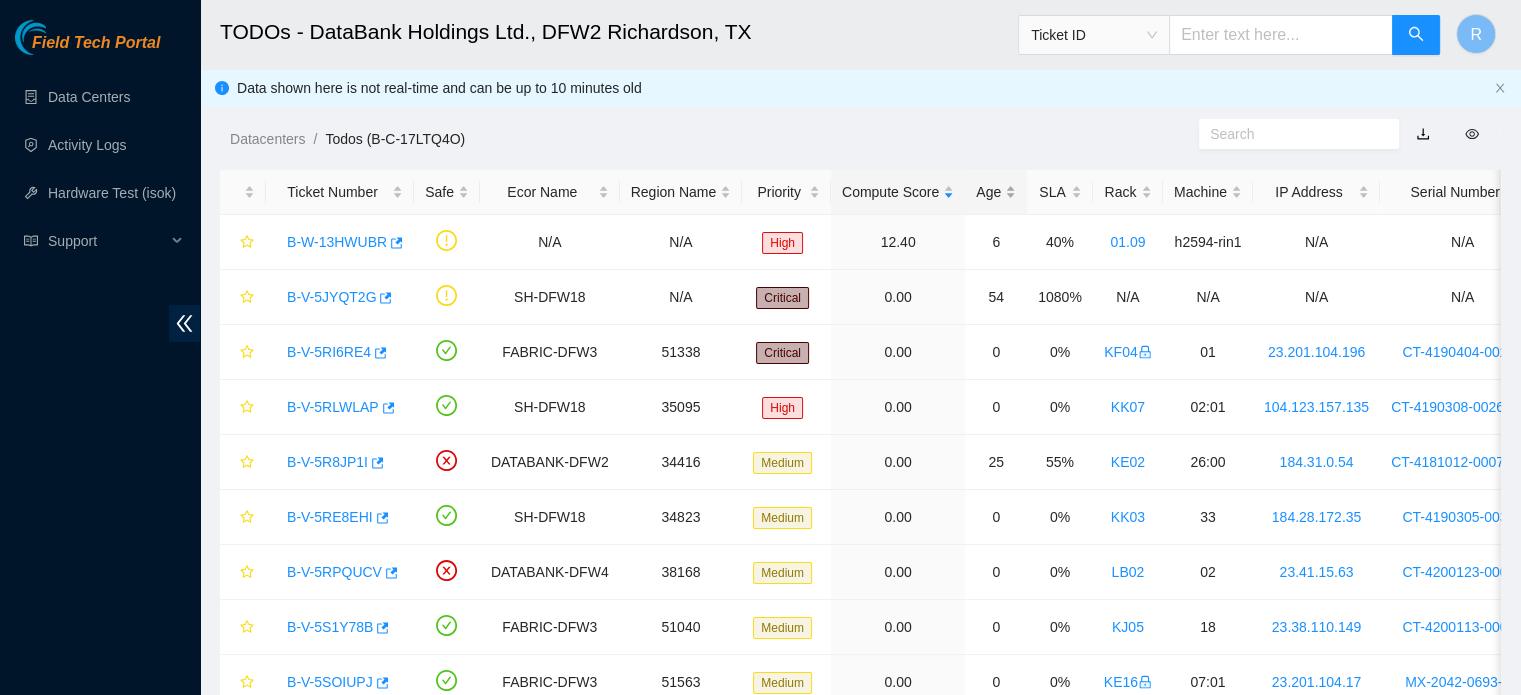 click on "Age" at bounding box center (996, 192) 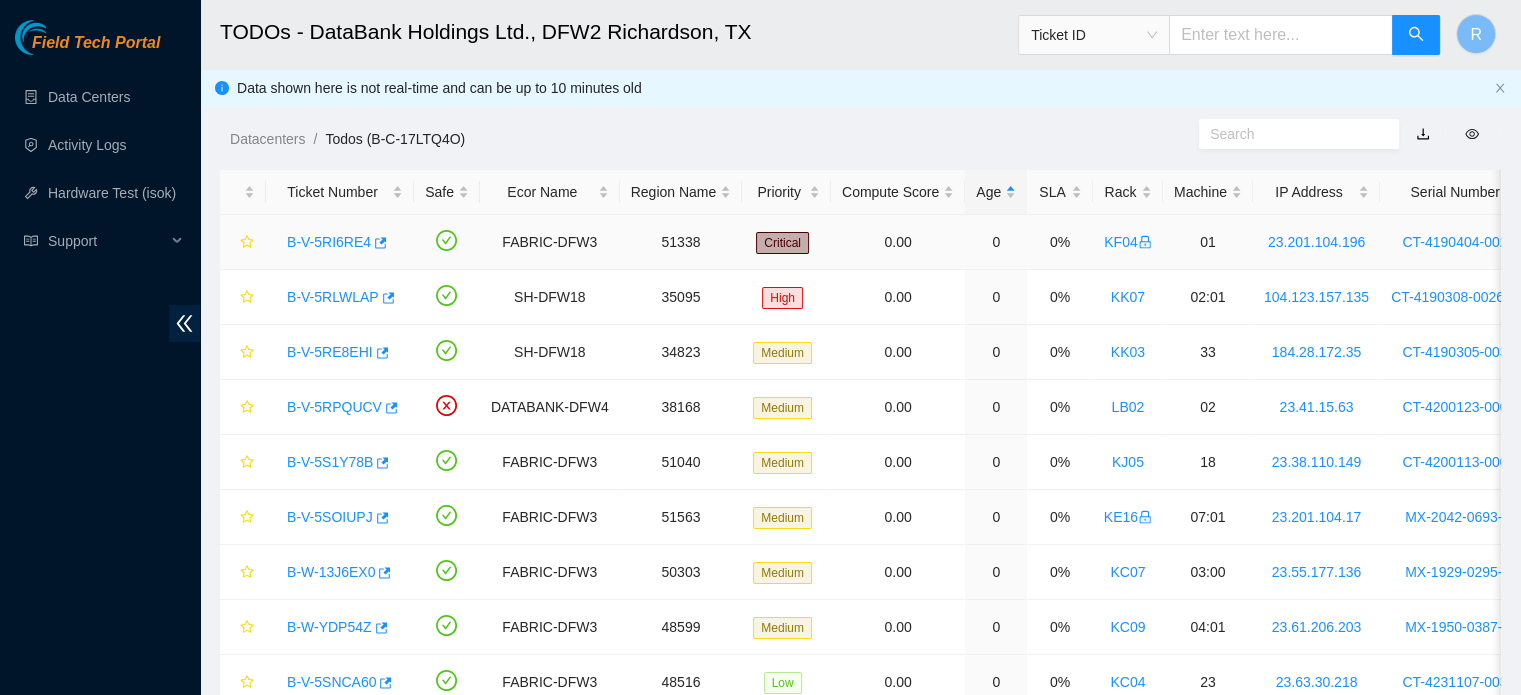 scroll, scrollTop: 0, scrollLeft: 467, axis: horizontal 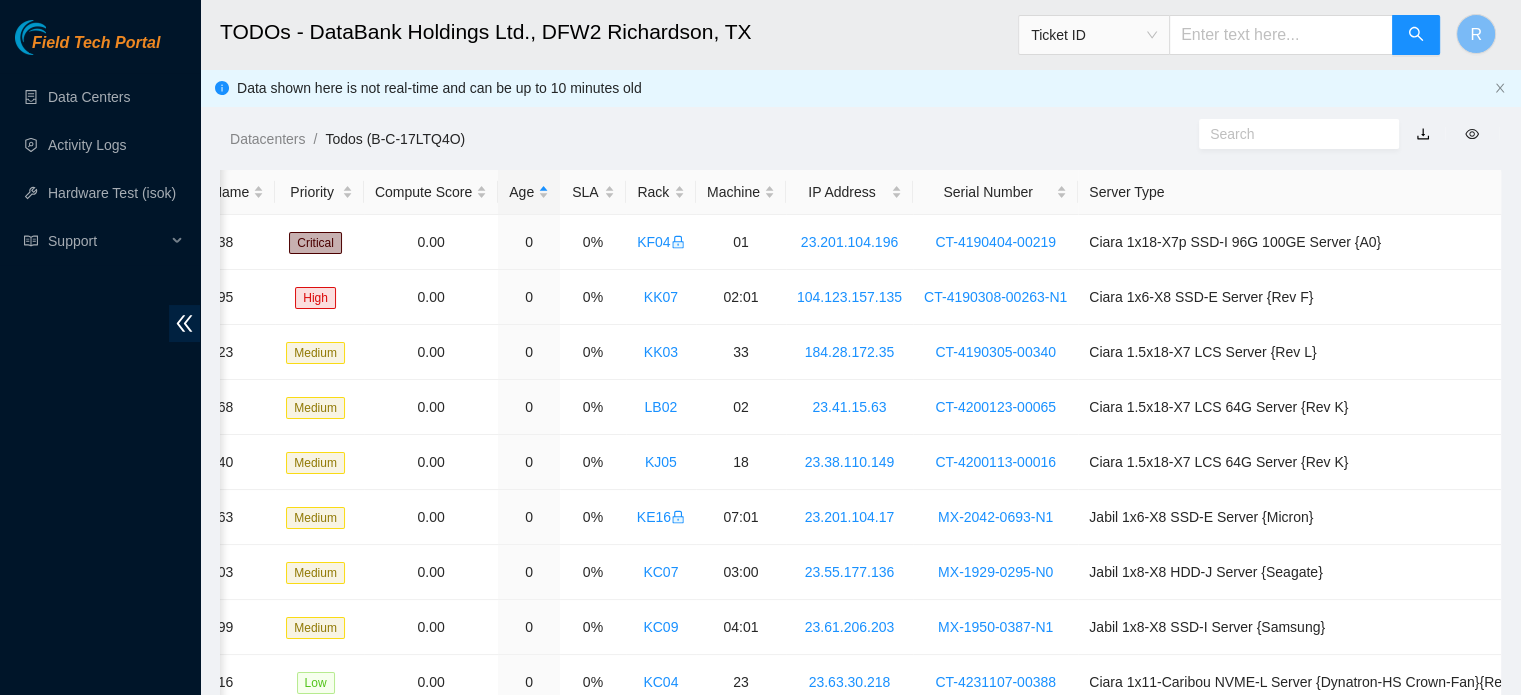 drag, startPoint x: 878, startPoint y: 125, endPoint x: 572, endPoint y: 126, distance: 306.00165 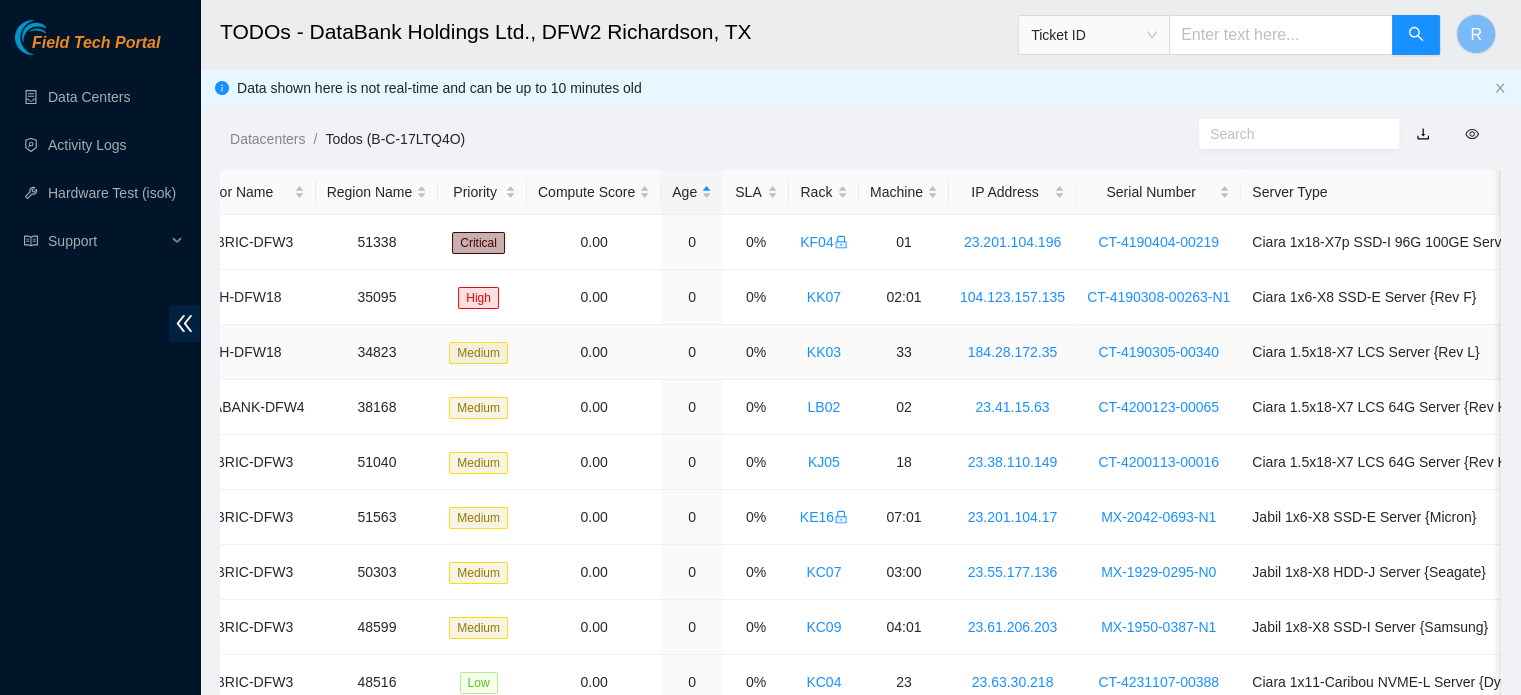 scroll, scrollTop: 0, scrollLeft: 0, axis: both 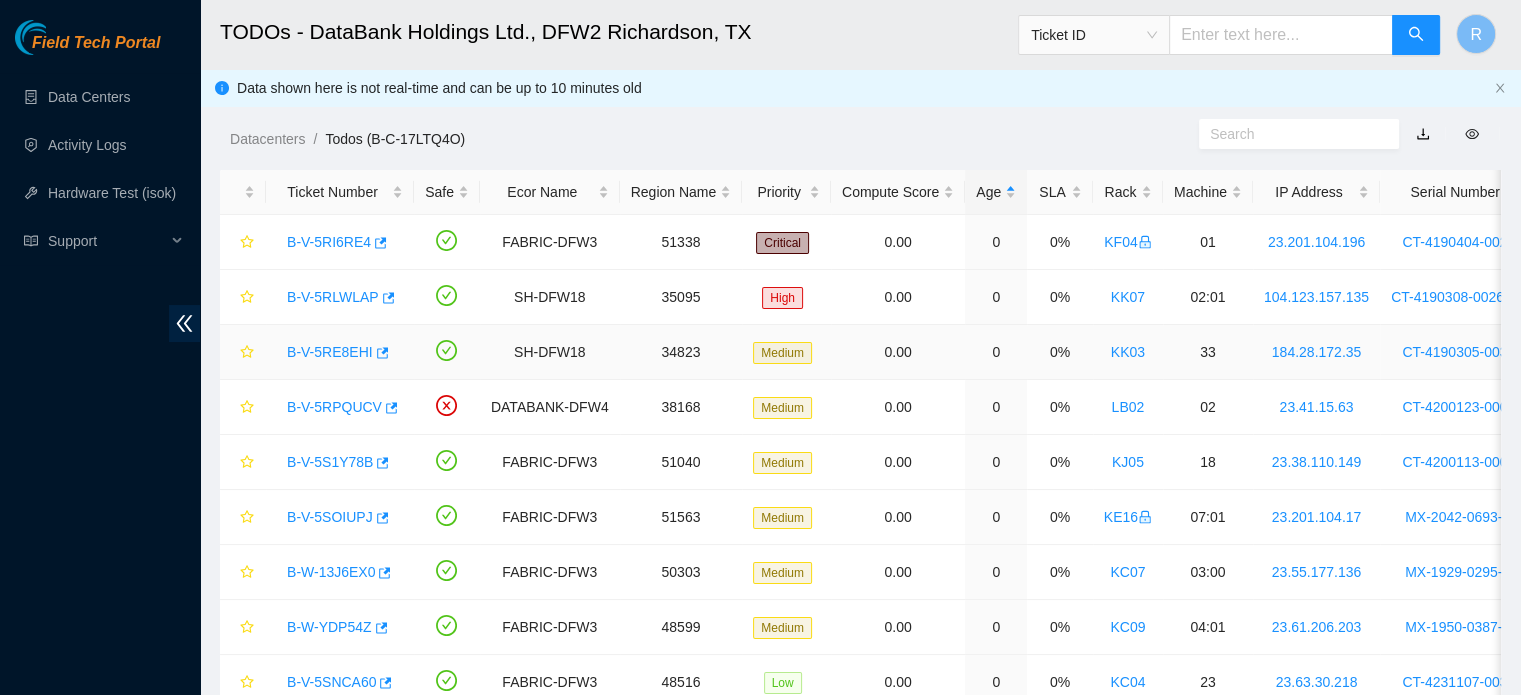 drag, startPoint x: 732, startPoint y: 367, endPoint x: 397, endPoint y: 362, distance: 335.03732 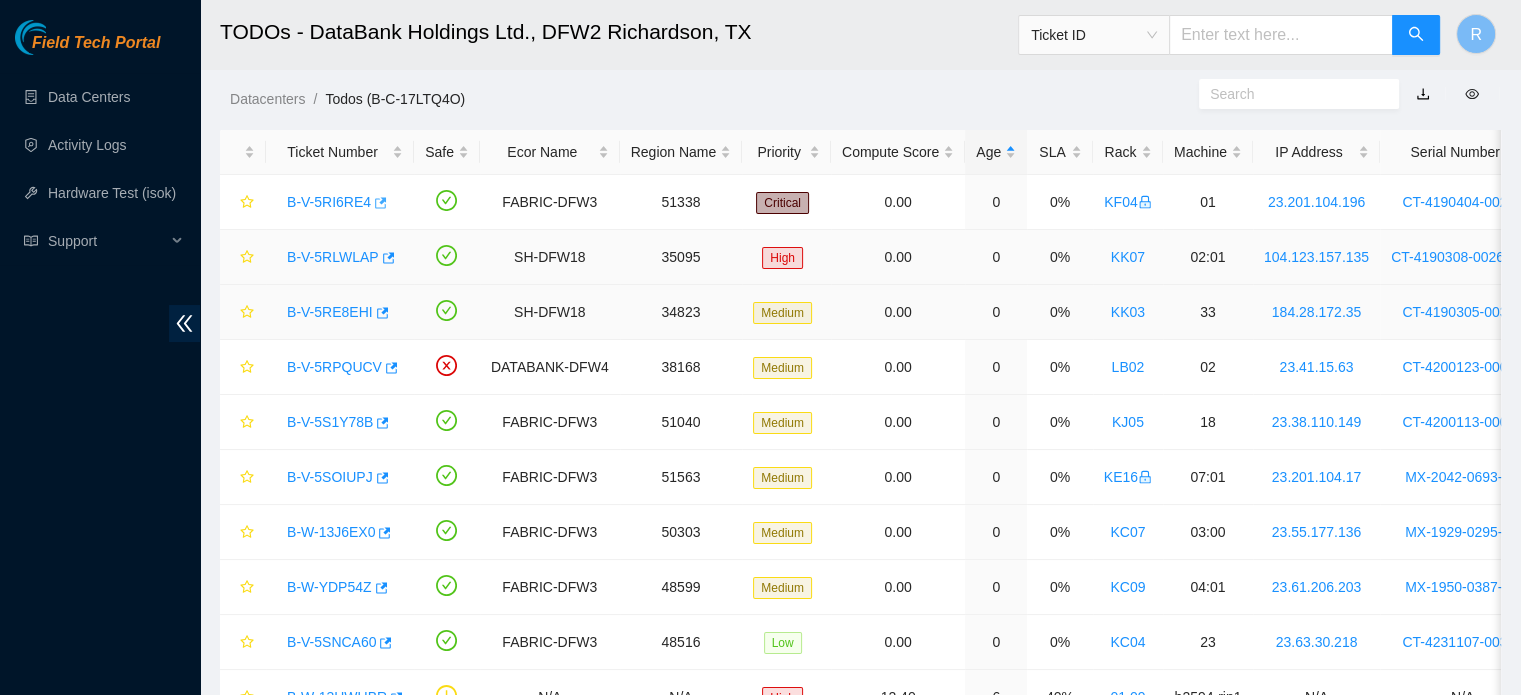scroll, scrollTop: 0, scrollLeft: 0, axis: both 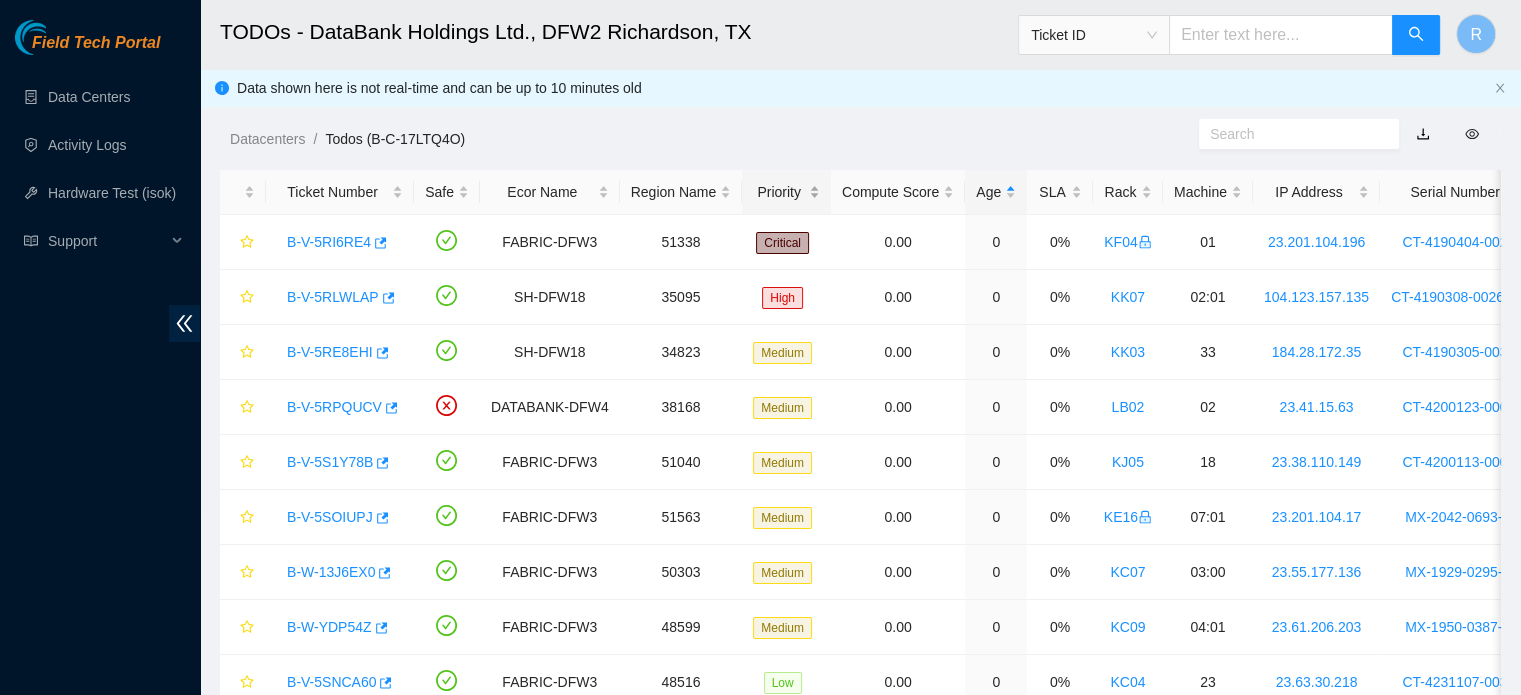 click on "Priority" at bounding box center [786, 192] 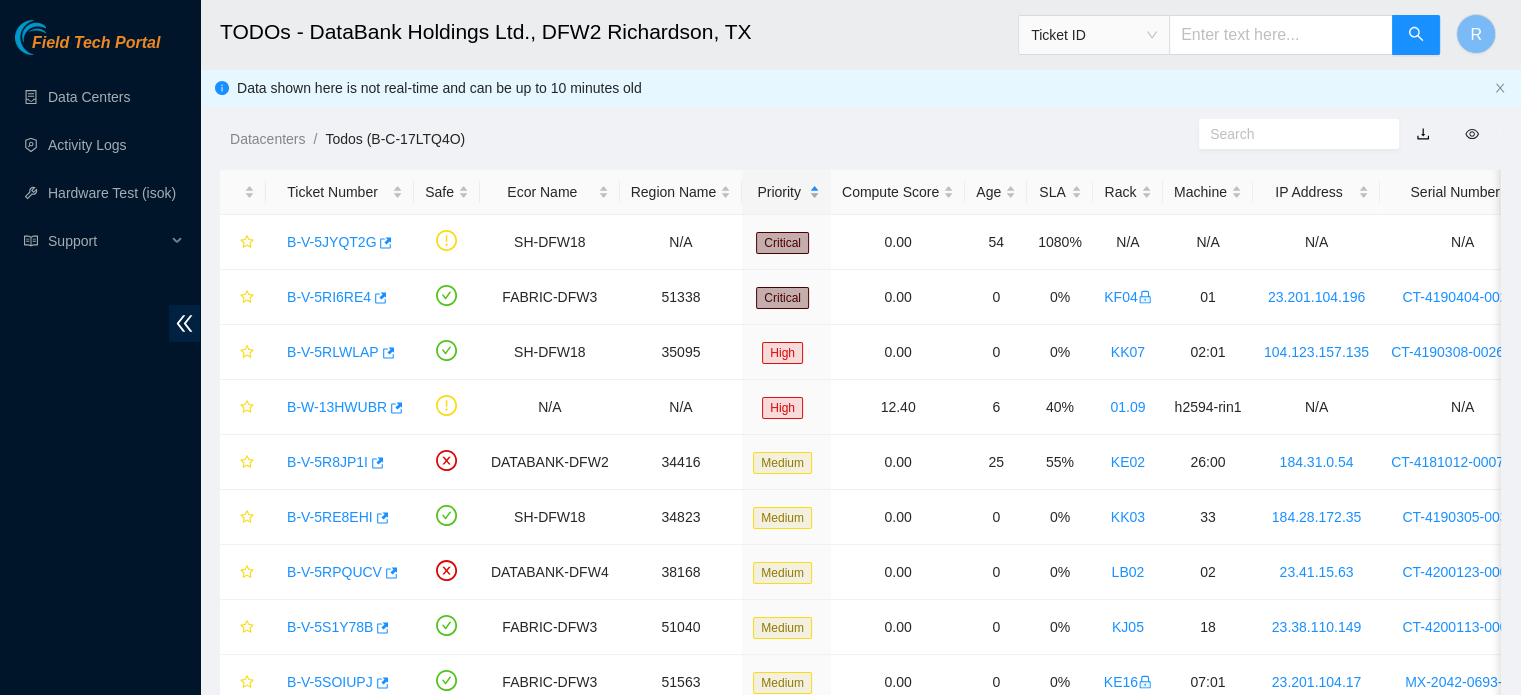 click on "Priority" at bounding box center [786, 192] 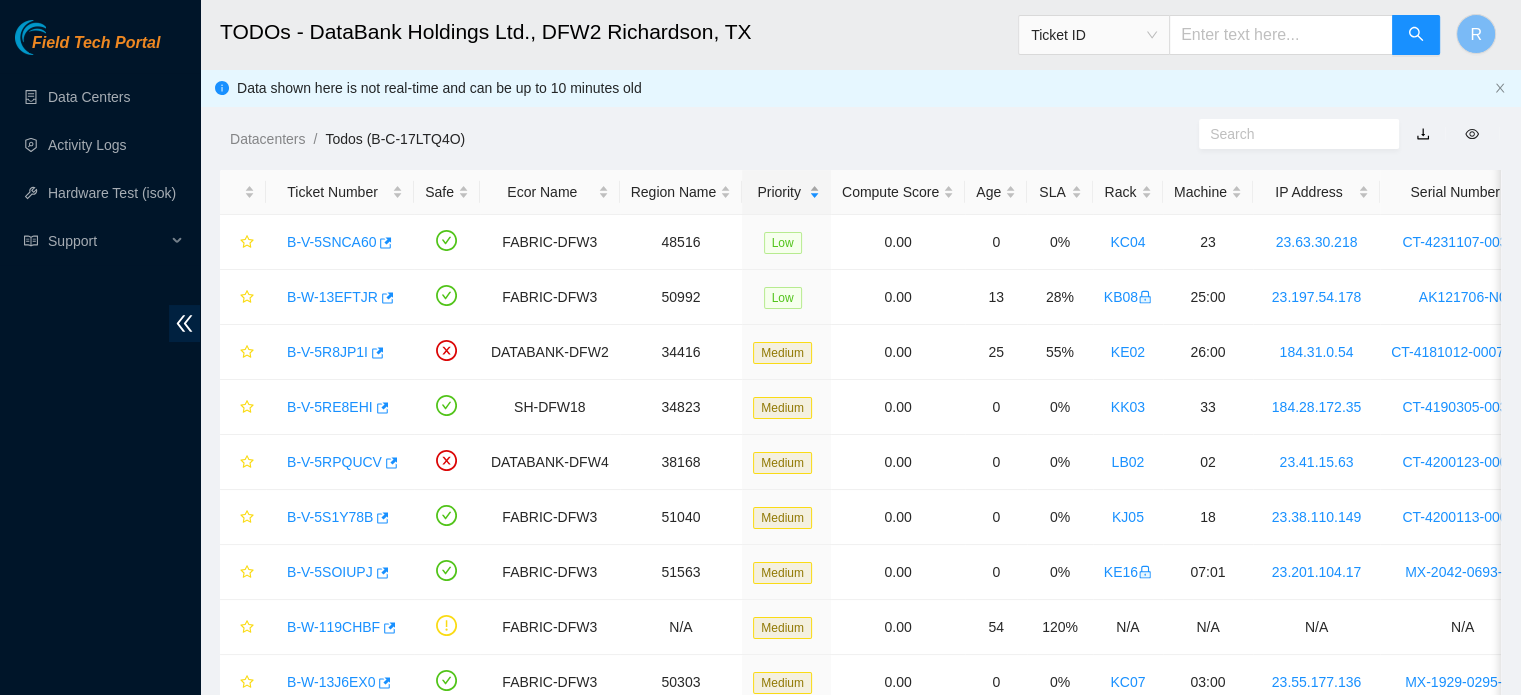 click on "Priority" at bounding box center (786, 192) 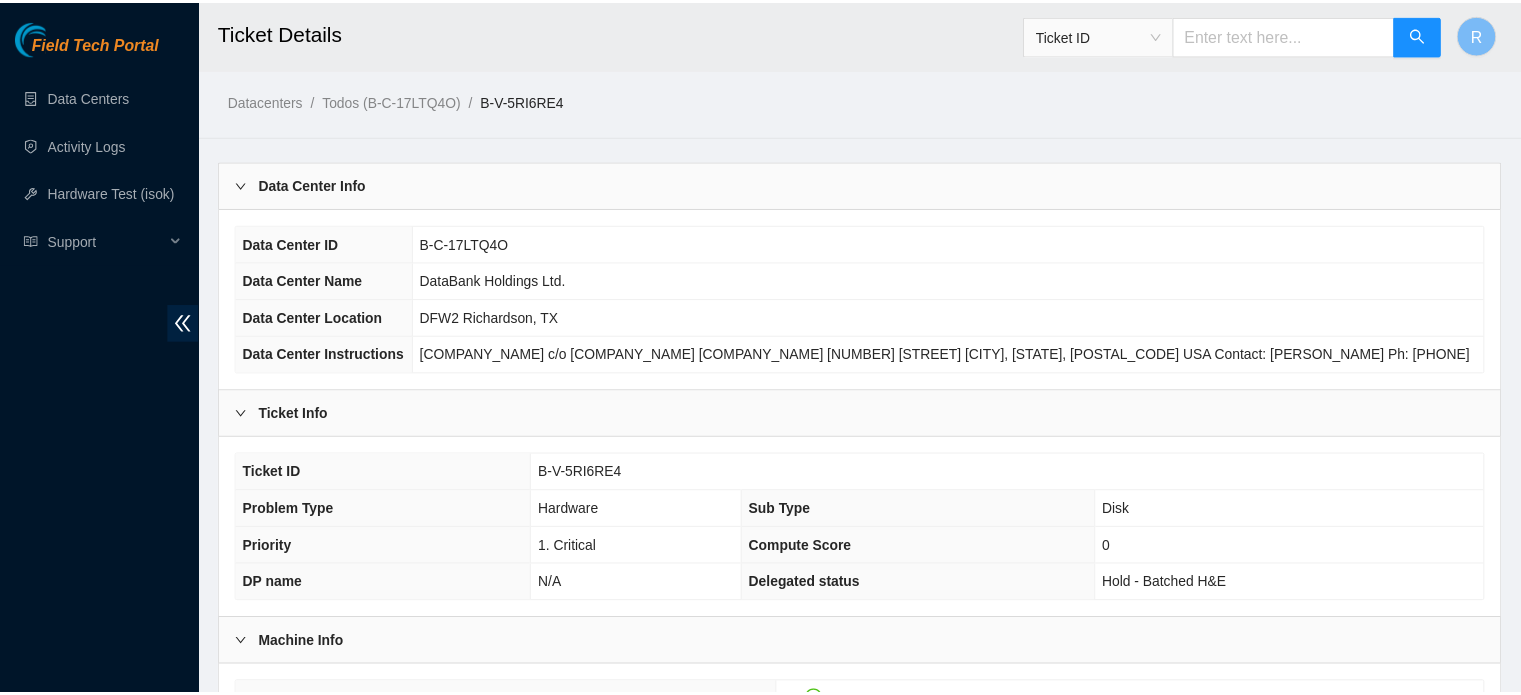 scroll, scrollTop: 0, scrollLeft: 0, axis: both 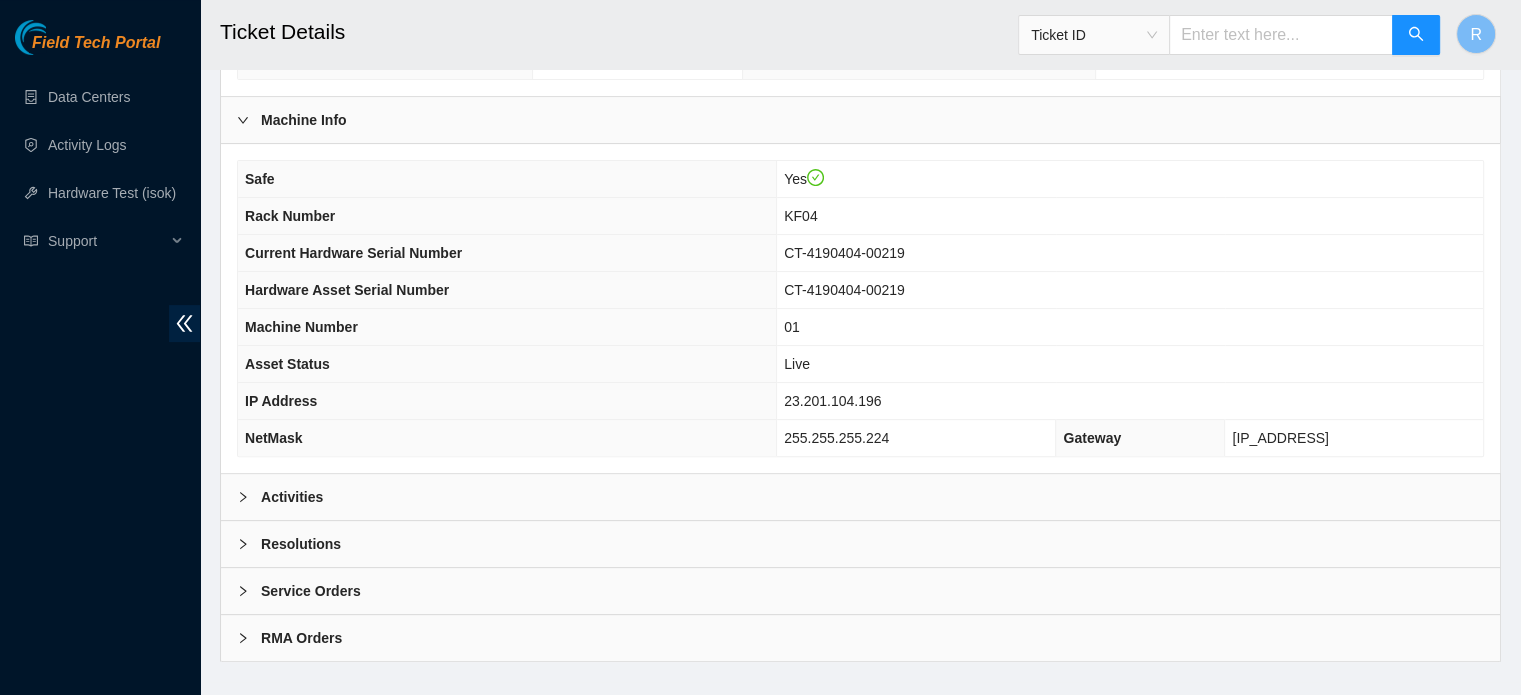 click on "Activities" at bounding box center [860, 497] 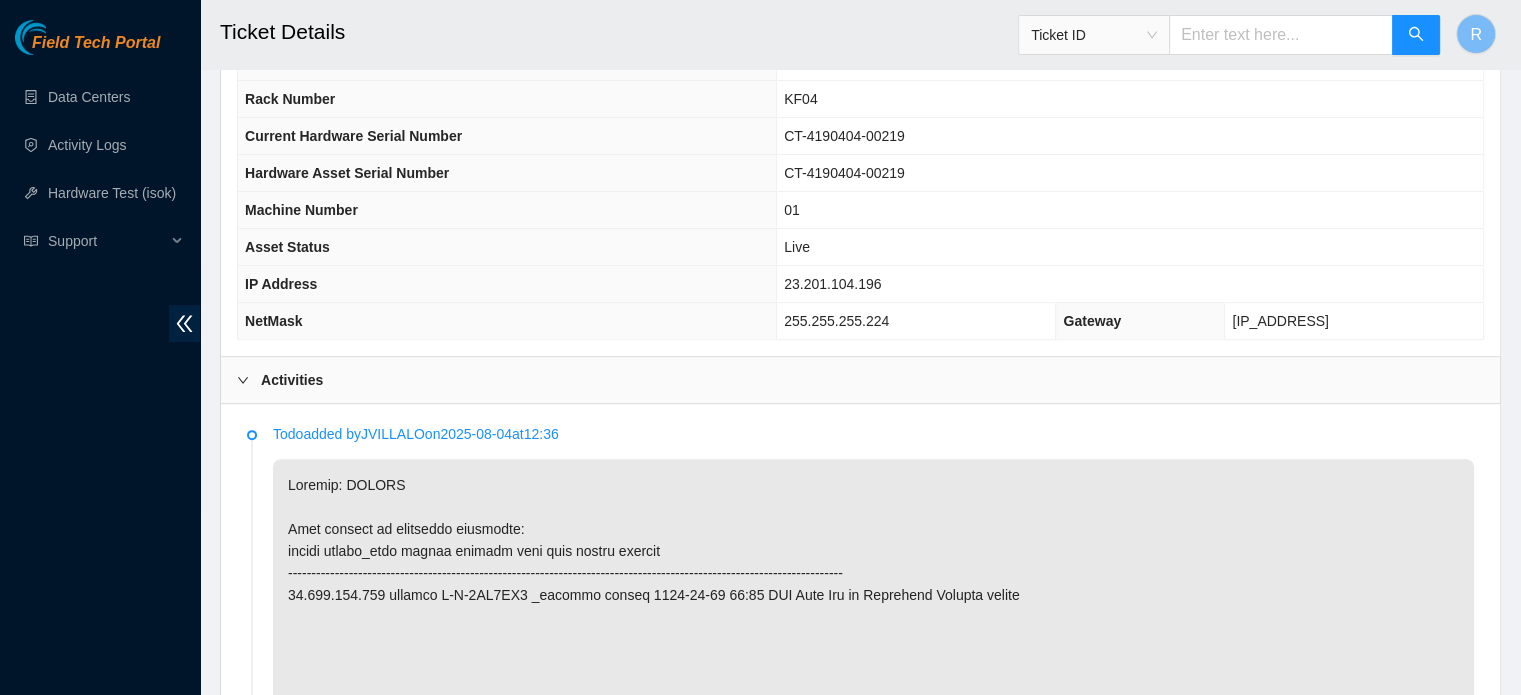 scroll, scrollTop: 445, scrollLeft: 0, axis: vertical 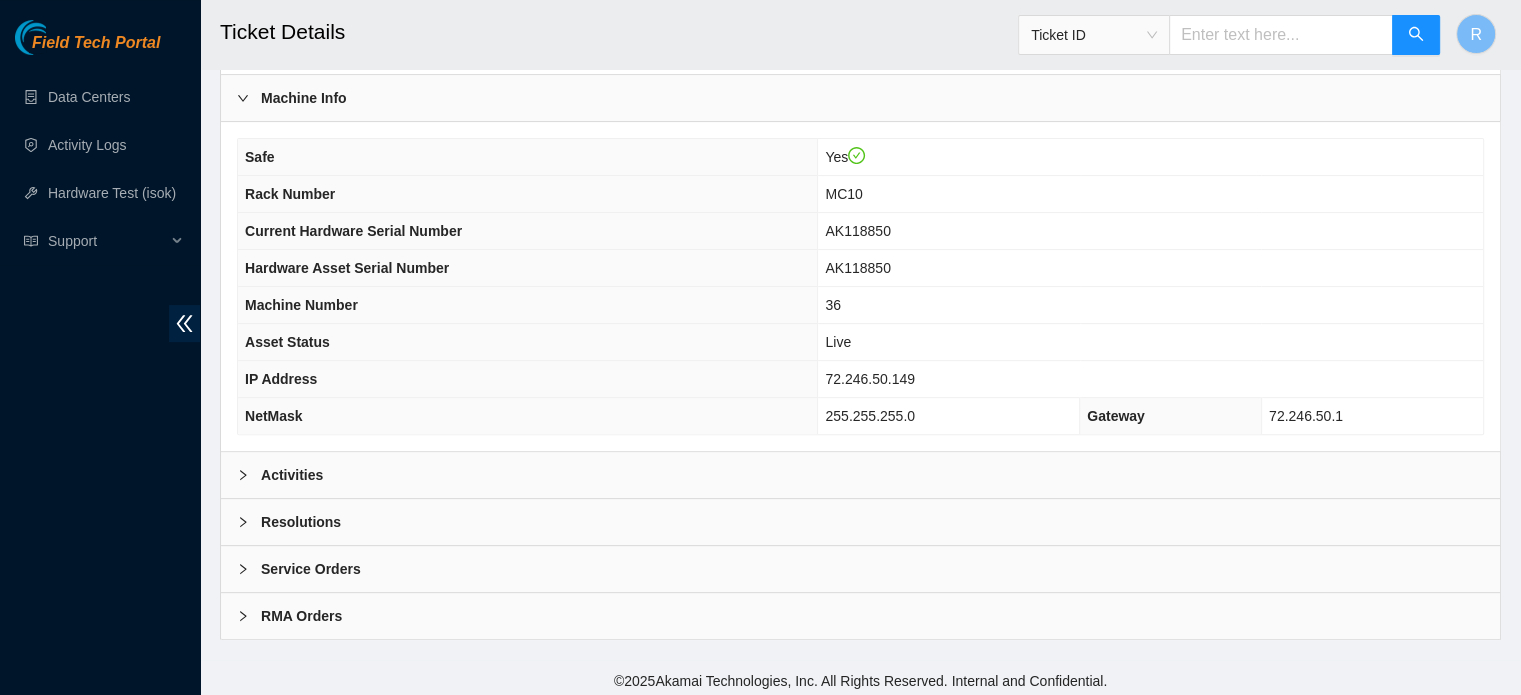 click on "Resolutions" at bounding box center (860, 522) 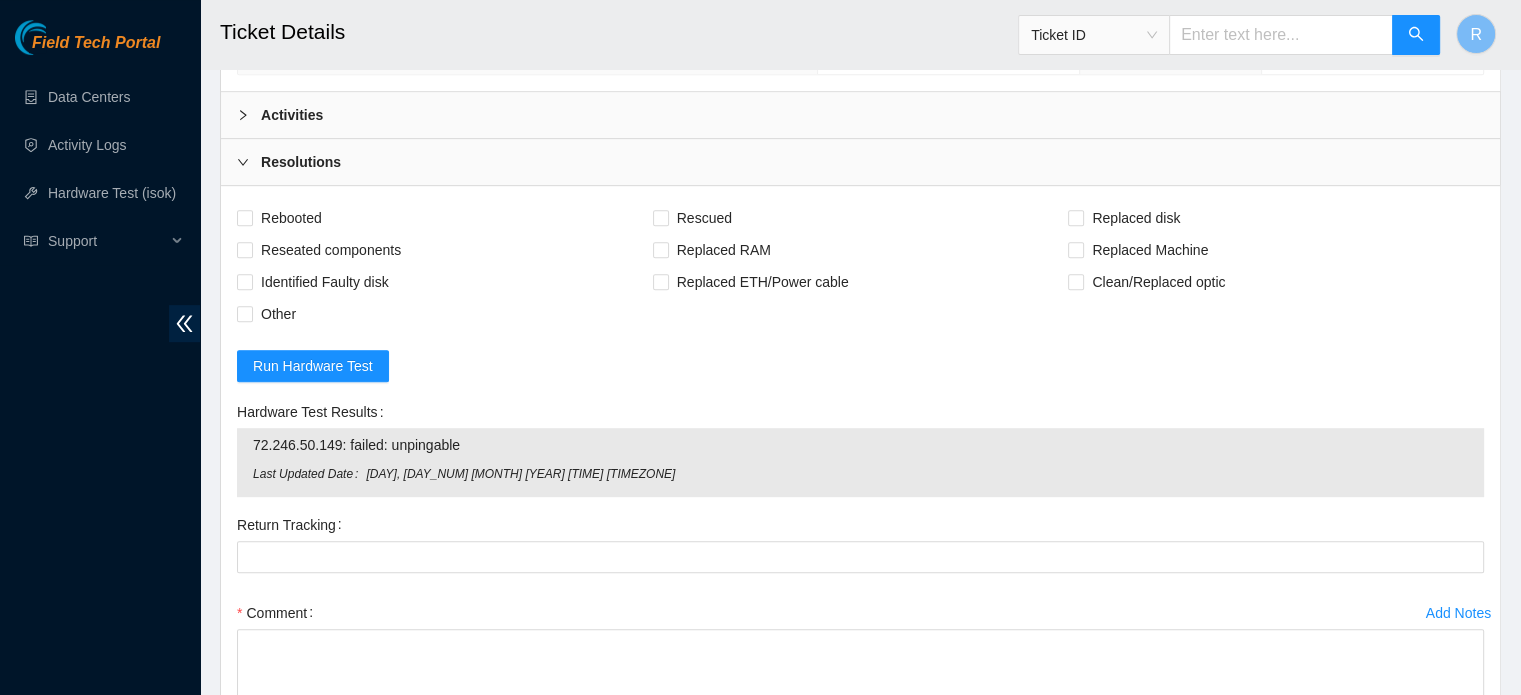 scroll, scrollTop: 1033, scrollLeft: 0, axis: vertical 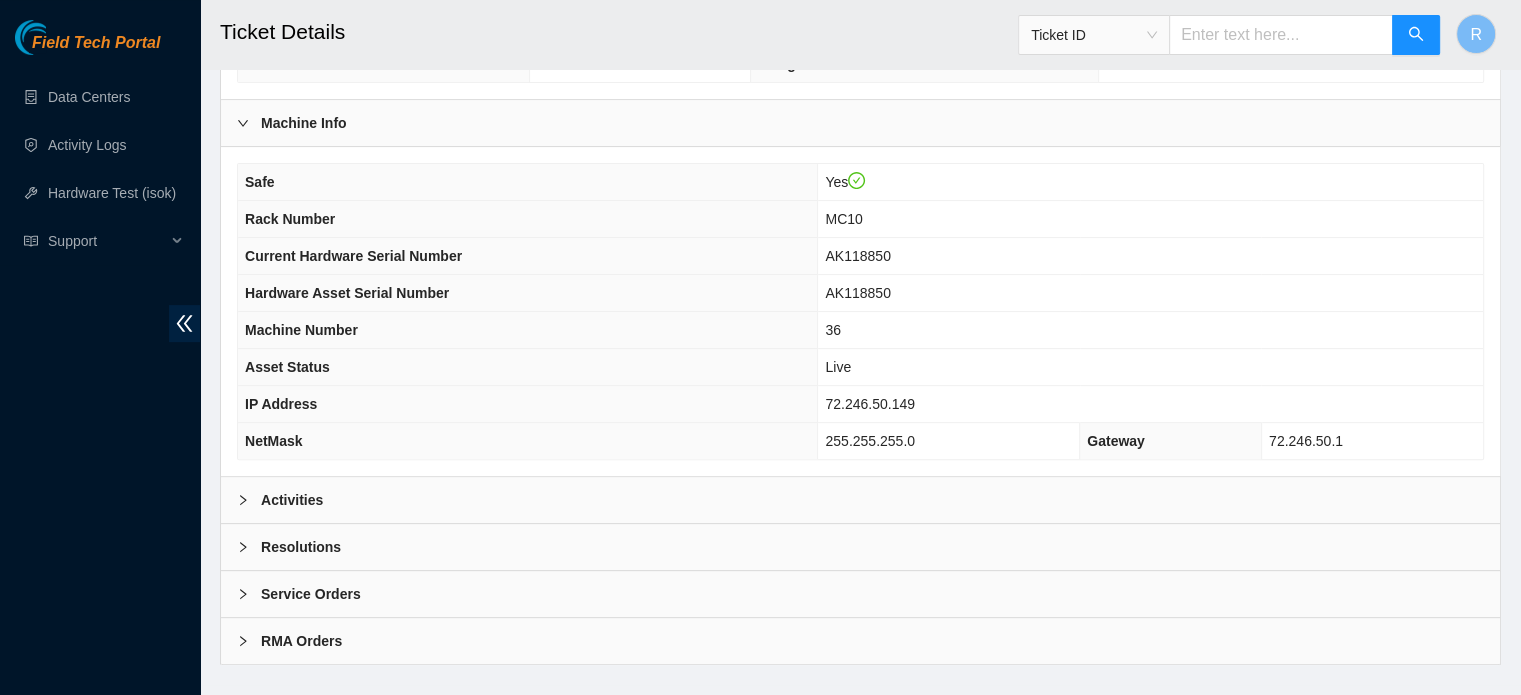 click on "Resolutions" at bounding box center [860, 547] 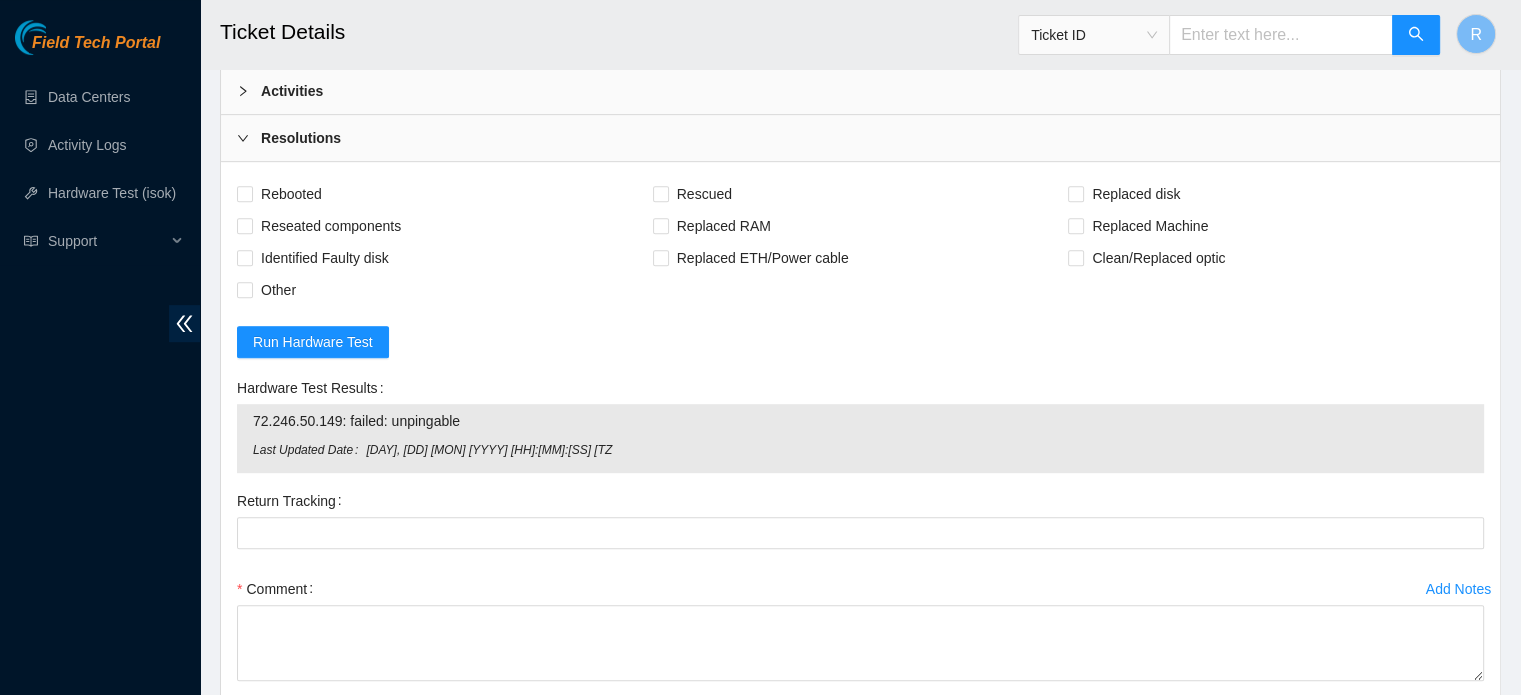 scroll, scrollTop: 1016, scrollLeft: 0, axis: vertical 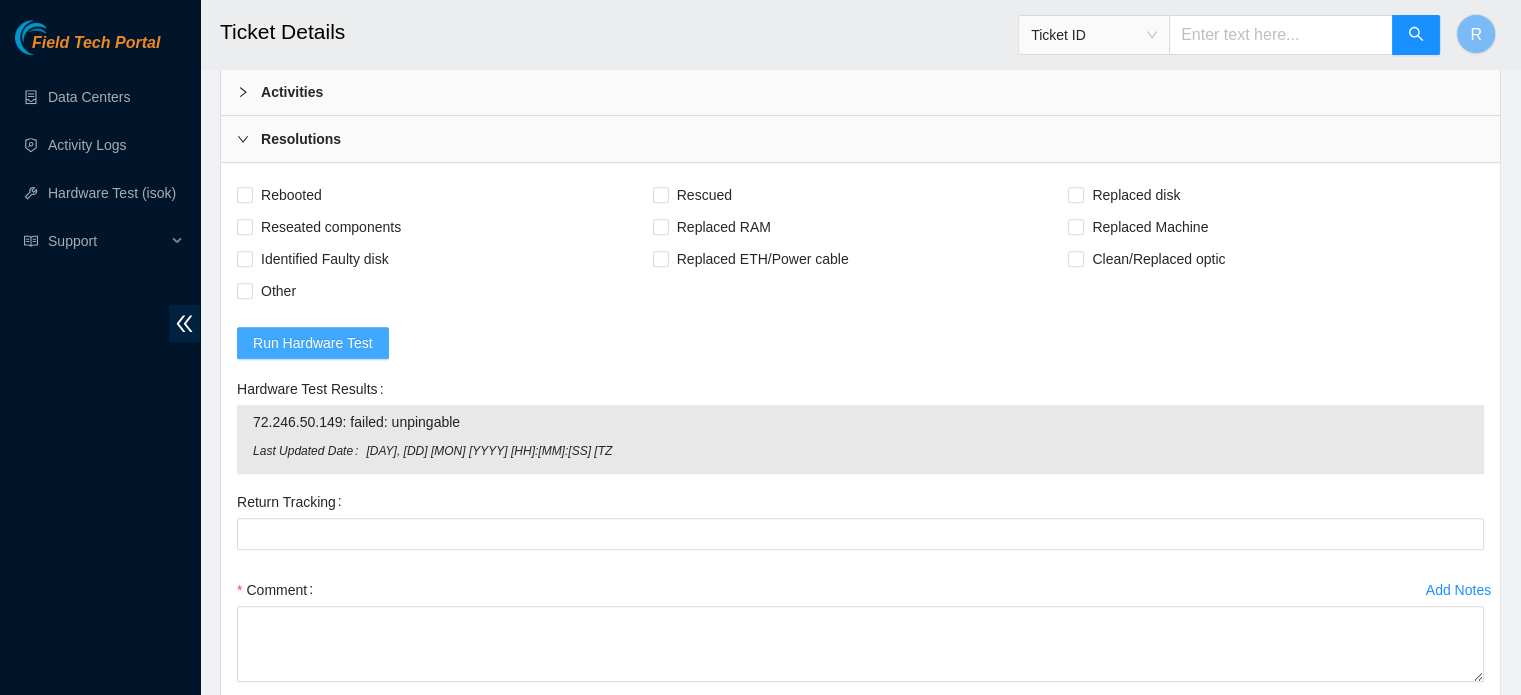 click on "Run Hardware Test" at bounding box center (313, 343) 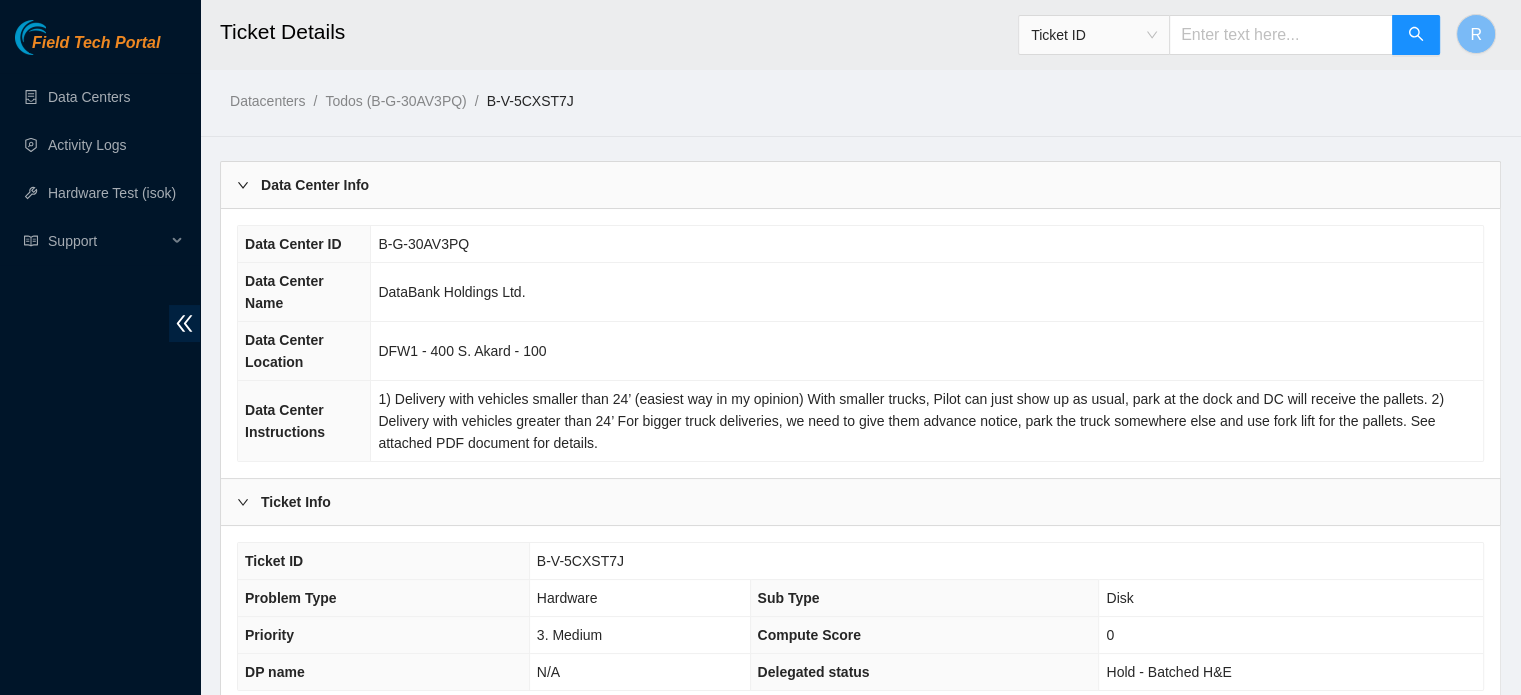 scroll, scrollTop: 608, scrollLeft: 0, axis: vertical 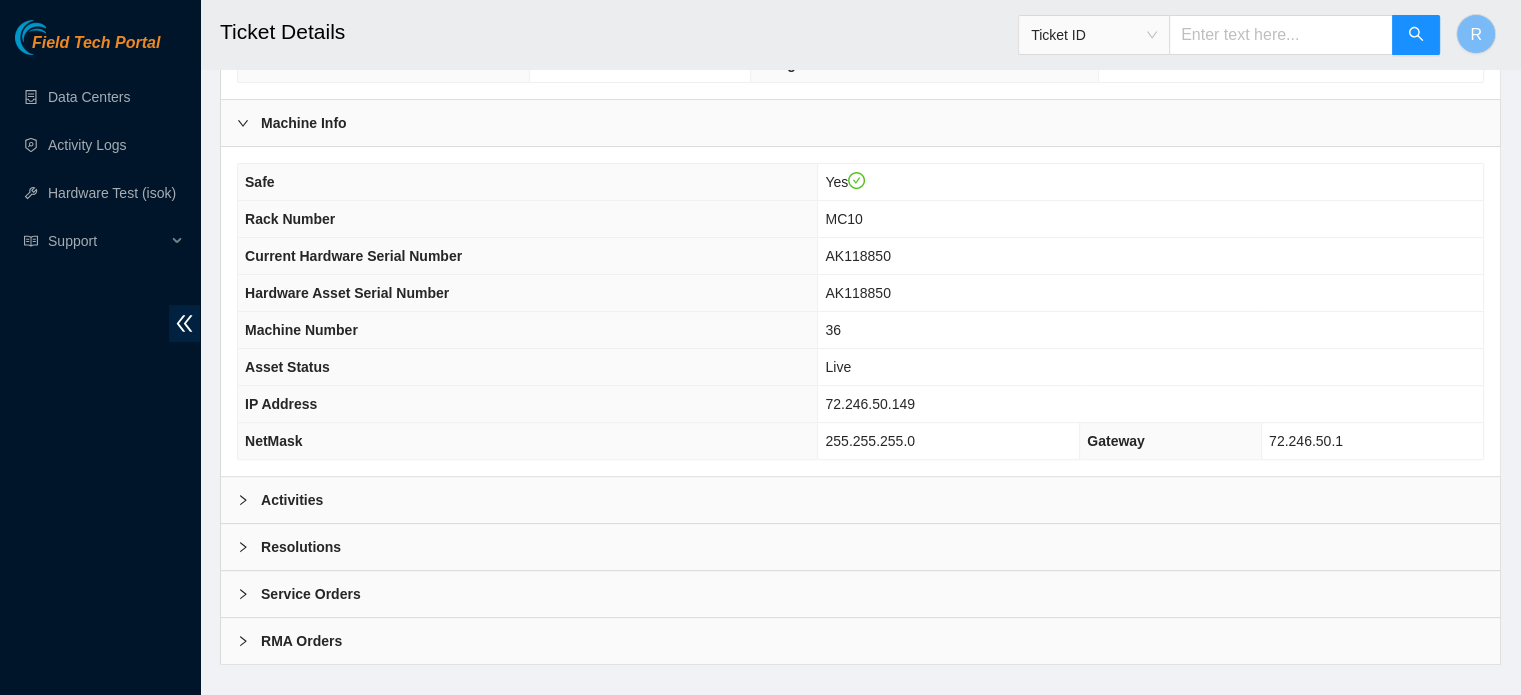 click on "Resolutions" at bounding box center [860, 547] 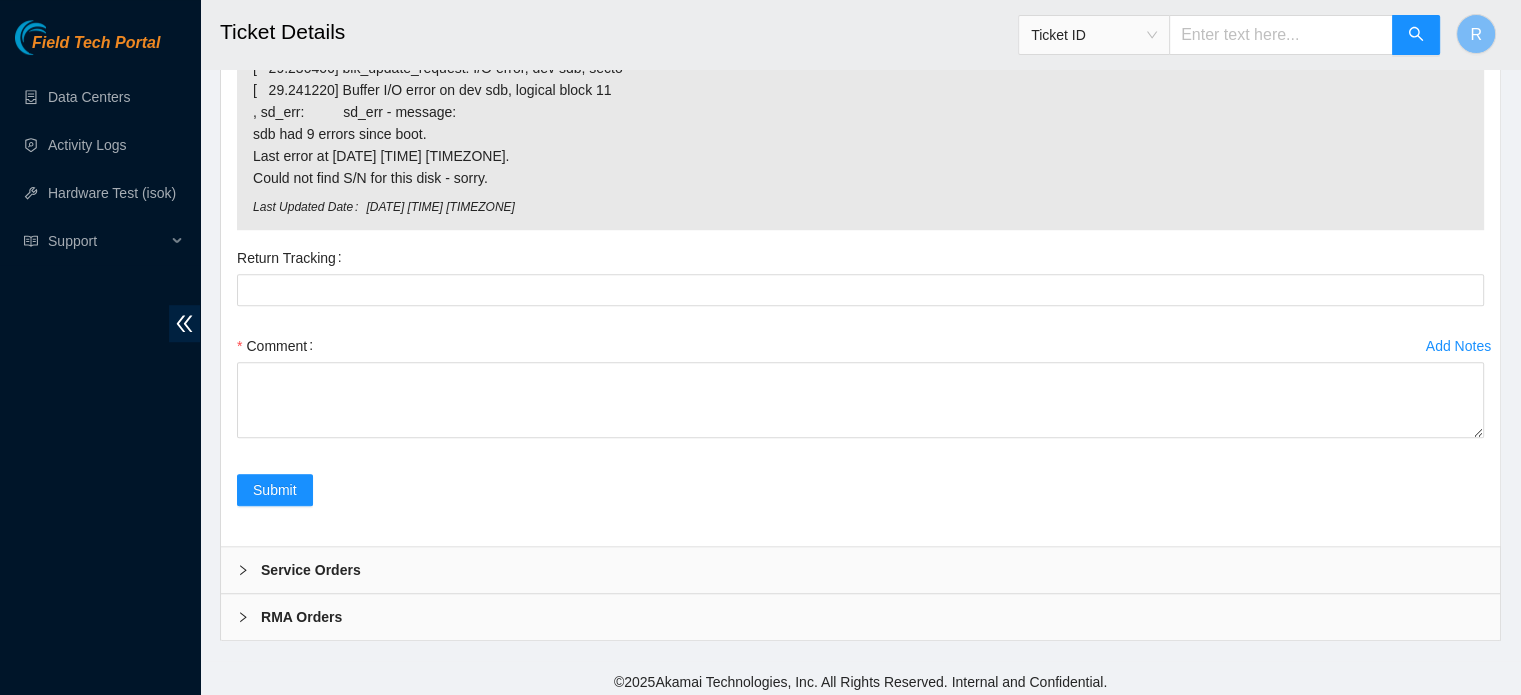 scroll, scrollTop: 1392, scrollLeft: 0, axis: vertical 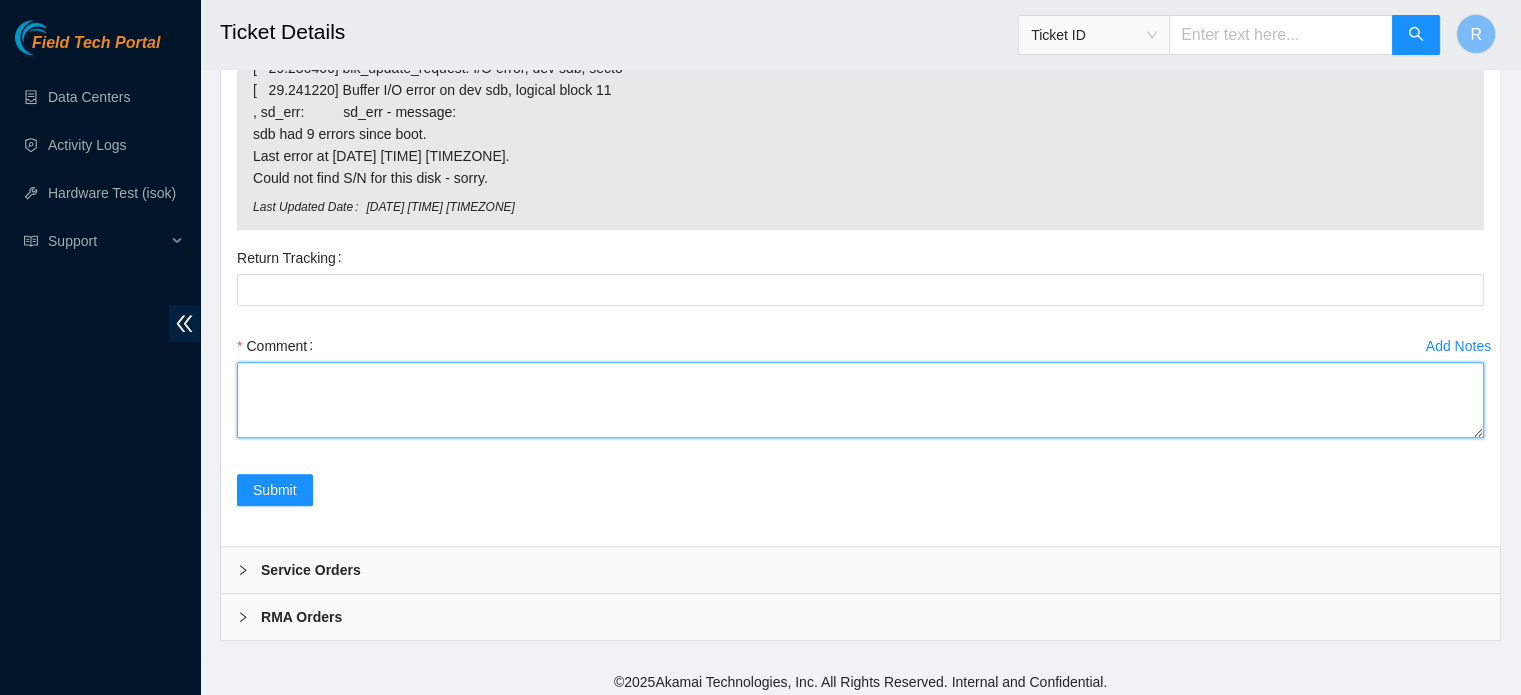click on "Comment" at bounding box center (860, 400) 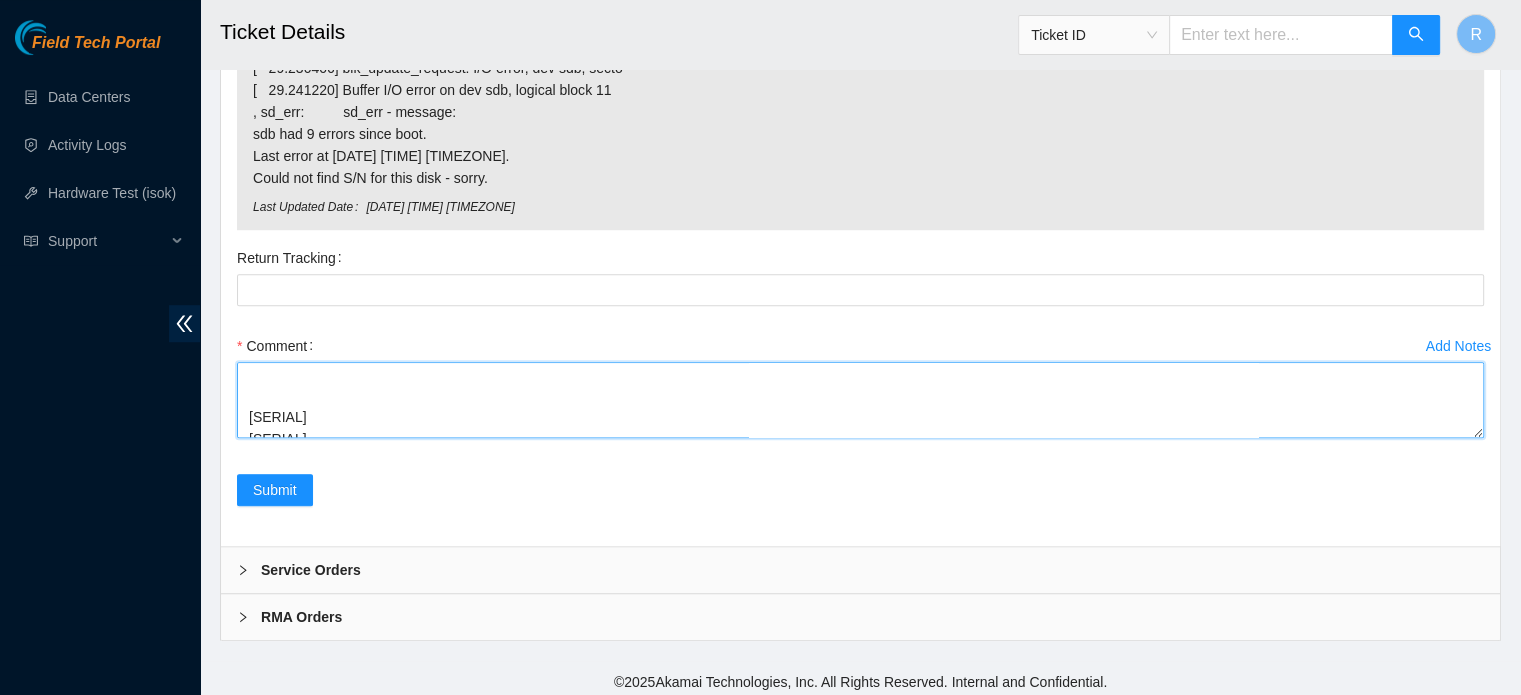 scroll, scrollTop: 93, scrollLeft: 0, axis: vertical 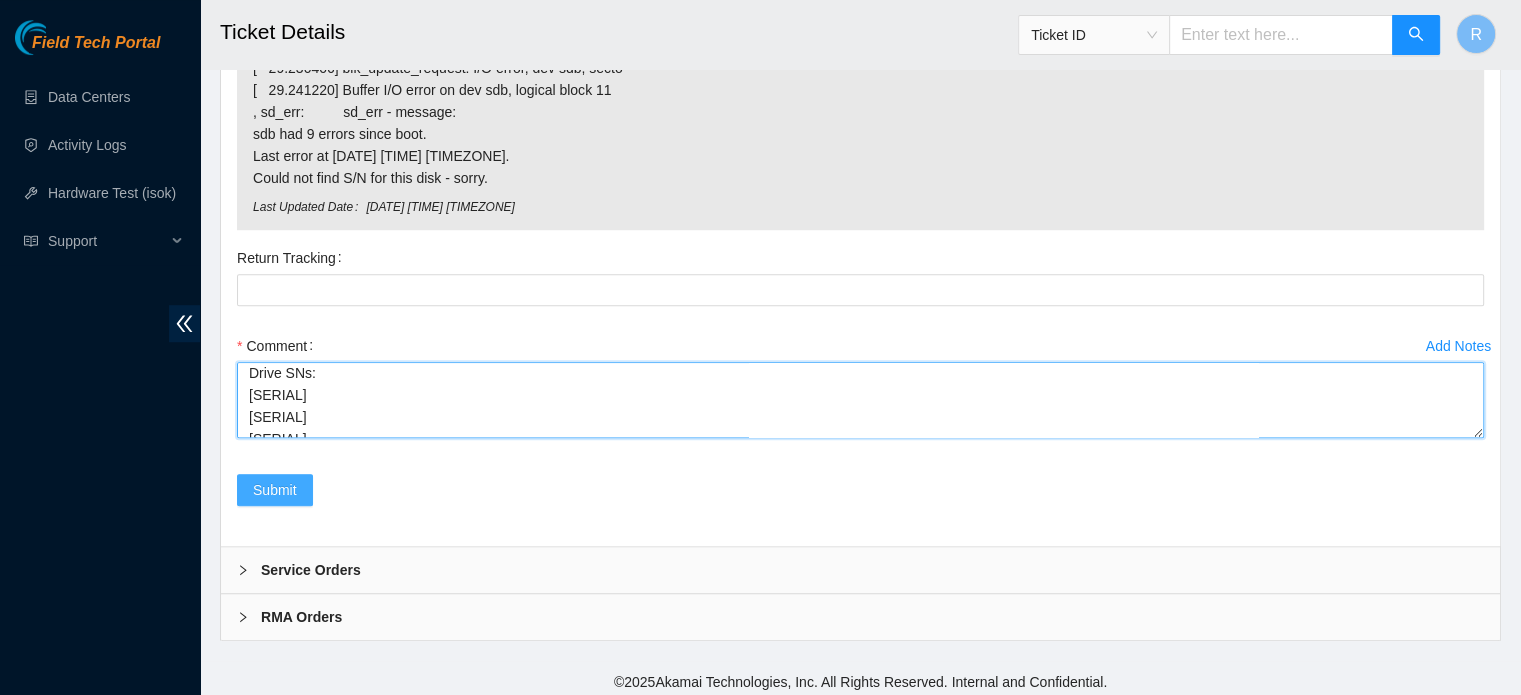type on "Reseated all drives.
Rescued device.
Still failing isok.
Drive SNs:
[SERIAL]
[SERIAL]
[SERIAL]
[SERIAL]
[SERIAL]
[SERIAL]" 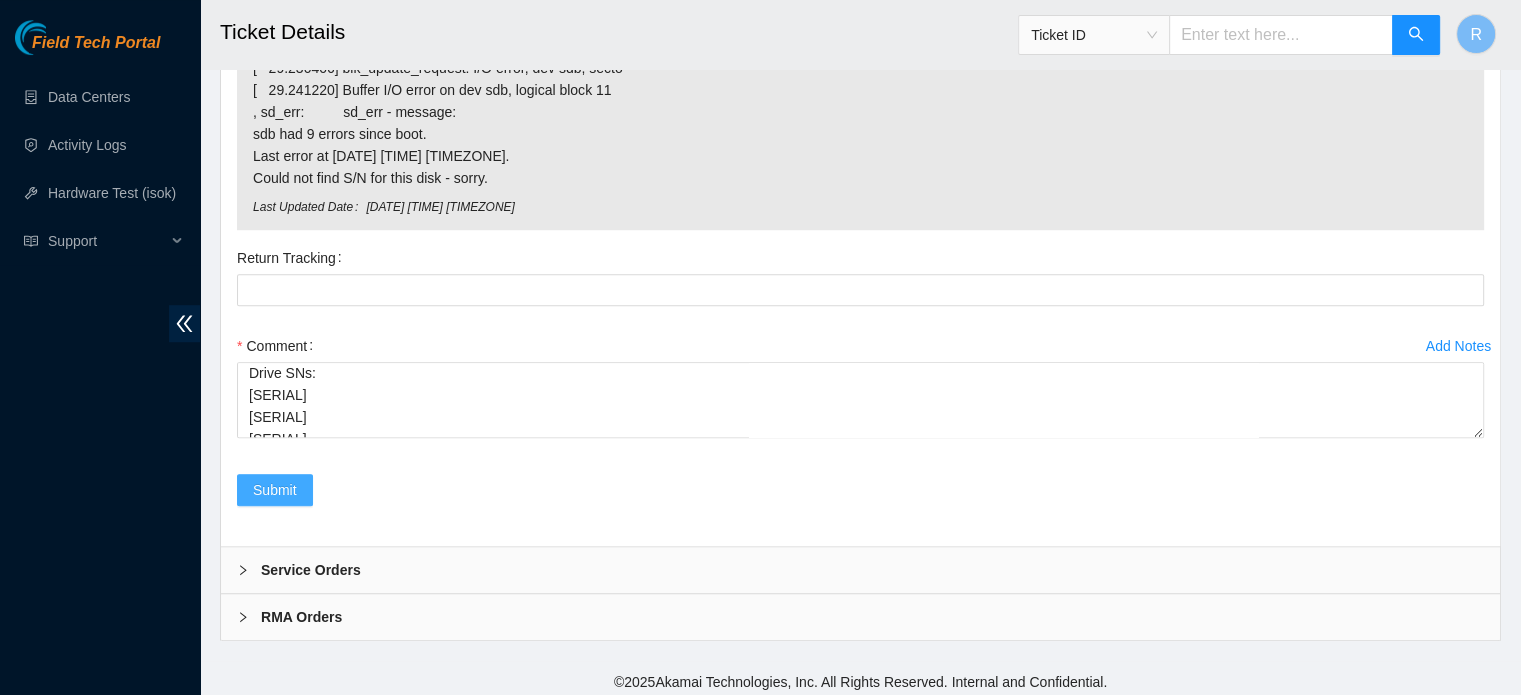 click on "Submit" at bounding box center [275, 490] 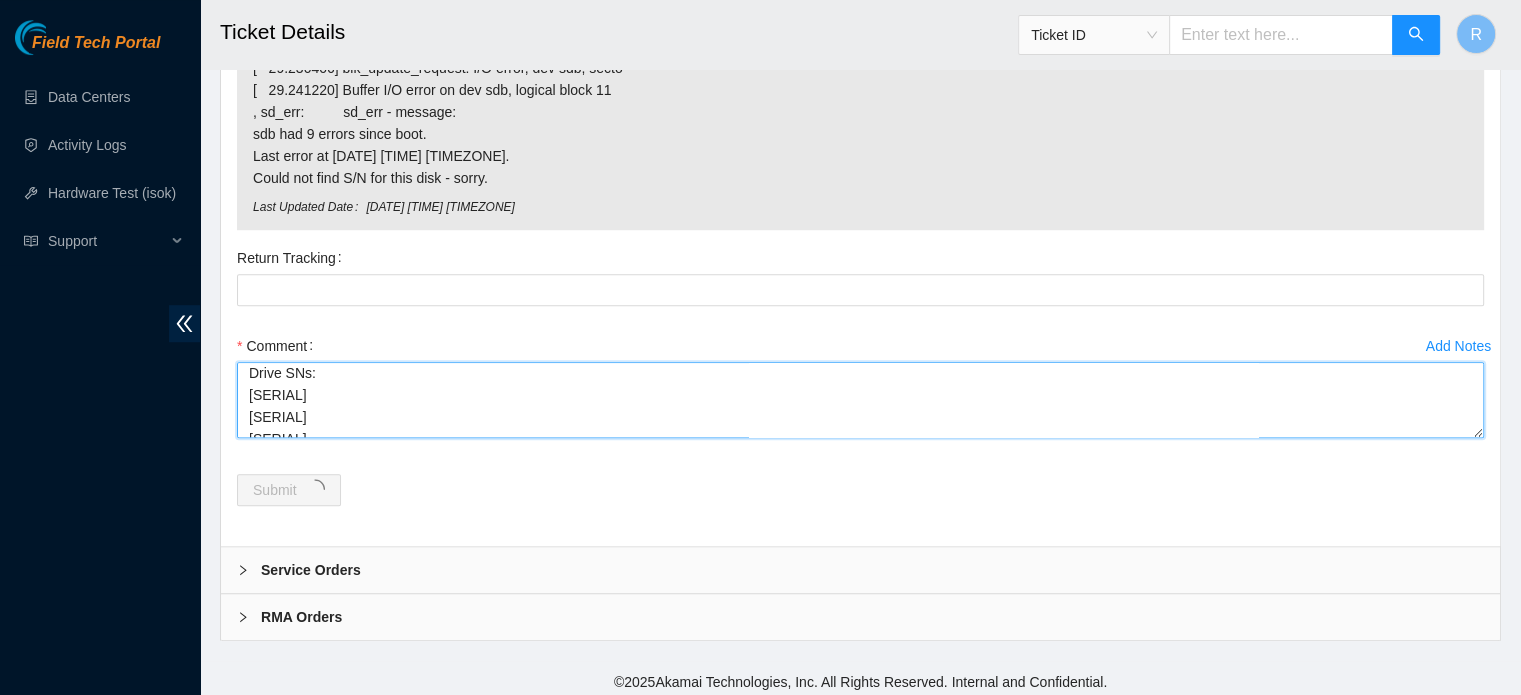click on "Reseated all drives.
Rescued device.
Still failing isok.
Drive SNs:
[SERIAL]
[SERIAL]
[SERIAL]
[SERIAL]
[SERIAL]
[SERIAL]" at bounding box center [860, 400] 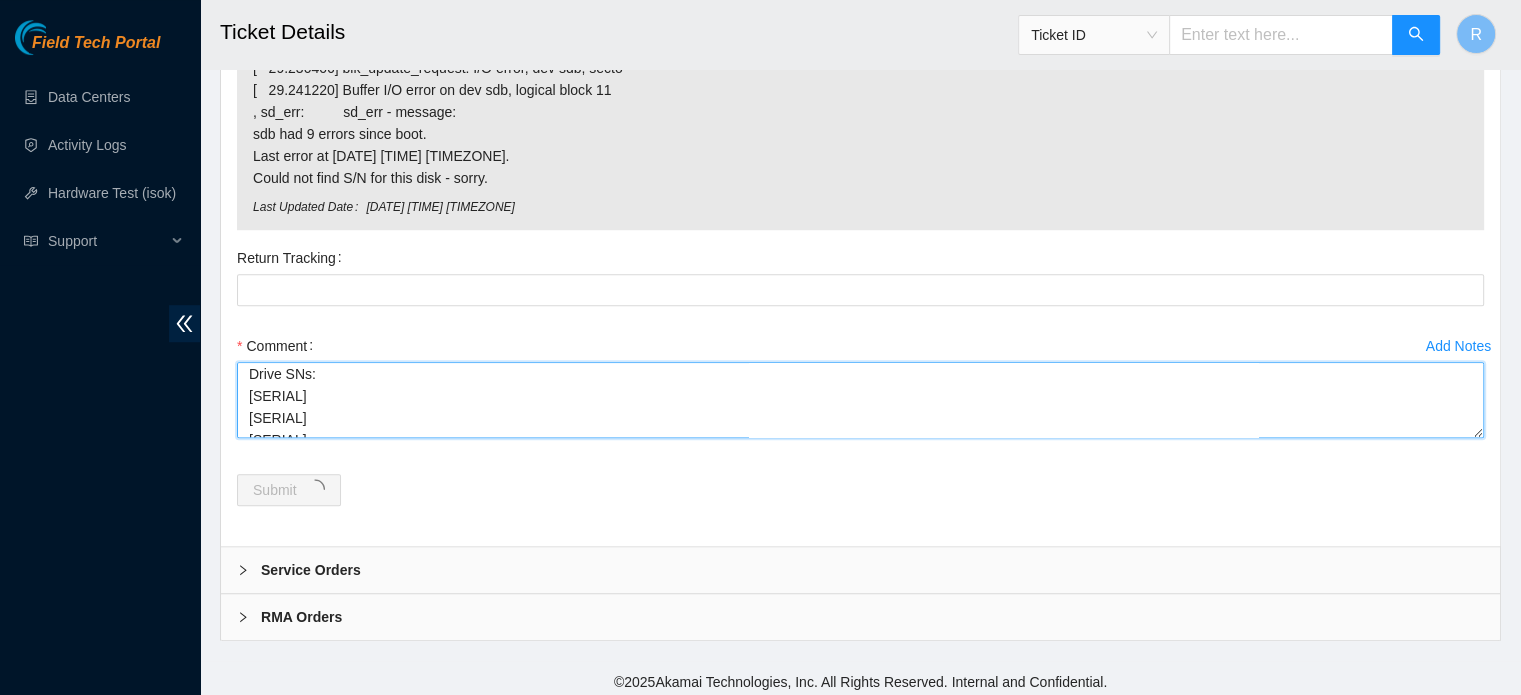 scroll, scrollTop: 176, scrollLeft: 0, axis: vertical 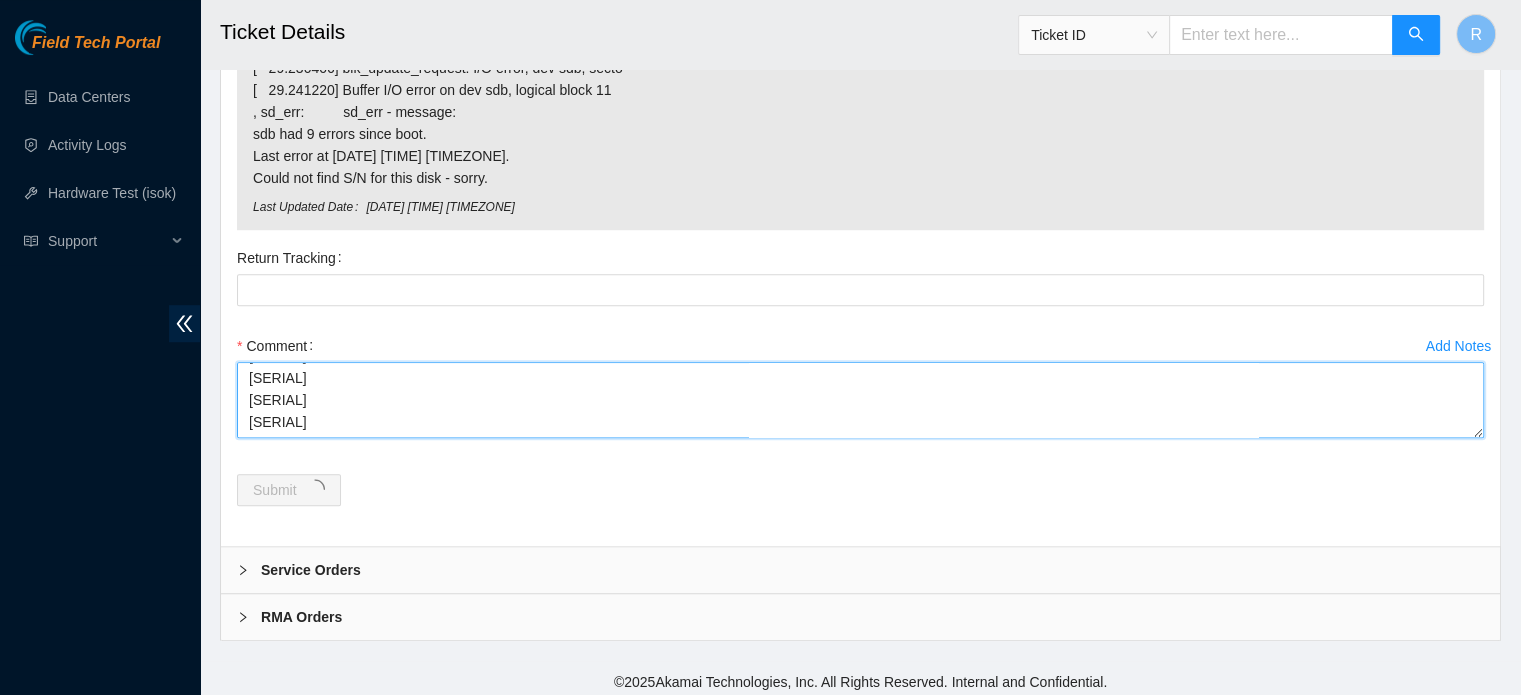 drag, startPoint x: 248, startPoint y: 366, endPoint x: 555, endPoint y: 709, distance: 460.3238 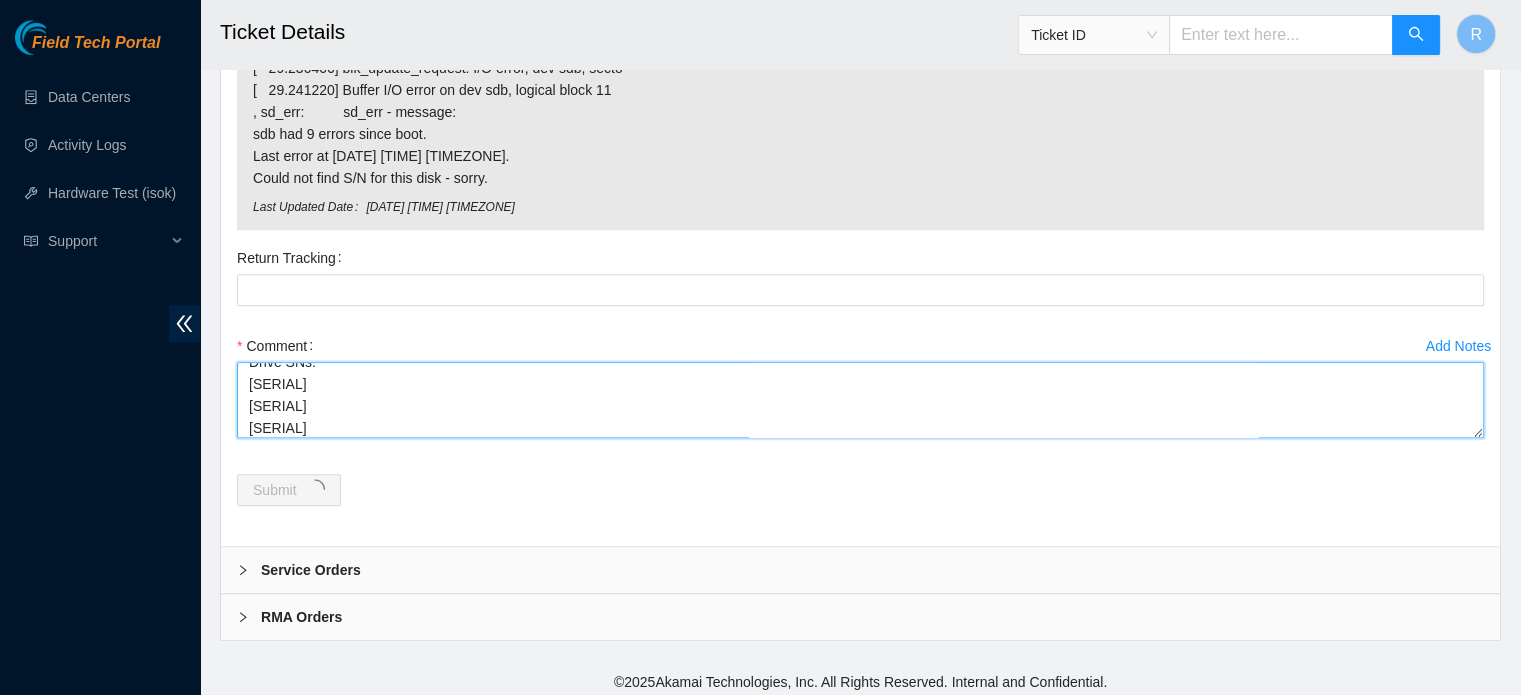 scroll, scrollTop: 170, scrollLeft: 0, axis: vertical 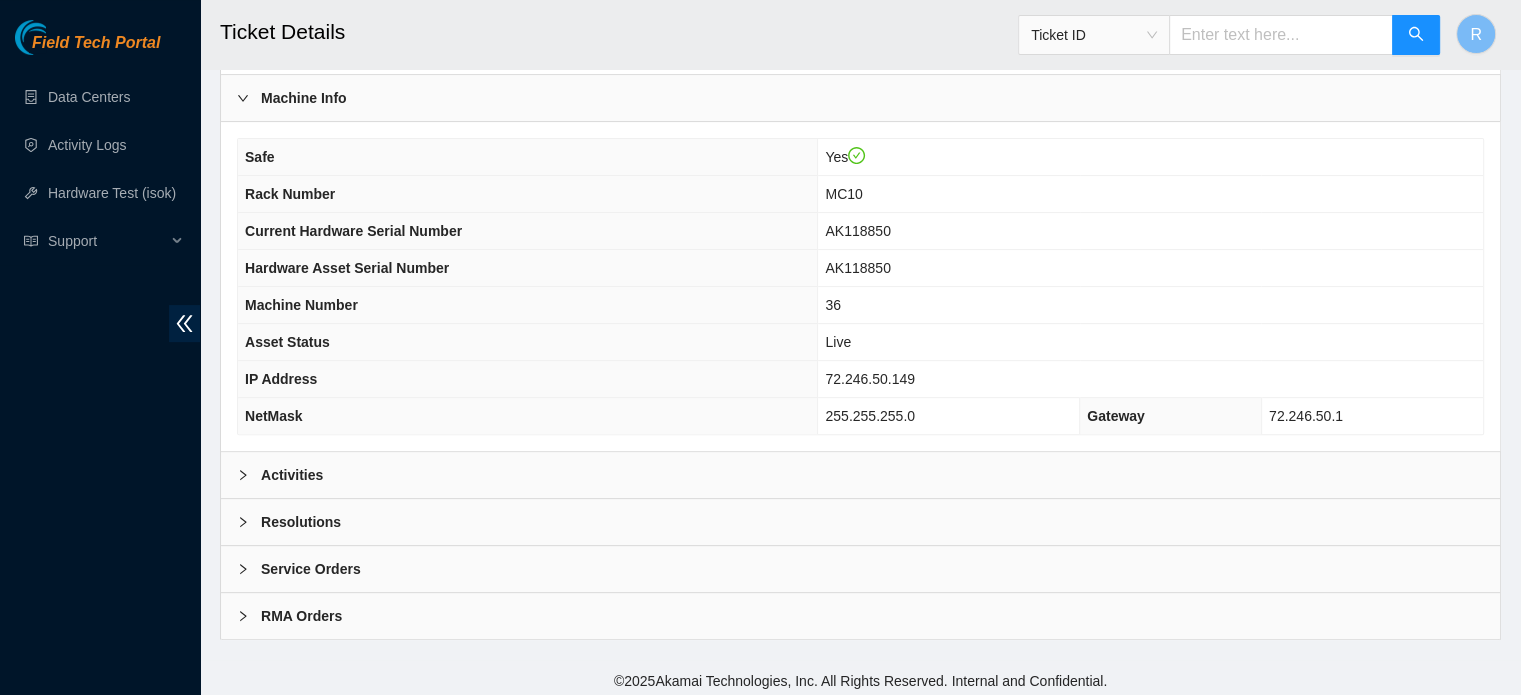 click on "Resolutions" at bounding box center (860, 522) 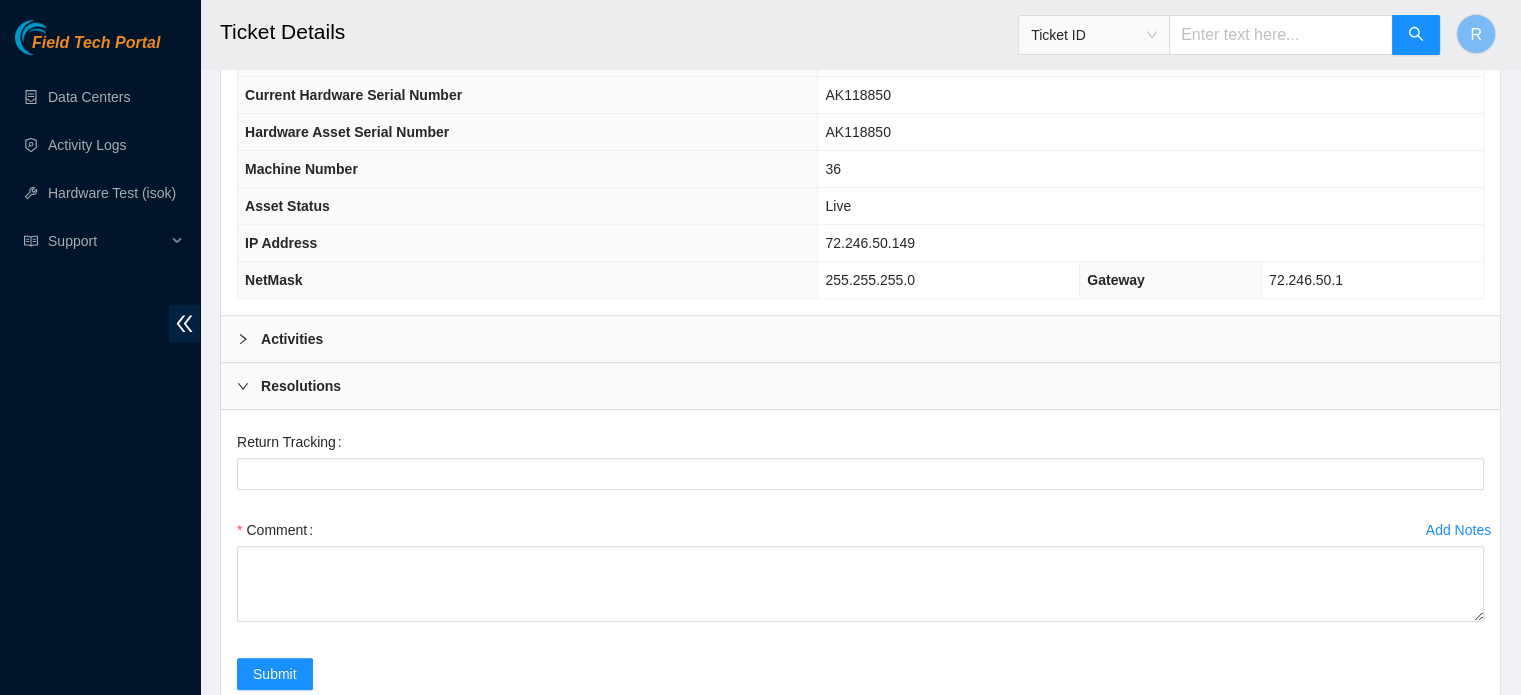 scroll, scrollTop: 954, scrollLeft: 0, axis: vertical 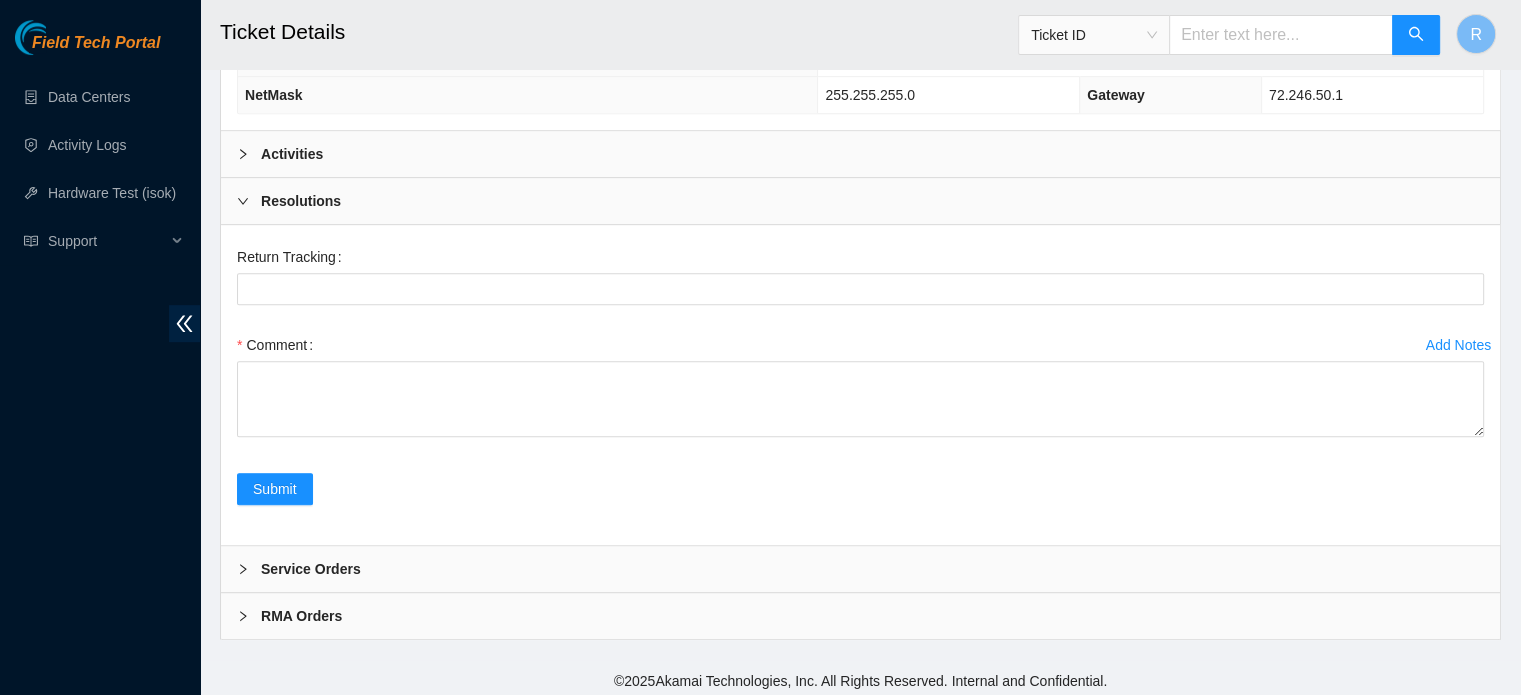 click on "Resolutions" at bounding box center (860, 201) 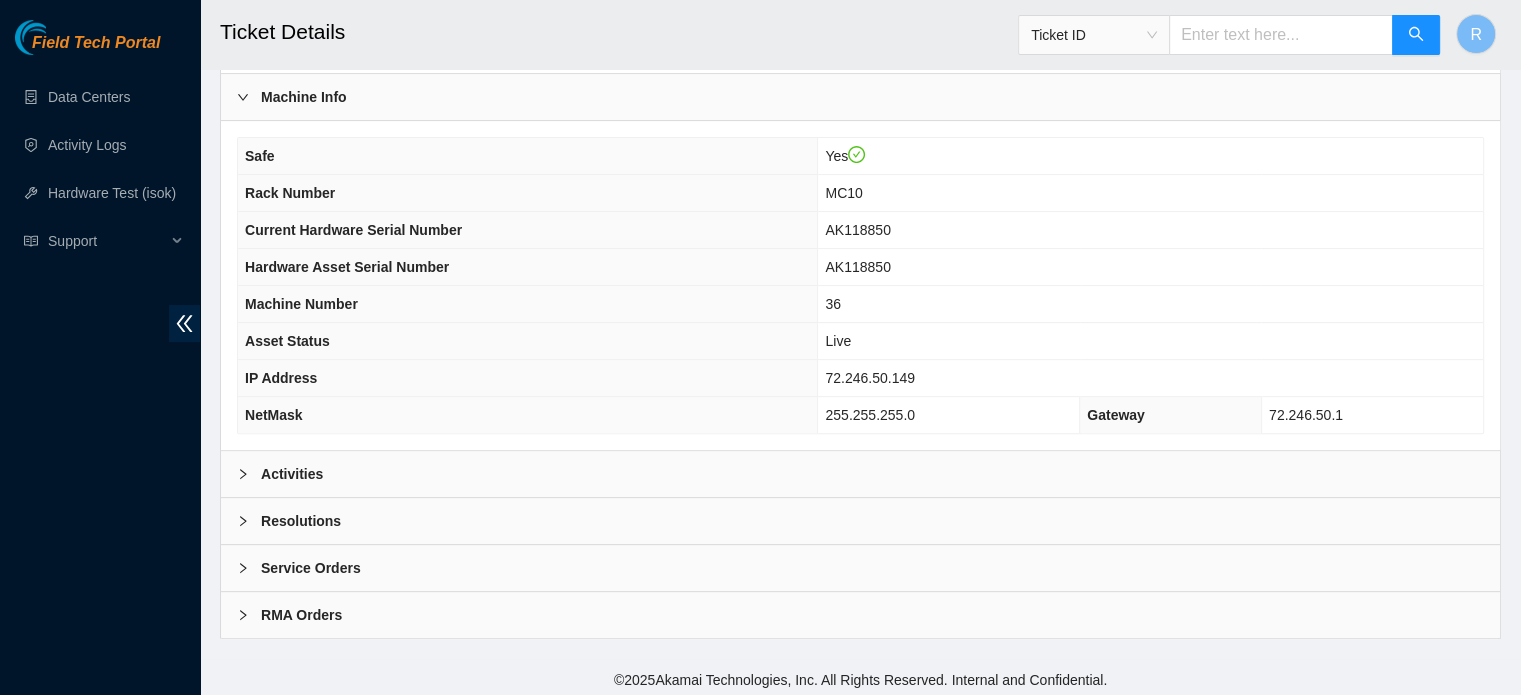 scroll, scrollTop: 633, scrollLeft: 0, axis: vertical 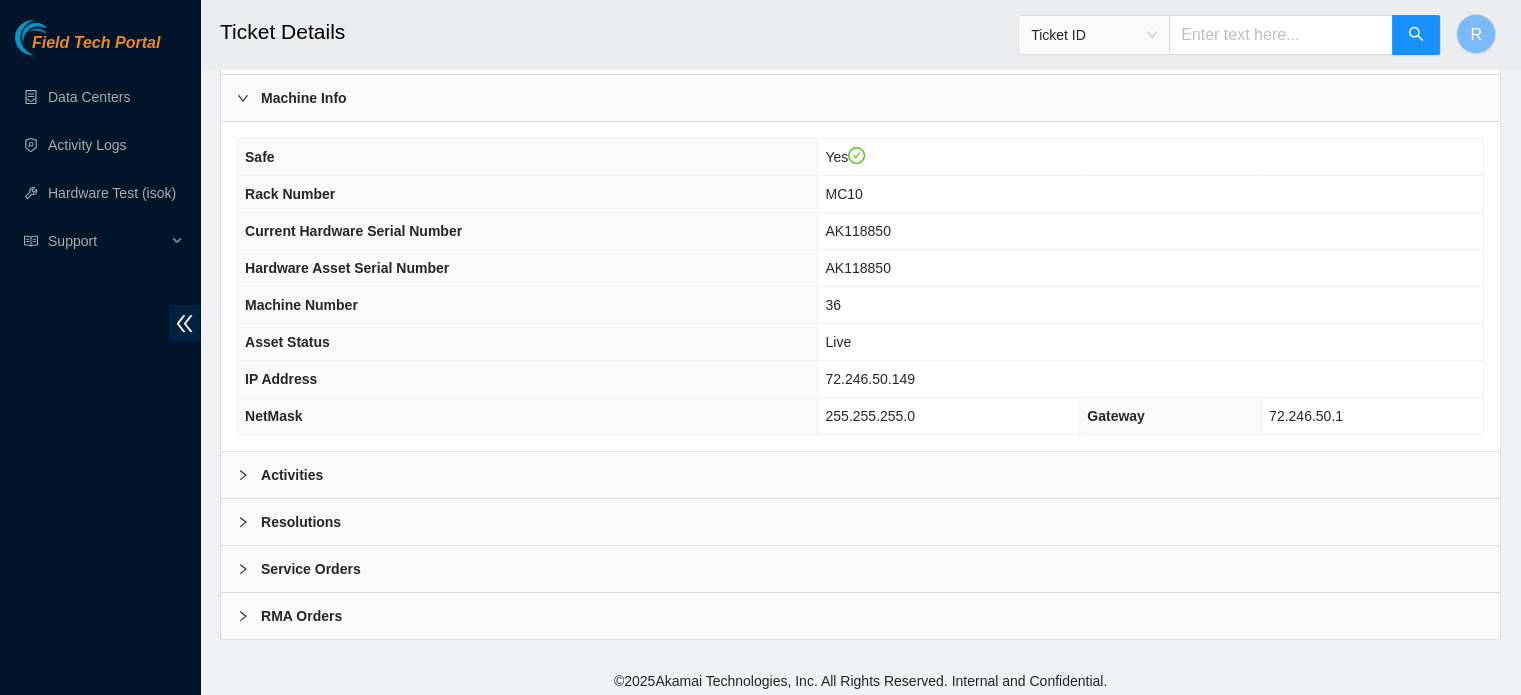 click on "Activities" at bounding box center (860, 475) 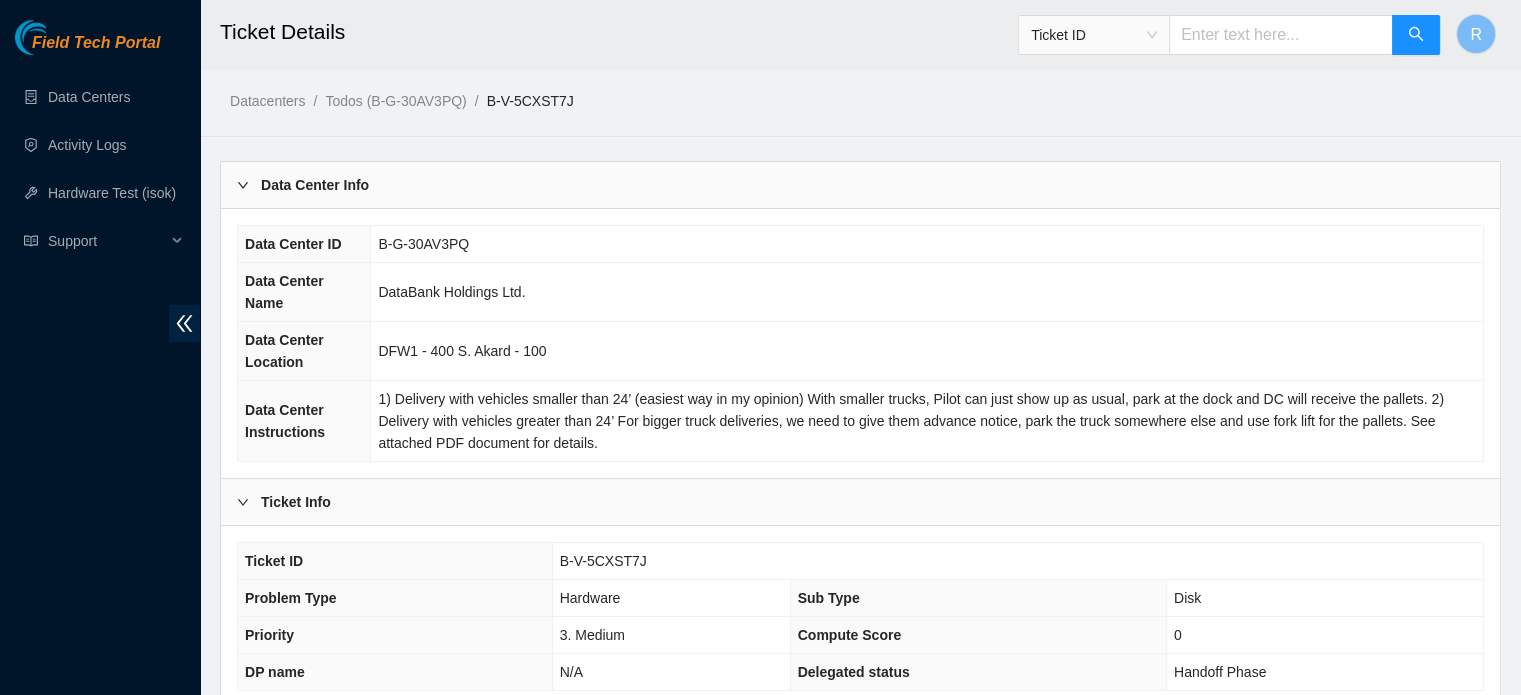 scroll, scrollTop: 0, scrollLeft: 0, axis: both 